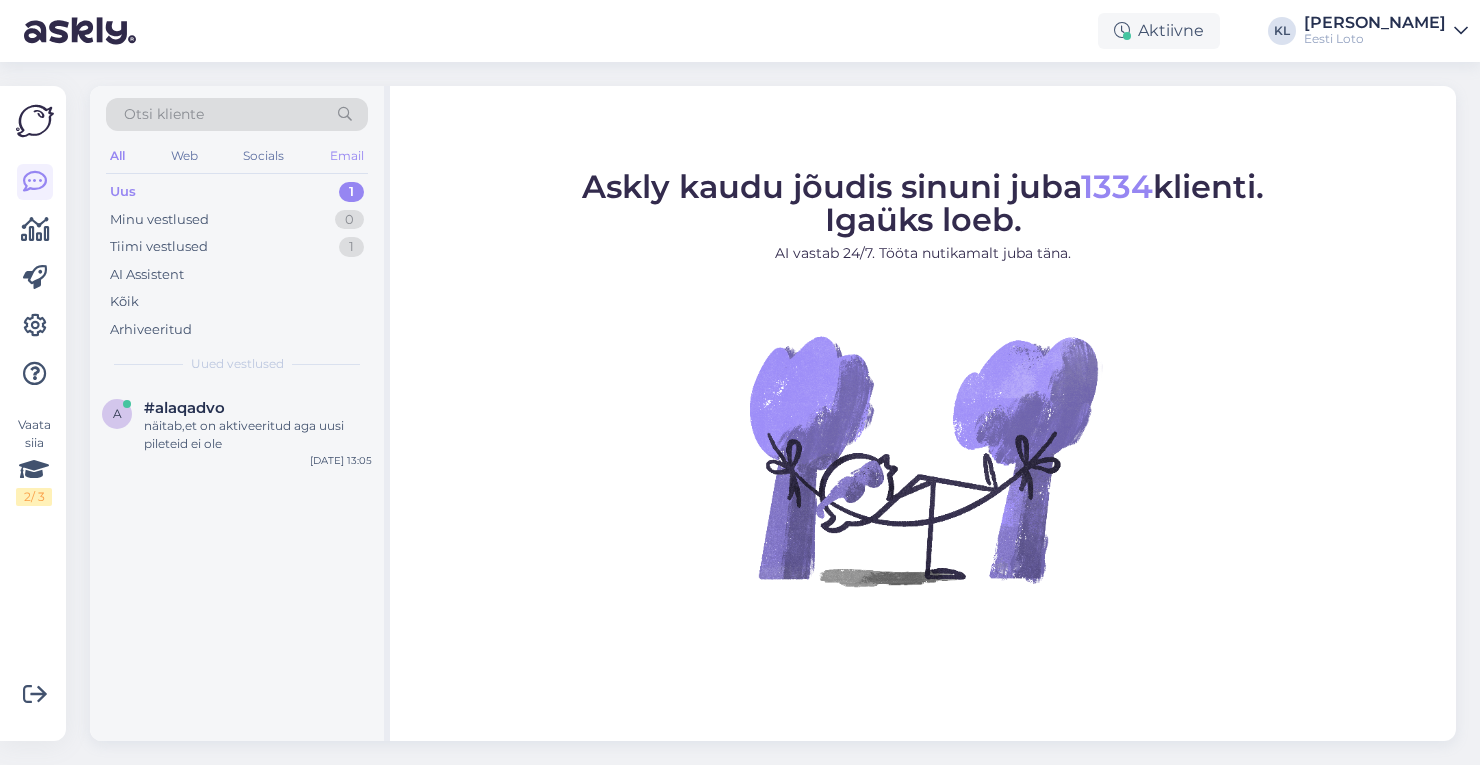 scroll, scrollTop: 0, scrollLeft: 0, axis: both 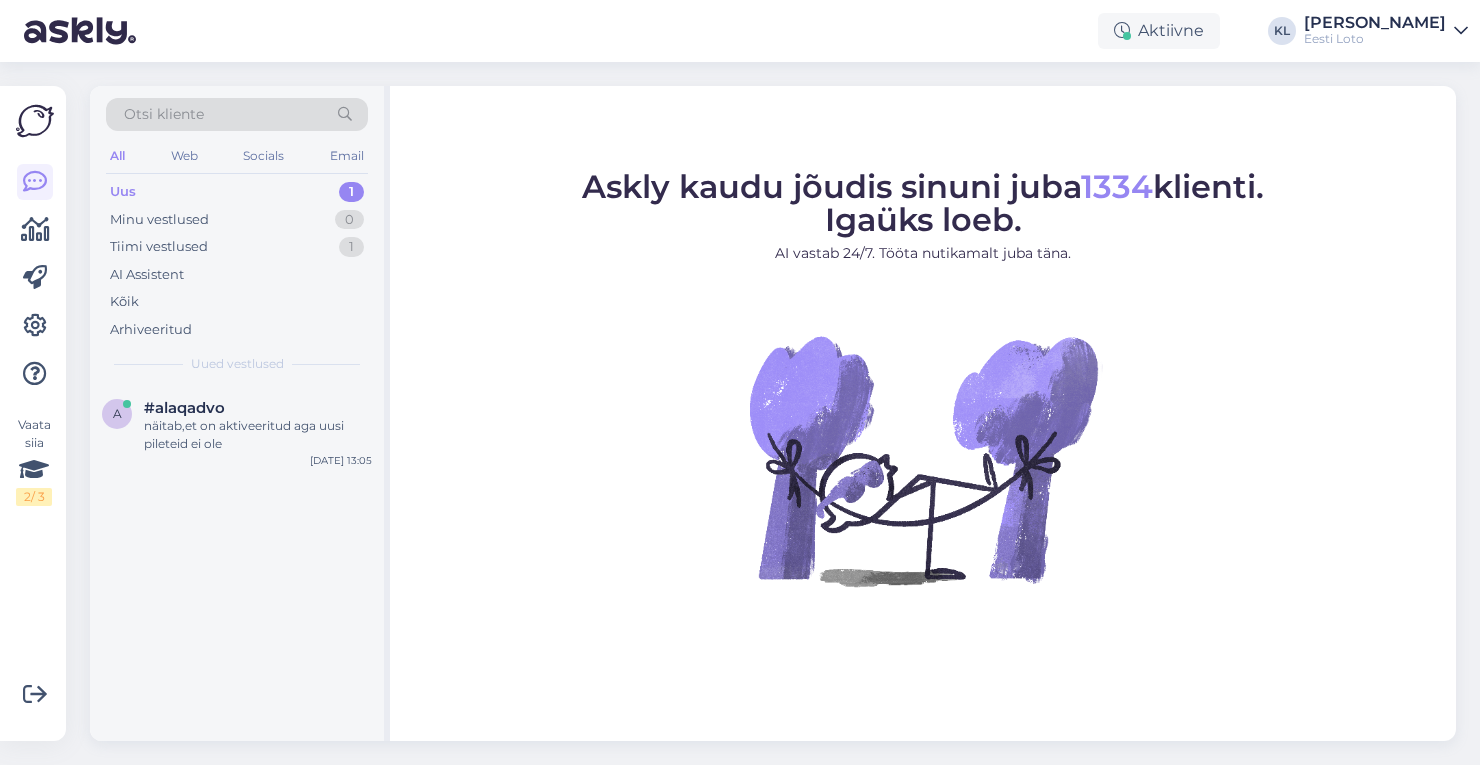 click on "Uus 1" at bounding box center [237, 192] 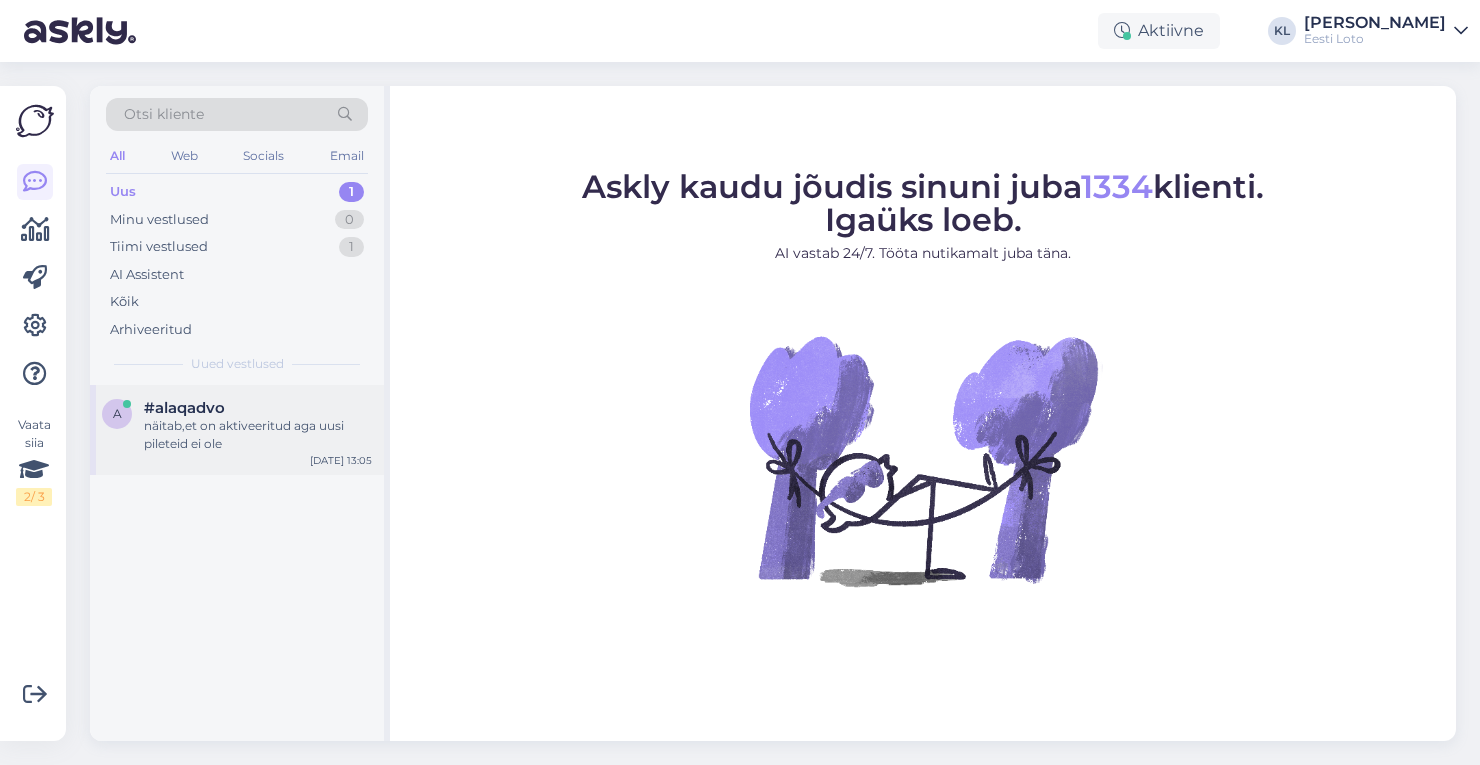 click on "näitab,et on aktiveeritud aga uusi pileteid ei ole" at bounding box center (258, 435) 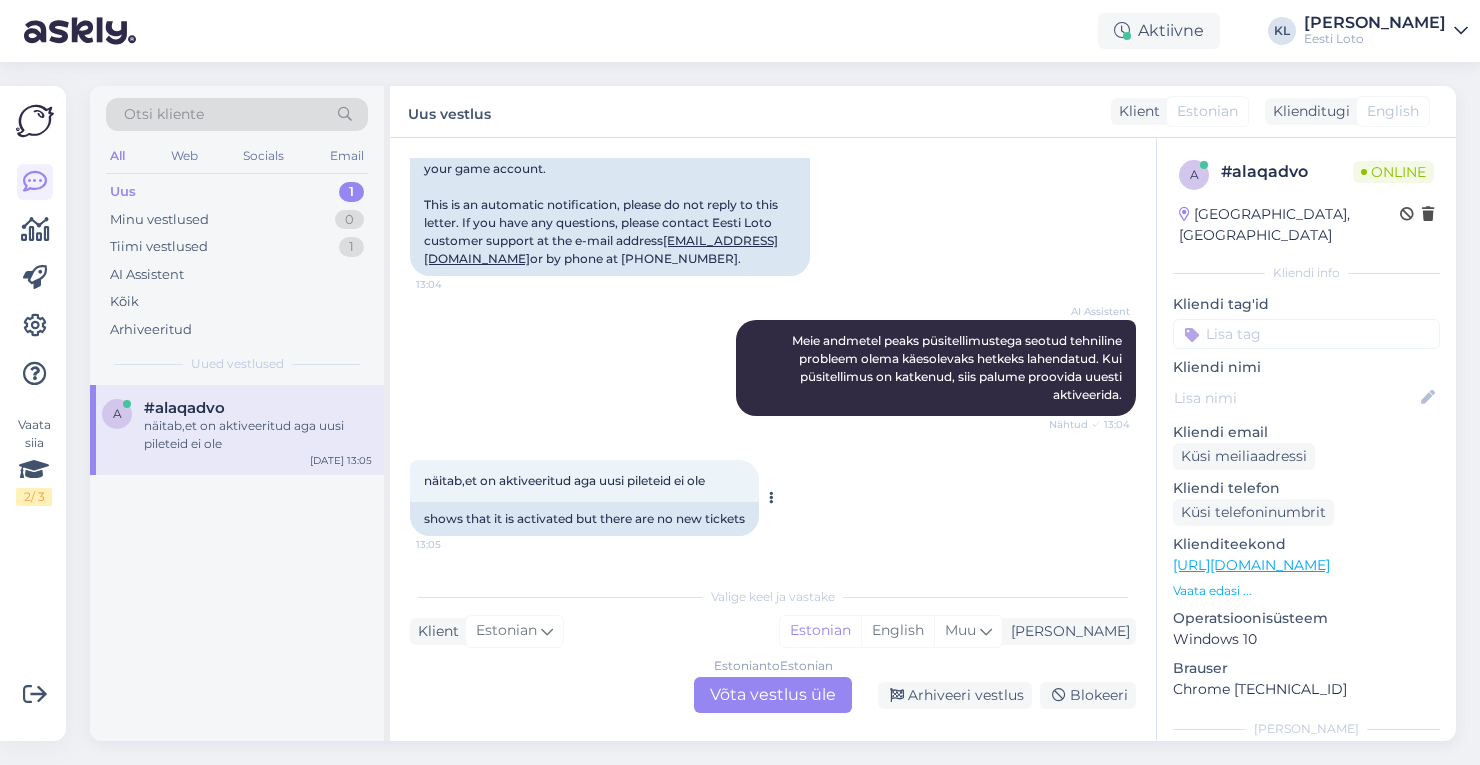 scroll, scrollTop: 1012, scrollLeft: 0, axis: vertical 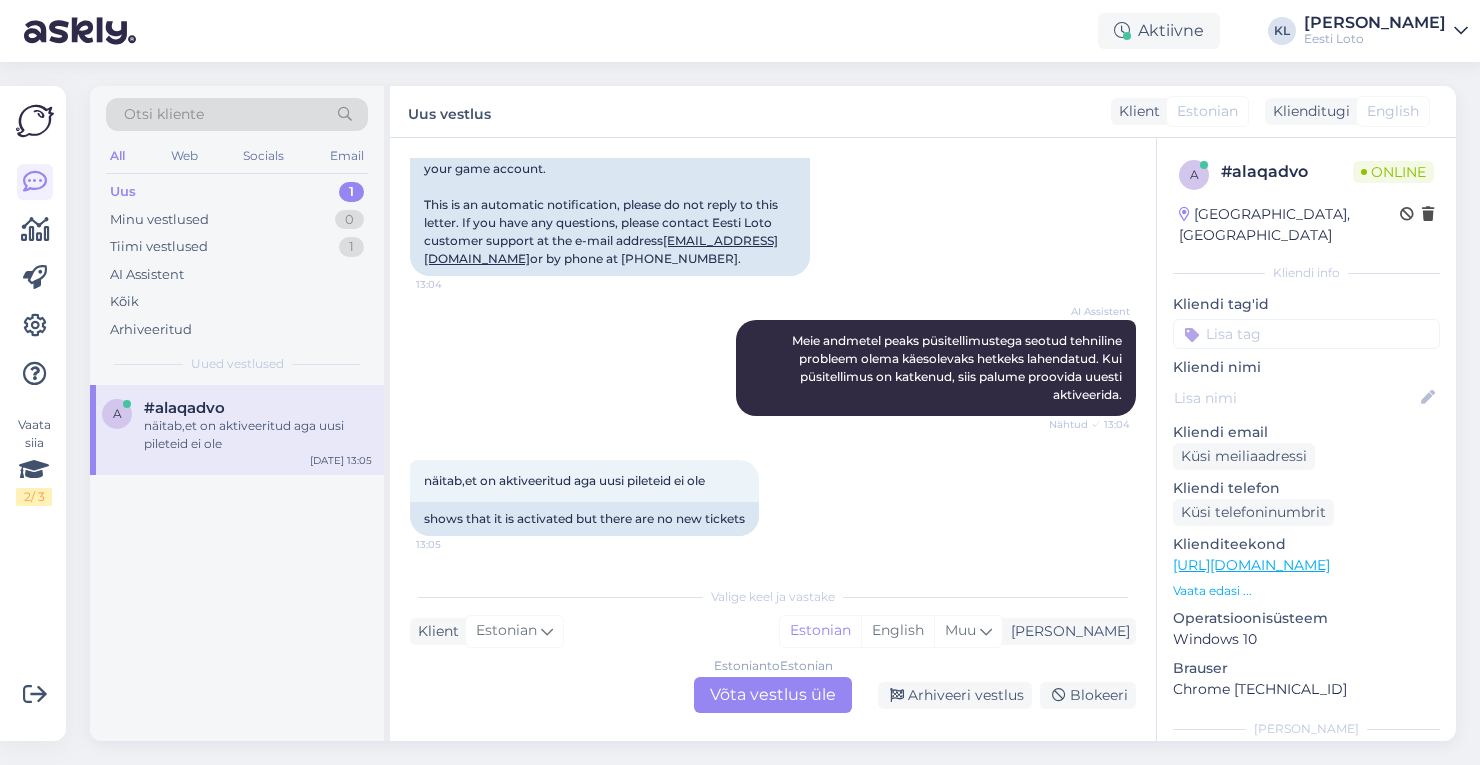 click on "Estonian  to  Estonian Võta vestlus üle" at bounding box center [773, 695] 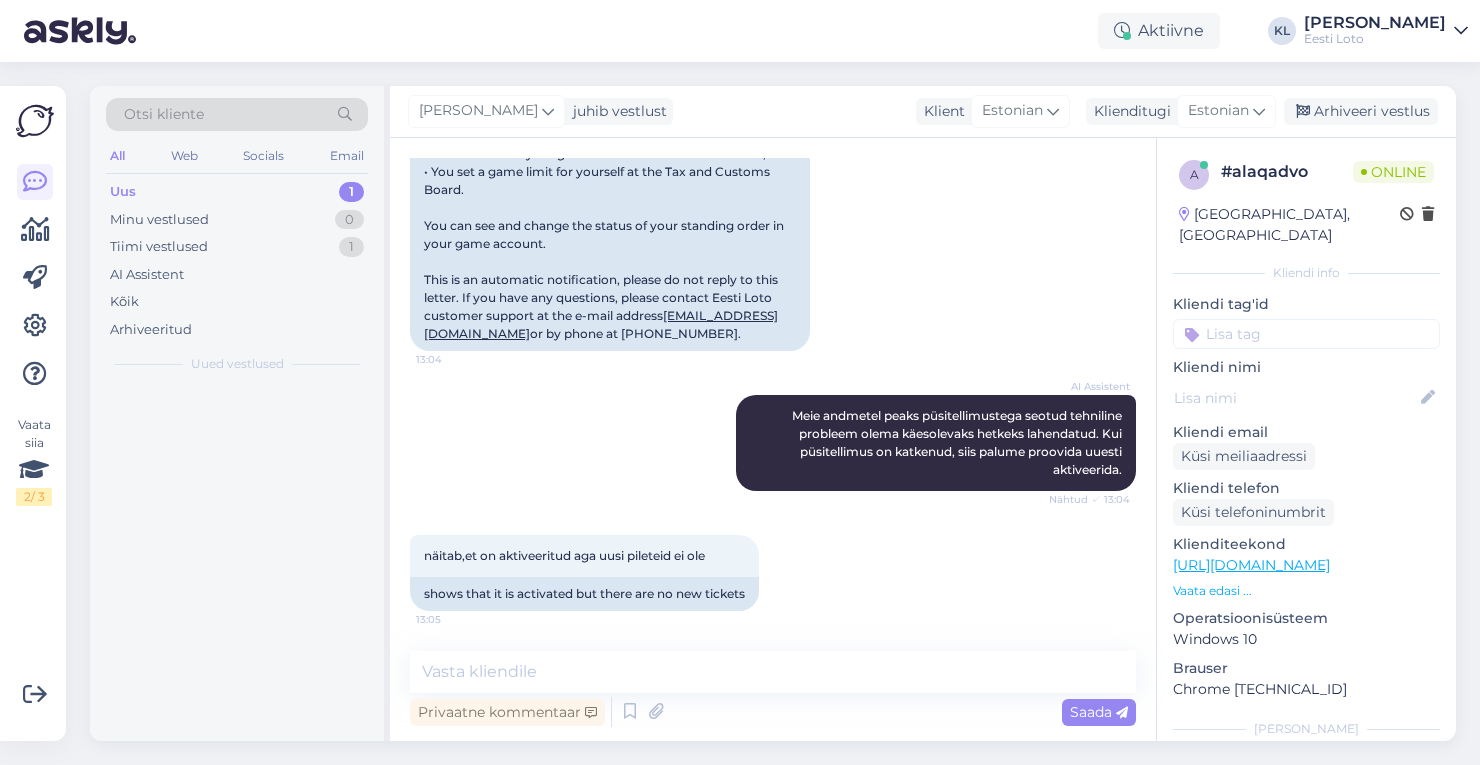 scroll, scrollTop: 937, scrollLeft: 0, axis: vertical 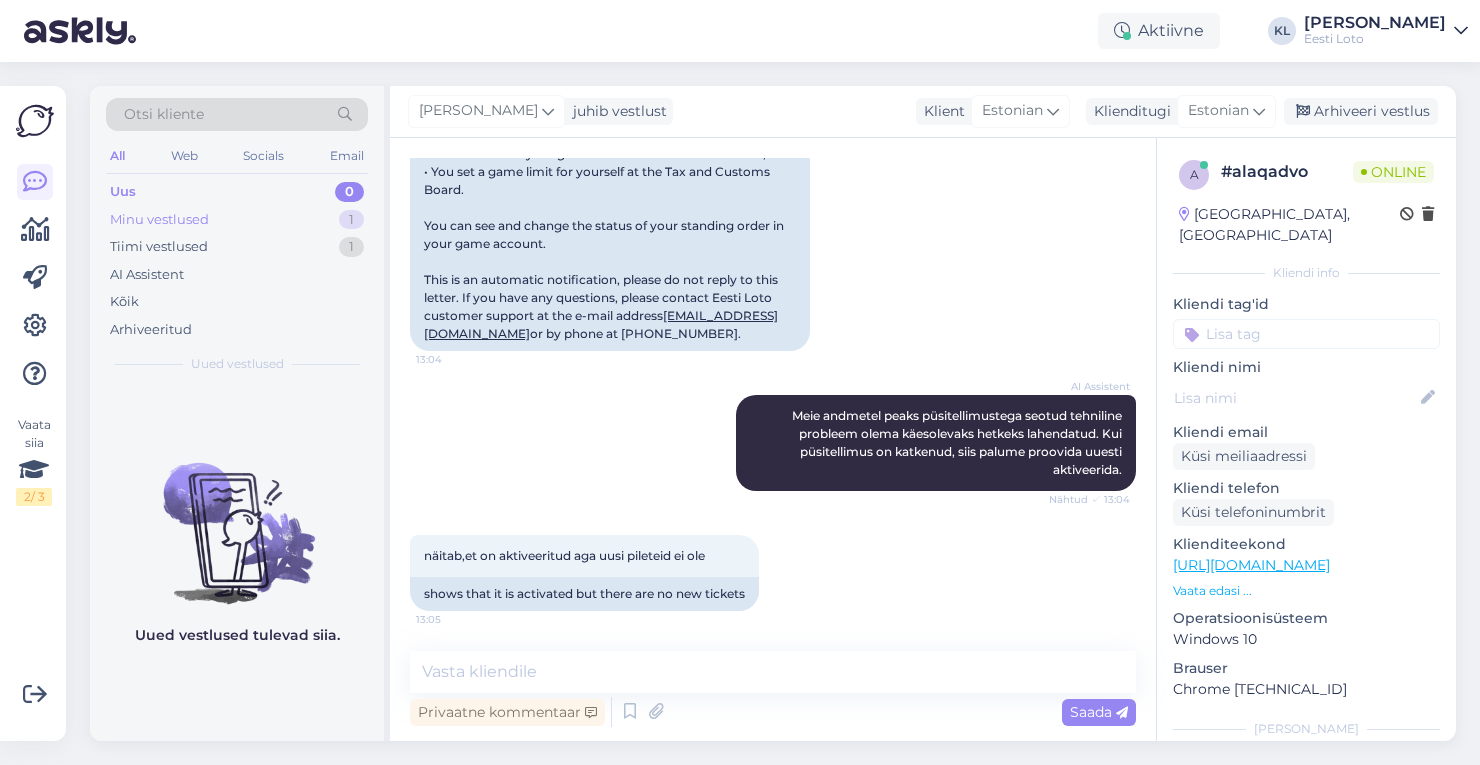 click on "Minu vestlused 1" at bounding box center (237, 220) 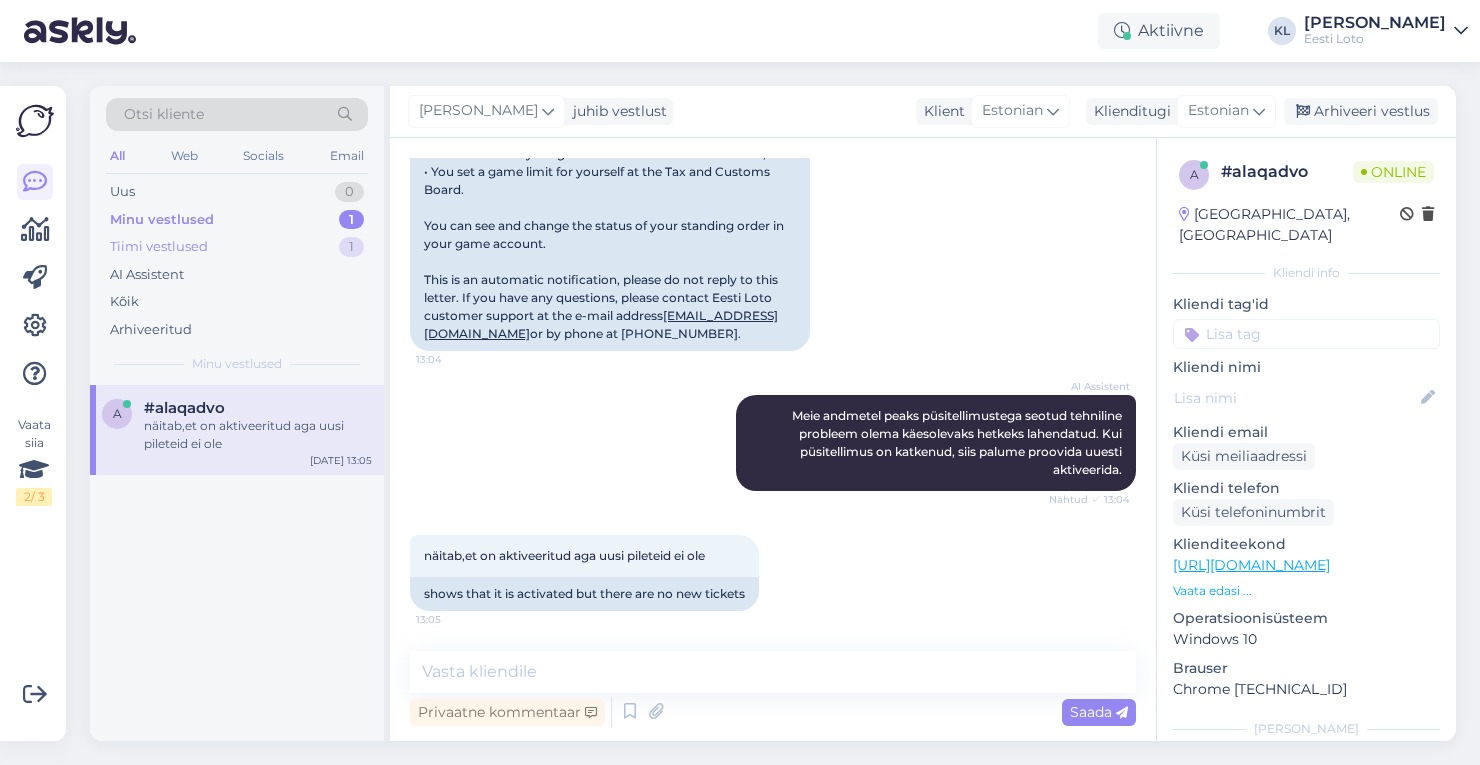 click on "Tiimi vestlused 1" at bounding box center (237, 247) 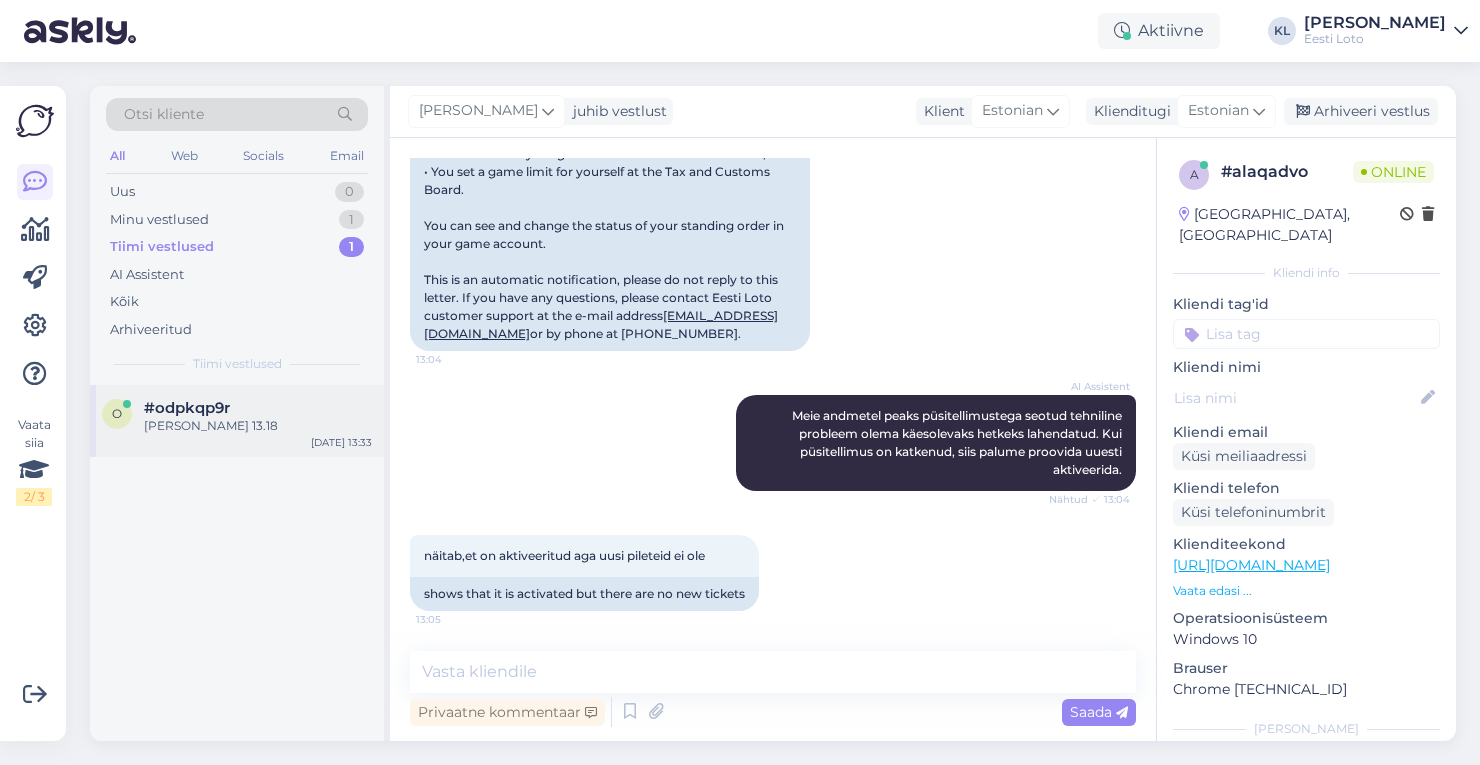 click on "Kell 13.18" at bounding box center (258, 426) 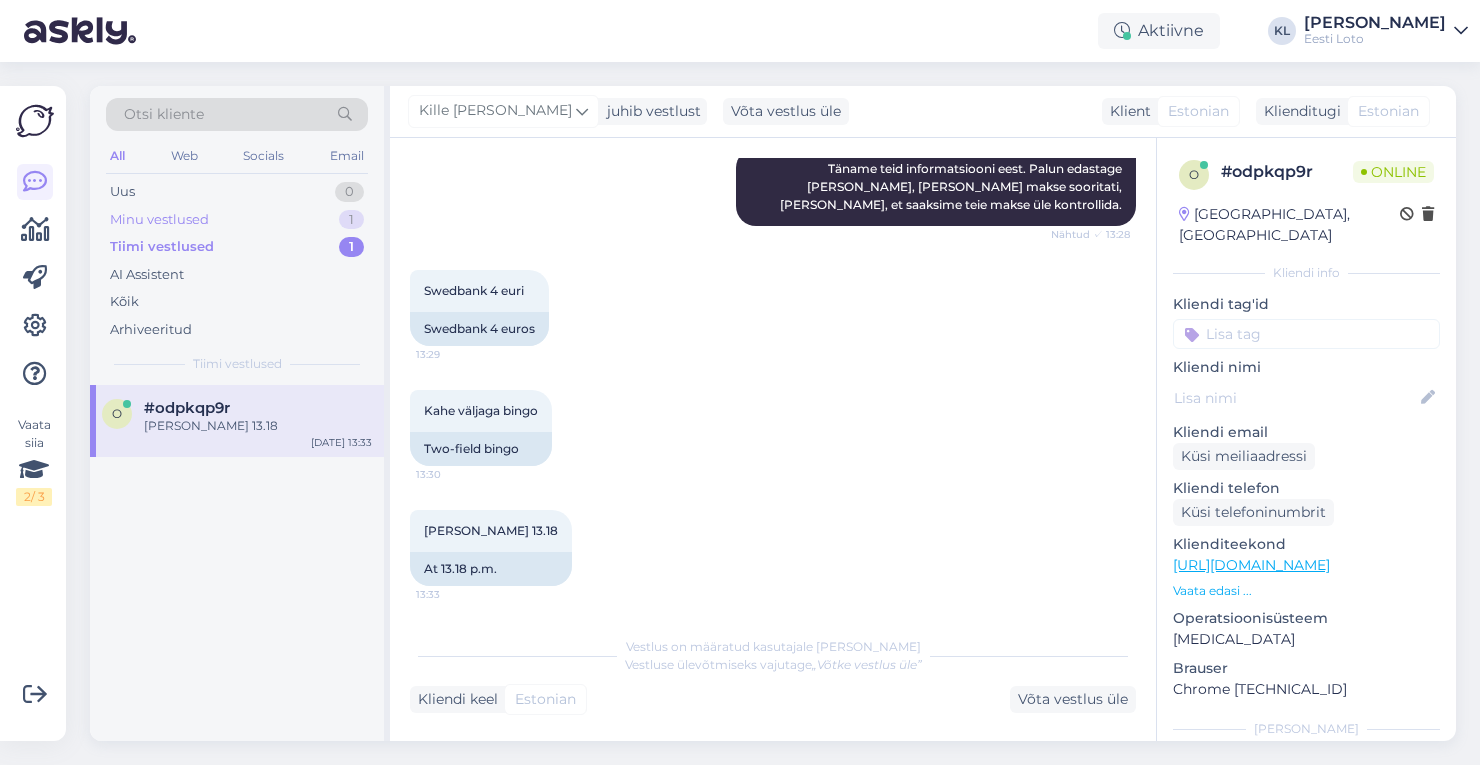 click on "Minu vestlused" at bounding box center (159, 220) 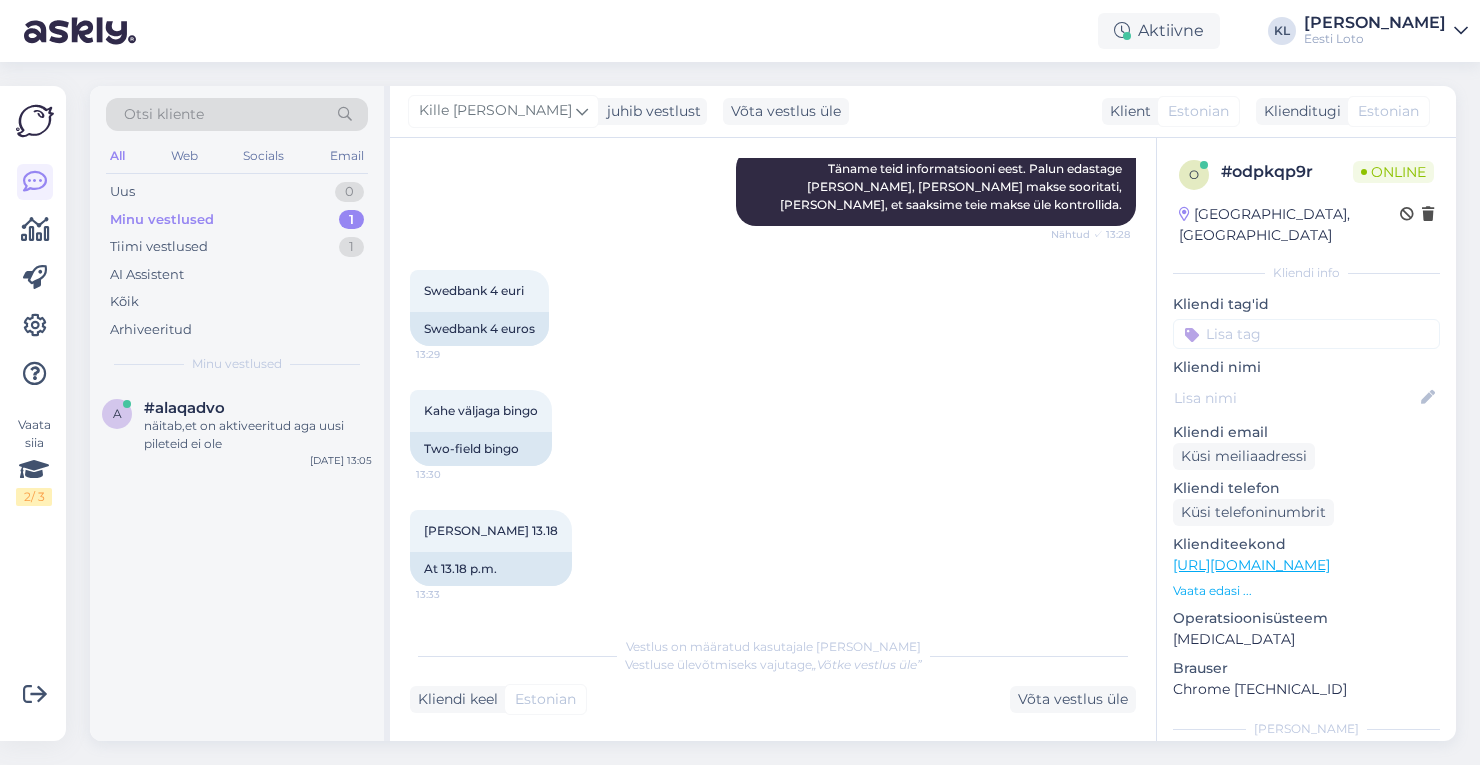 click on "Minu vestlused 1" at bounding box center [237, 220] 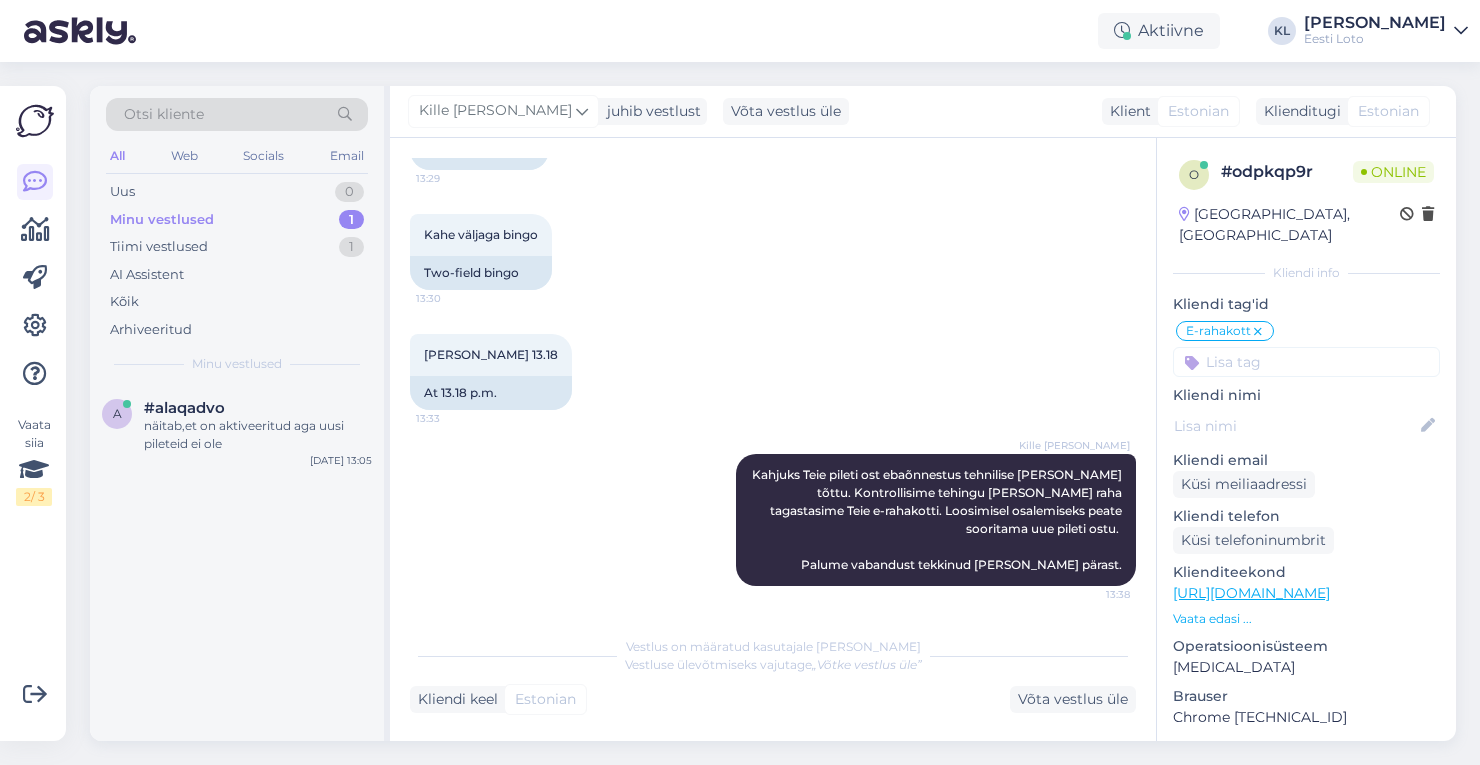 scroll, scrollTop: 726, scrollLeft: 0, axis: vertical 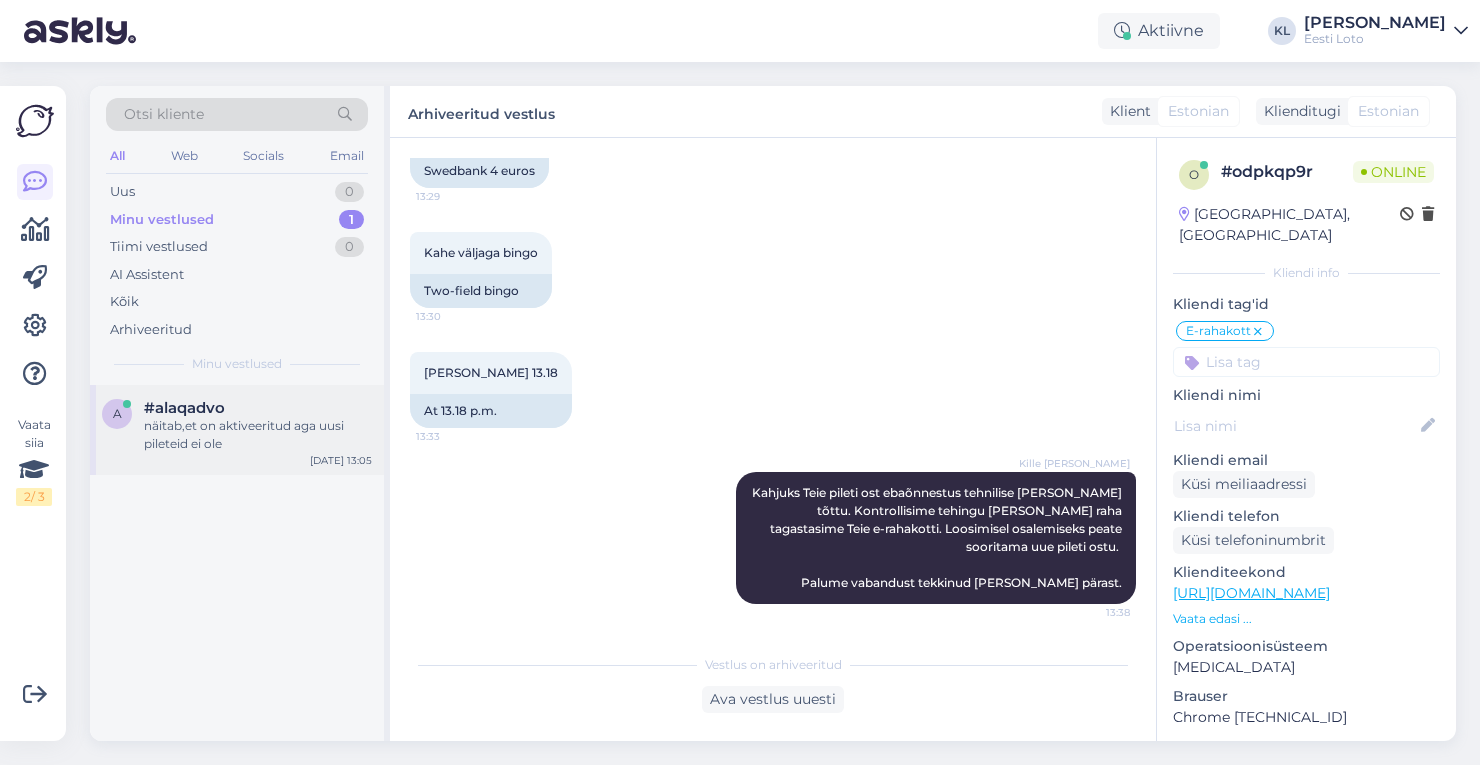 click on "näitab,et on aktiveeritud aga uusi pileteid ei ole" at bounding box center [258, 435] 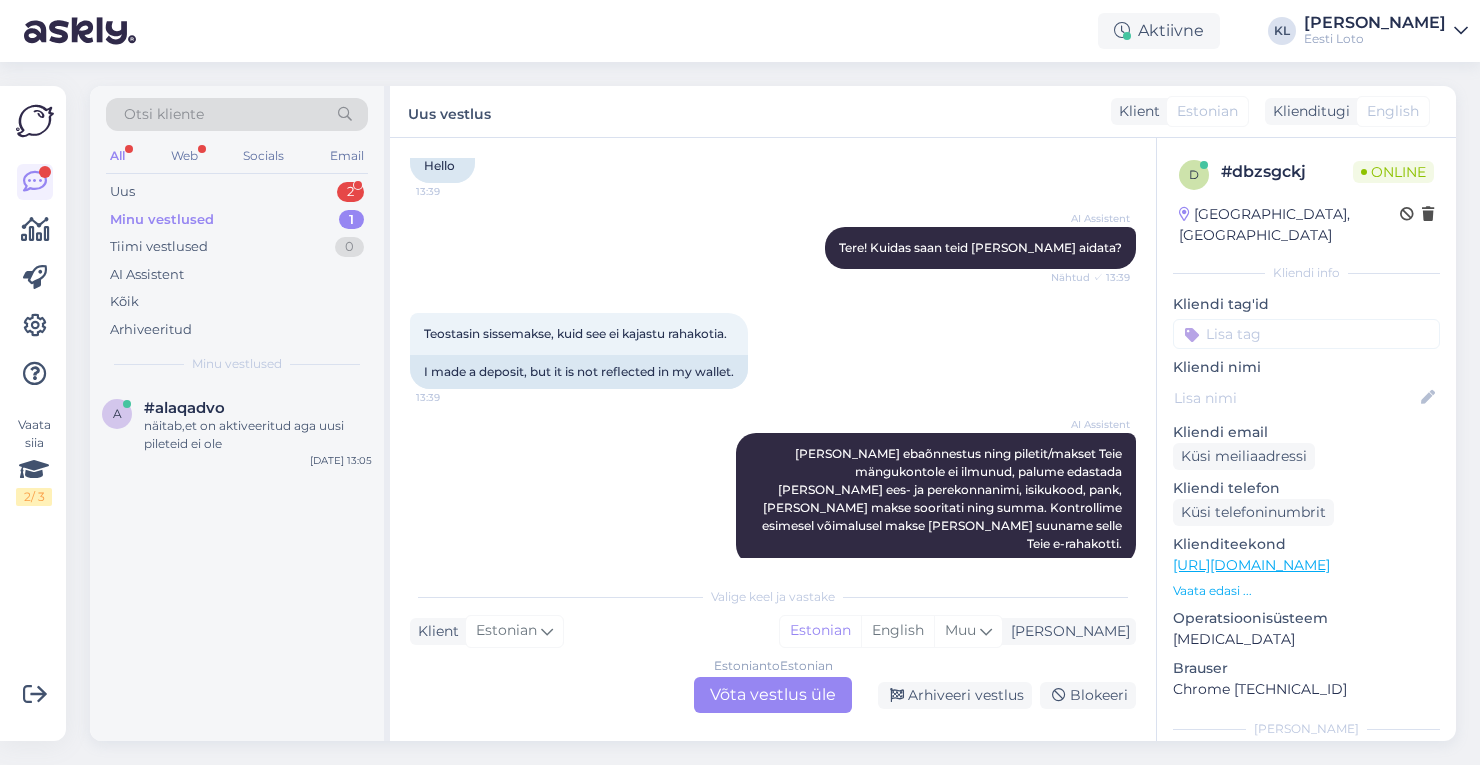 scroll, scrollTop: 15, scrollLeft: 0, axis: vertical 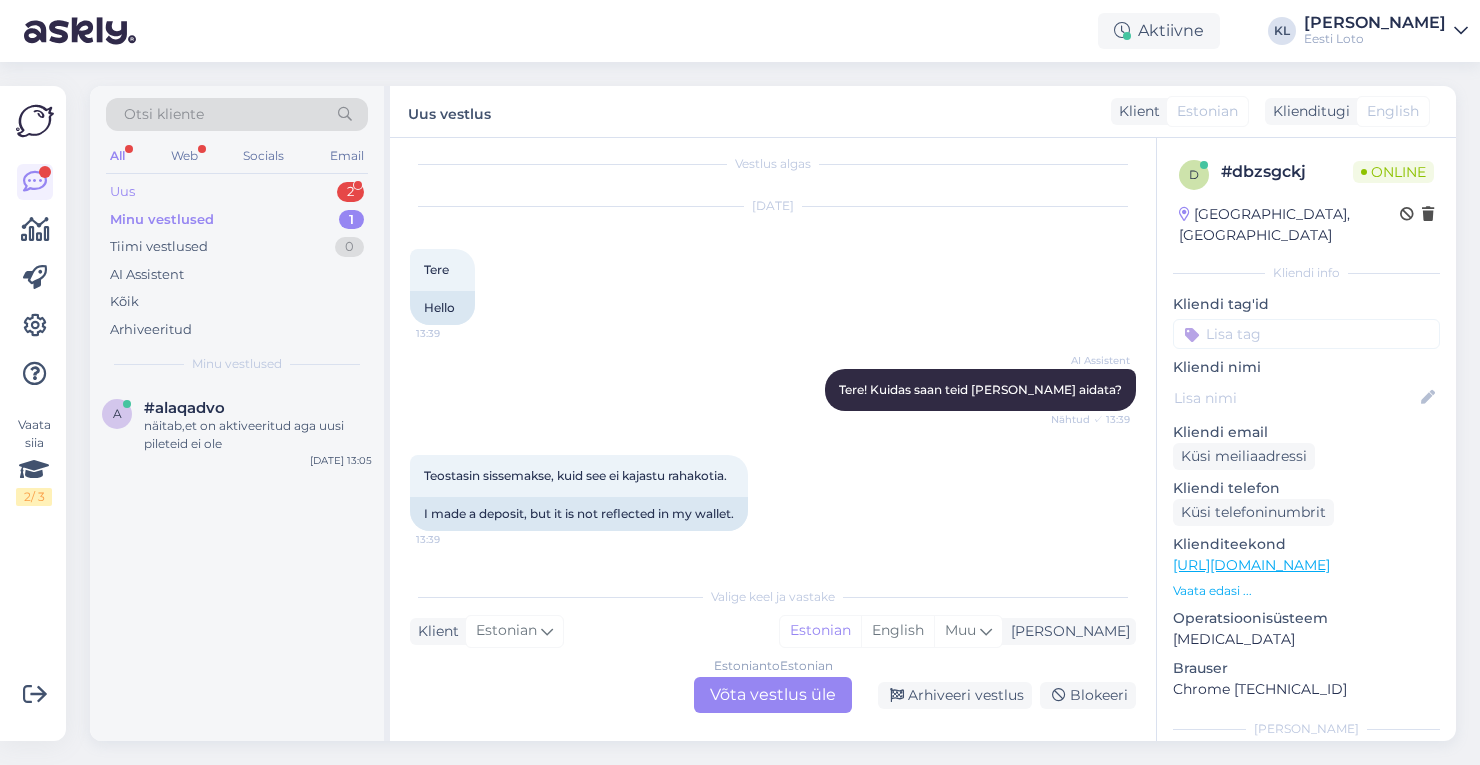 click on "Uus 2" at bounding box center (237, 192) 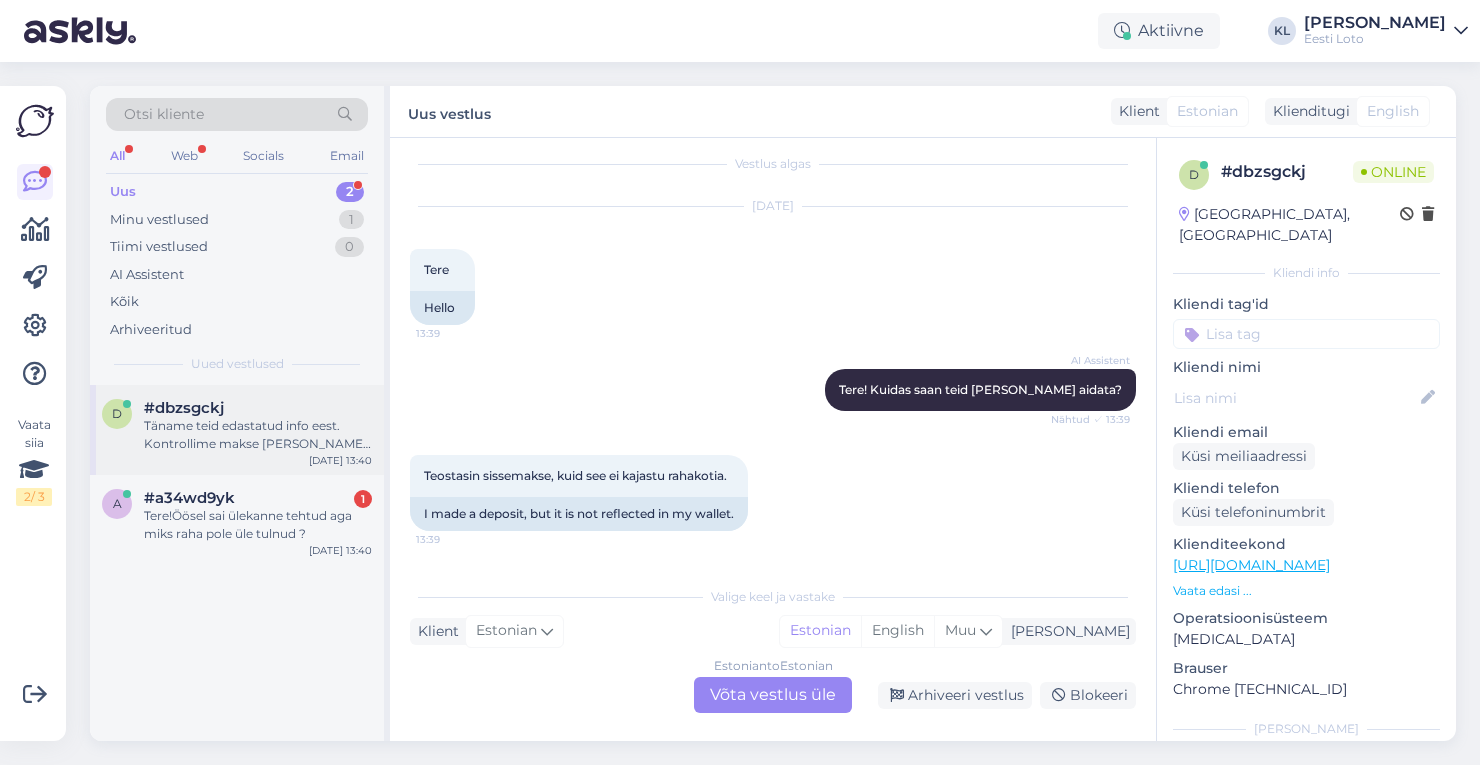 click on "Täname teid edastatud info eest. Kontrollime makse üle ja suuname selle teie e-rahakotti." at bounding box center (258, 435) 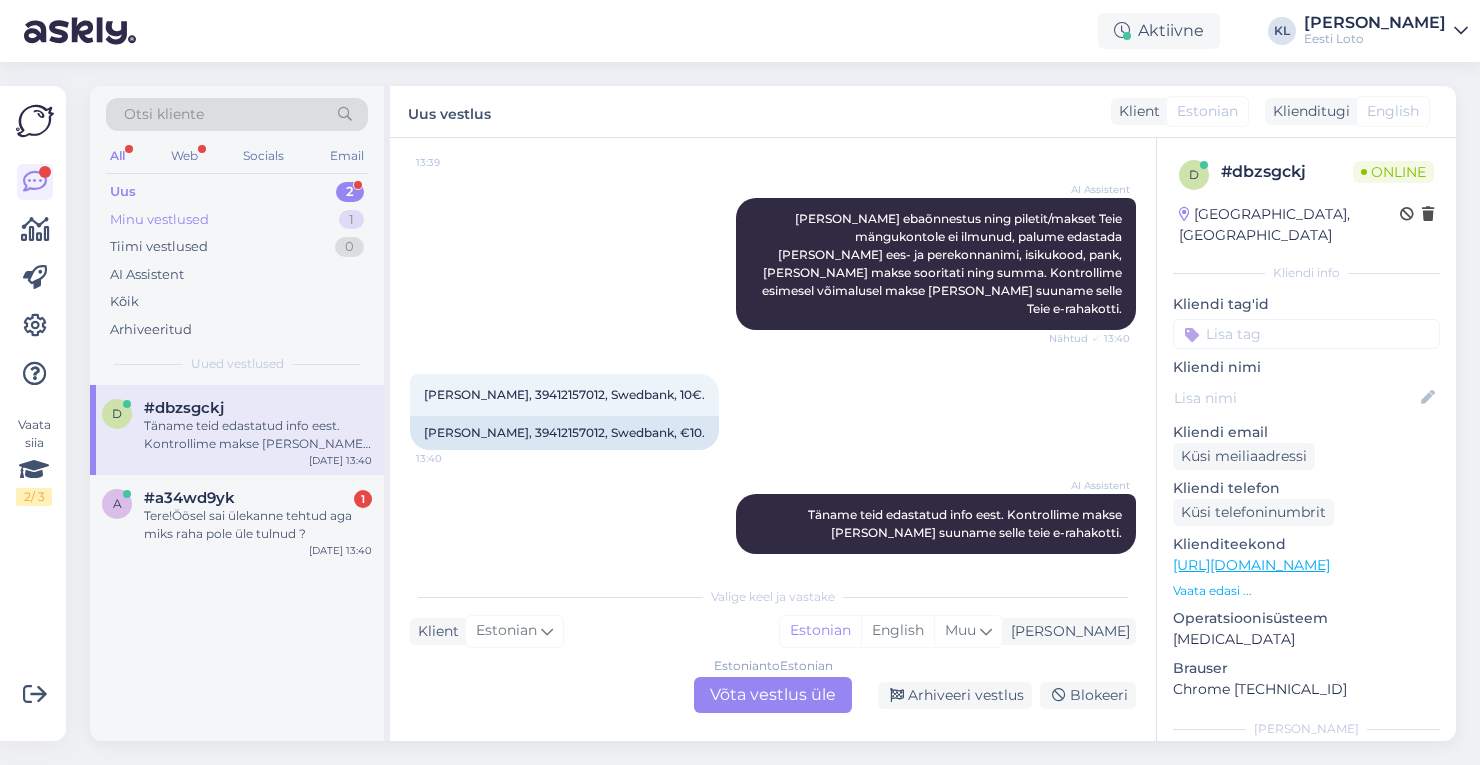 click on "Minu vestlused 1" at bounding box center (237, 220) 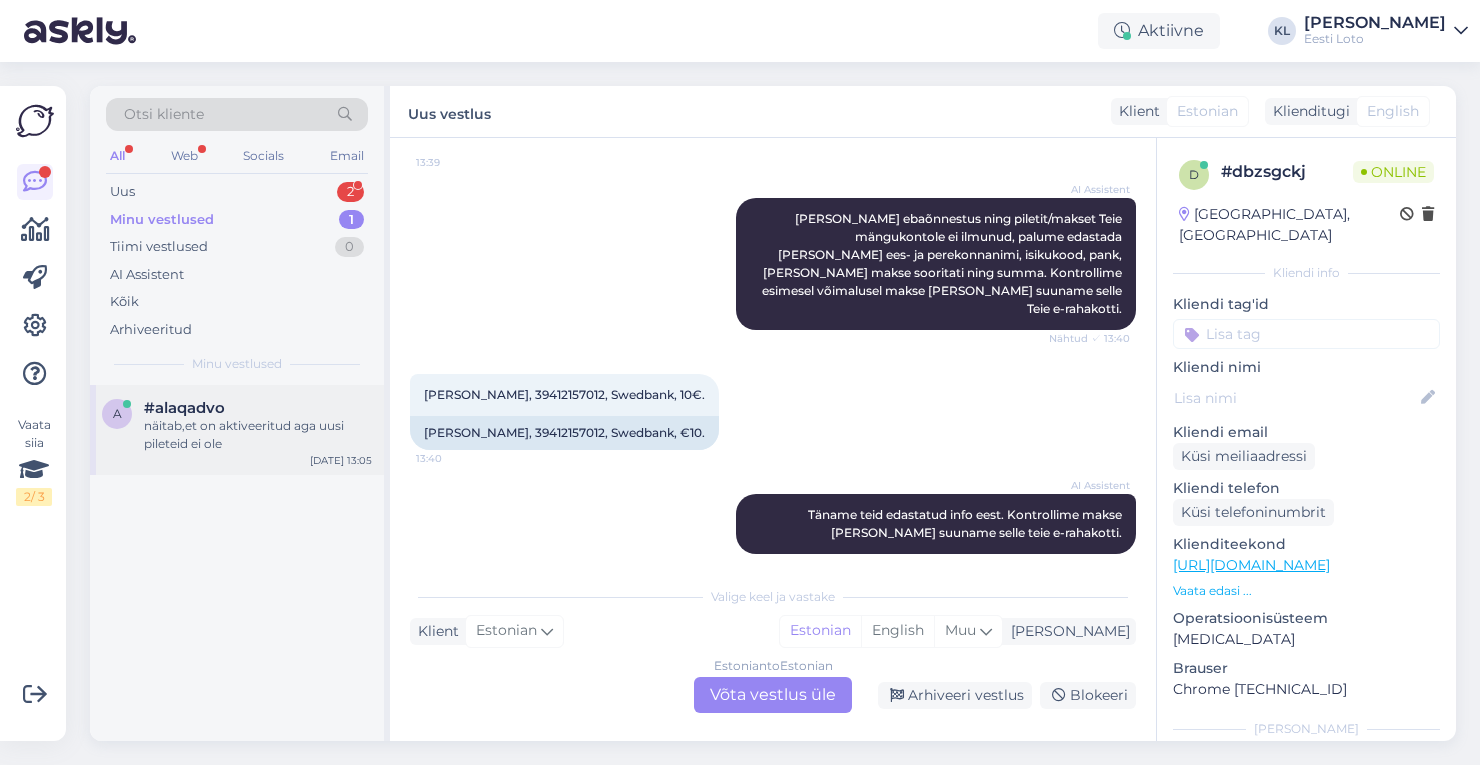 click on "näitab,et on aktiveeritud aga uusi pileteid ei ole" at bounding box center (258, 435) 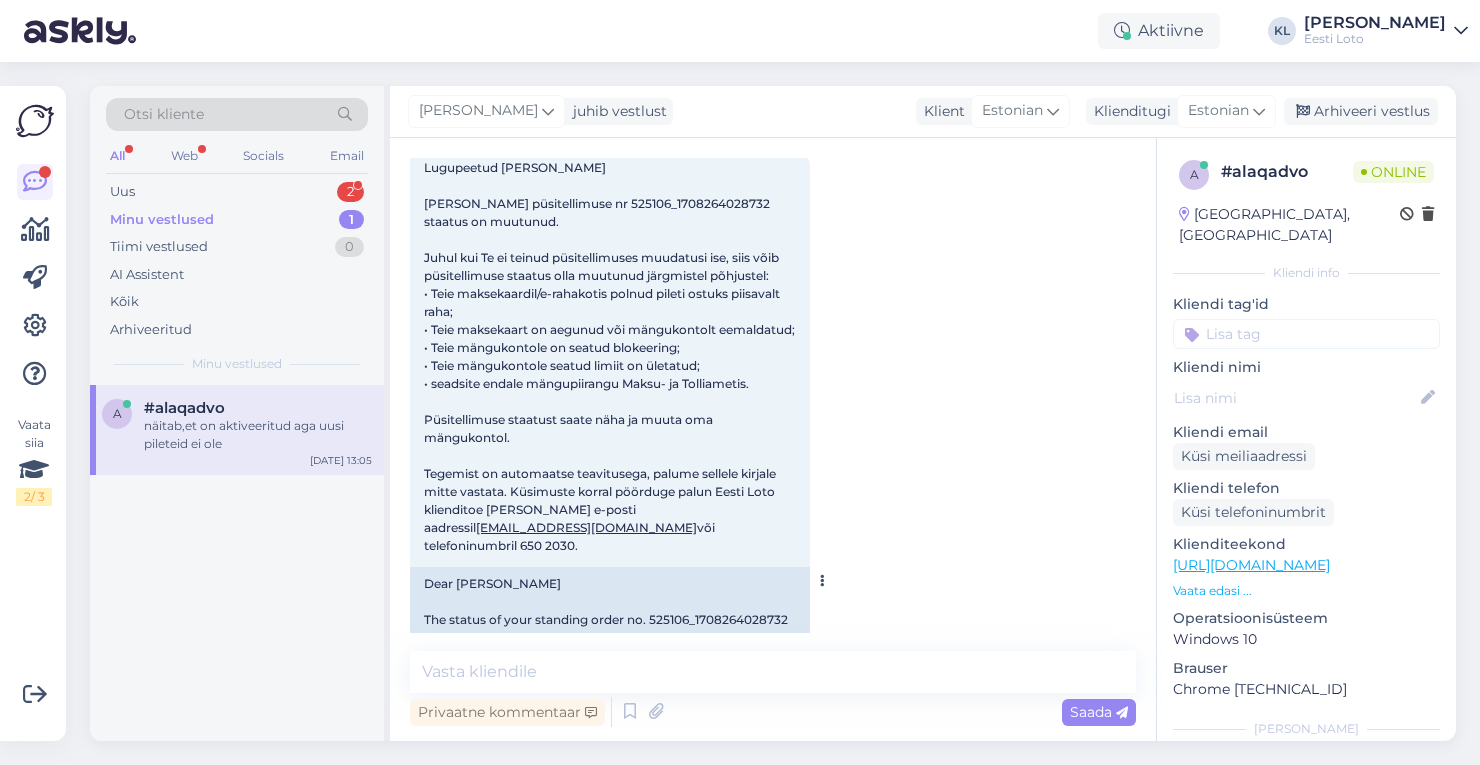 scroll, scrollTop: 276, scrollLeft: 0, axis: vertical 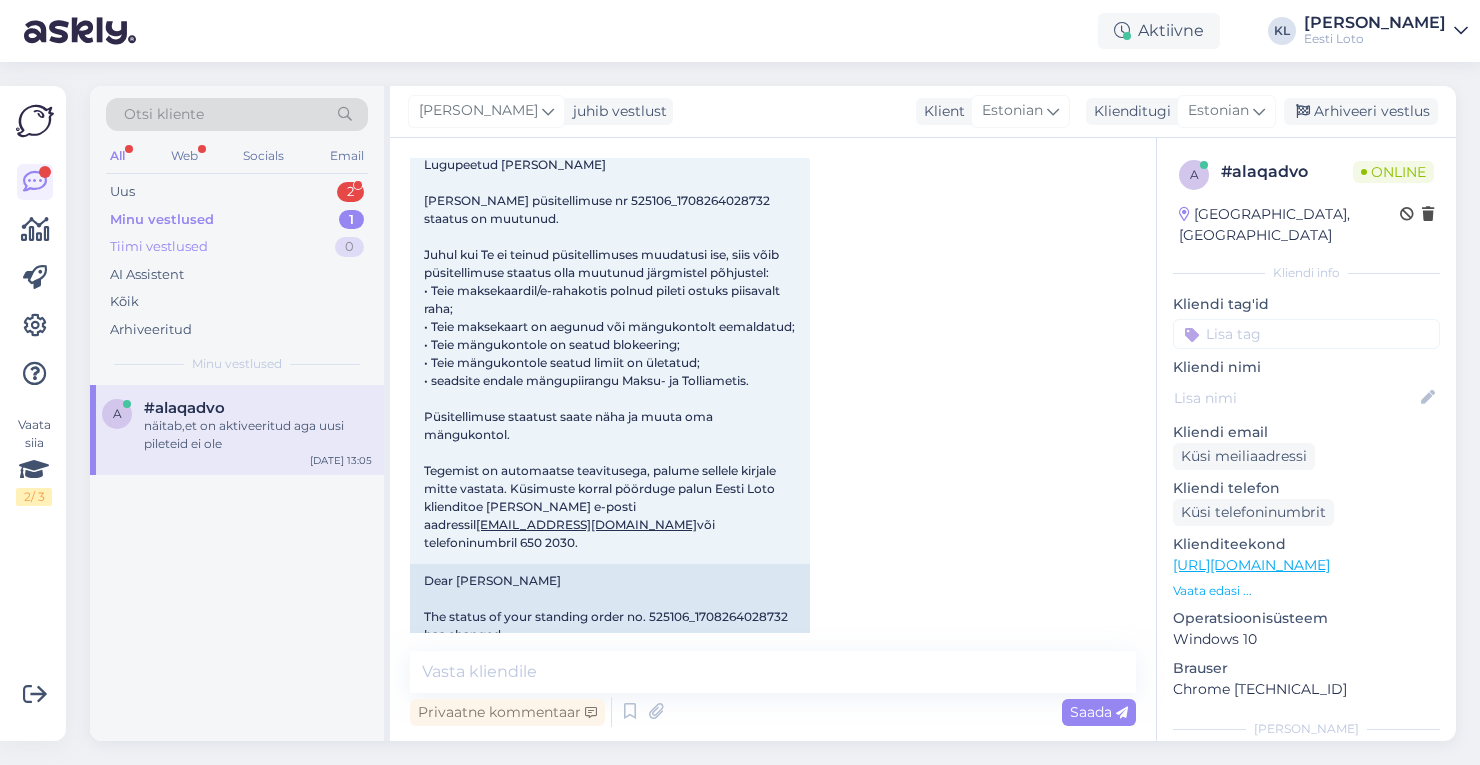 drag, startPoint x: 599, startPoint y: 542, endPoint x: 330, endPoint y: 249, distance: 397.7562 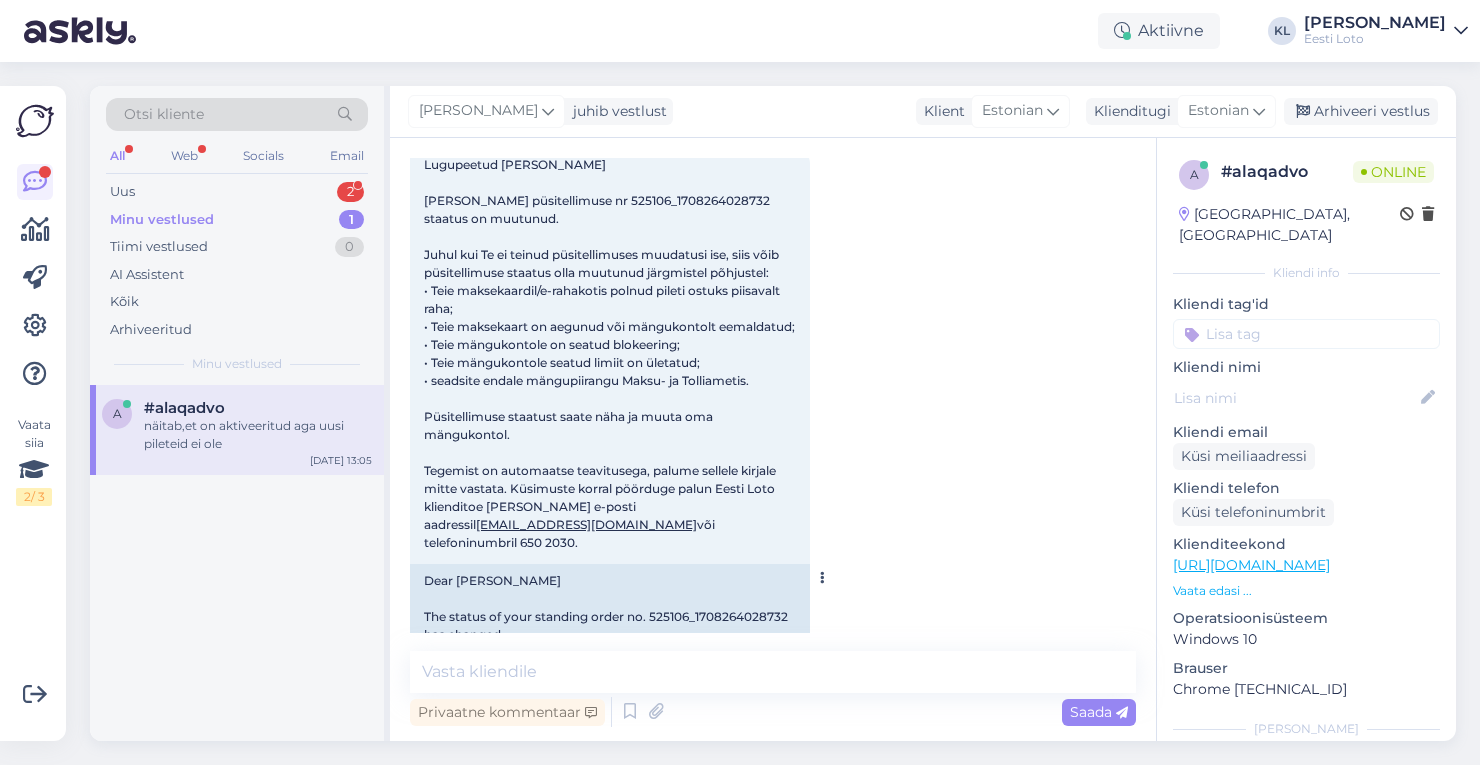 click on "Lugupeetud RANDEL RIKAS
Teie püsitellimuse nr 525106_1708264028732 staatus on muutunud.
Juhul kui Te ei teinud püsitellimuses muudatusi ise, siis võib püsitellimuse staatus olla muutunud järgmistel põhjustel:
• Teie maksekaardil/e-rahakotis polnud pileti ostuks piisavalt raha;
• Teie maksekaart on aegunud või mängukontolt eemaldatud;
• Teie mängukontole on seatud blokeering;
• Teie mängukontole seatud limiit on ületatud;
• seadsite endale mängupiirangu Maksu- ja Tolliametis.
Püsitellimuse staatust saate näha ja muuta oma mängukontol.
Tegemist on automaatse teavitusega, palume sellele kirjale mitte vastata. Küsimuste korral pöörduge palun Eesti Loto klienditoe poole e-posti aadressil  klienditugi@eestiloto.ee  või telefoninumbril 650 2030. 13:04" at bounding box center [610, 354] 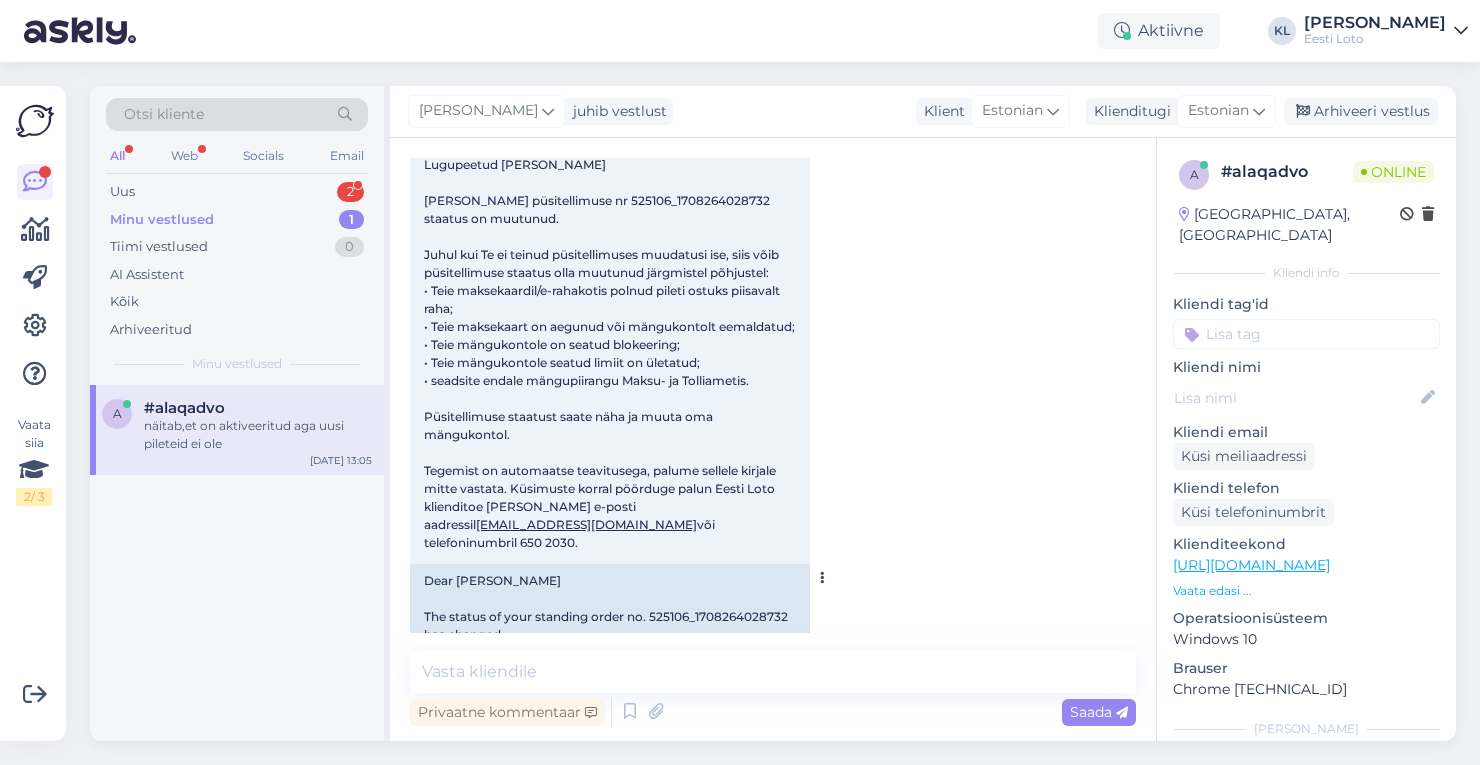 drag, startPoint x: 585, startPoint y: 535, endPoint x: 418, endPoint y: 195, distance: 378.7994 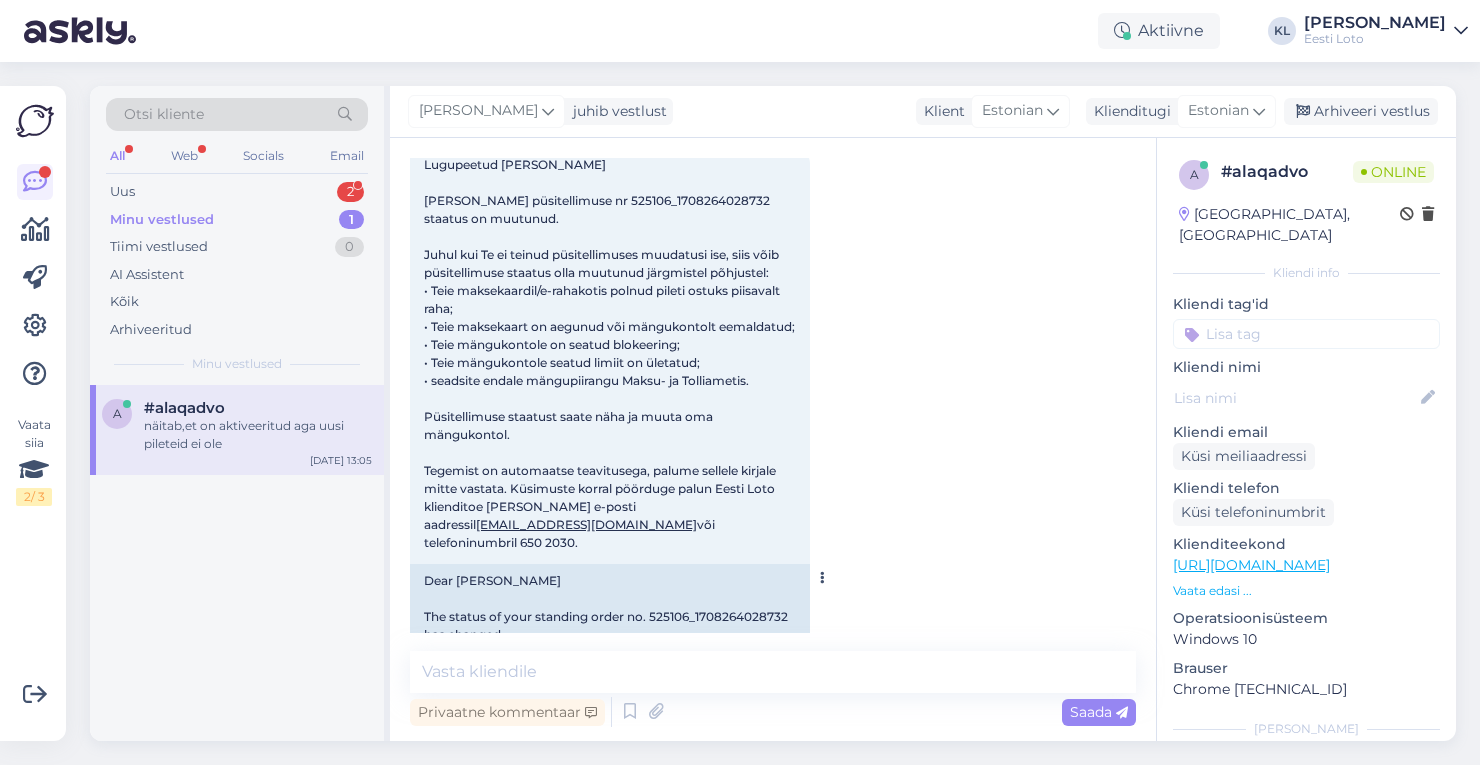 click on "Lugupeetud RANDEL RIKAS
Teie püsitellimuse nr 525106_1708264028732 staatus on muutunud.
Juhul kui Te ei teinud püsitellimuses muudatusi ise, siis võib püsitellimuse staatus olla muutunud järgmistel põhjustel:
• Teie maksekaardil/e-rahakotis polnud pileti ostuks piisavalt raha;
• Teie maksekaart on aegunud või mängukontolt eemaldatud;
• Teie mängukontole on seatud blokeering;
• Teie mängukontole seatud limiit on ületatud;
• seadsite endale mängupiirangu Maksu- ja Tolliametis.
Püsitellimuse staatust saate näha ja muuta oma mängukontol.
Tegemist on automaatse teavitusega, palume sellele kirjale mitte vastata. Küsimuste korral pöörduge palun Eesti Loto klienditoe poole e-posti aadressil  klienditugi@eestiloto.ee  või telefoninumbril 650 2030. 13:04" at bounding box center (610, 354) 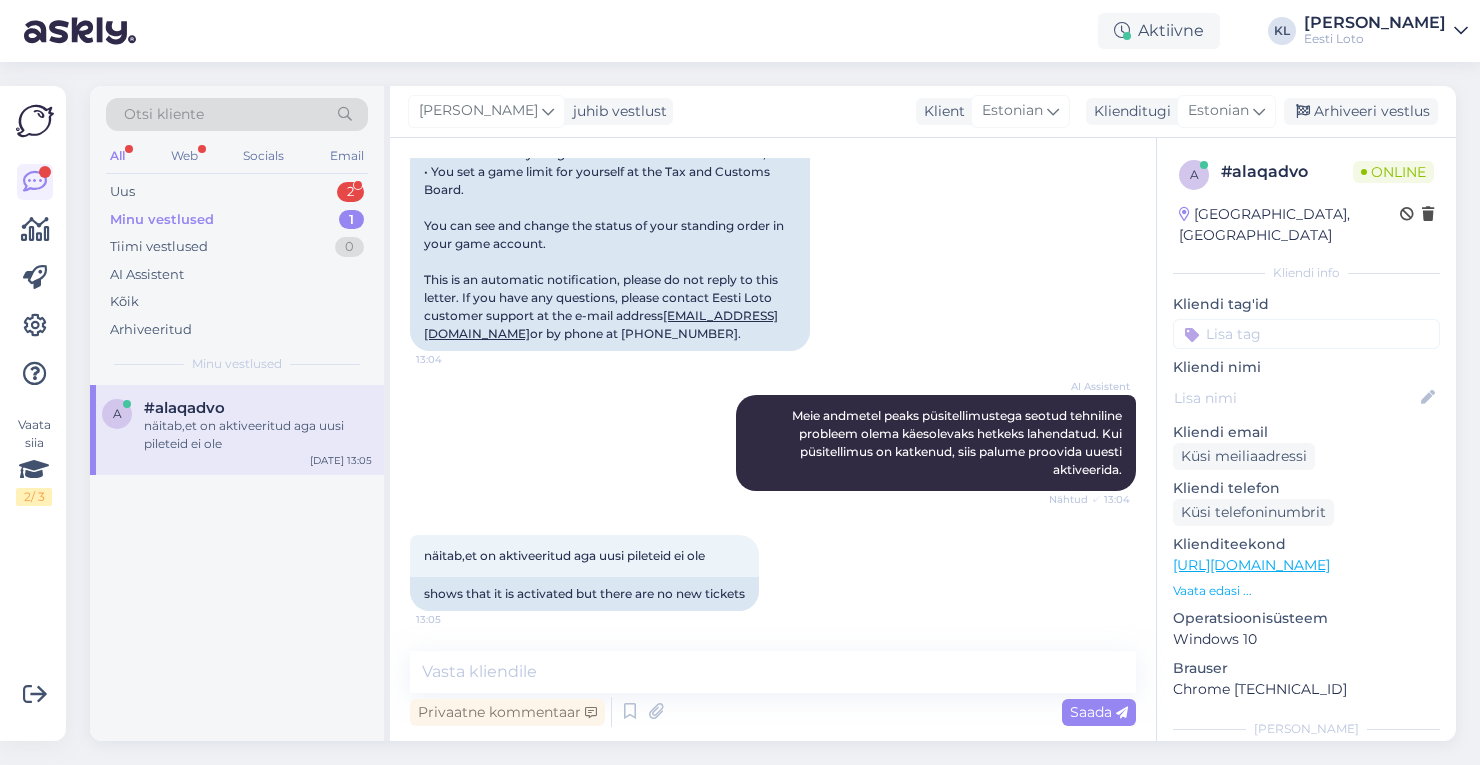 scroll, scrollTop: 937, scrollLeft: 0, axis: vertical 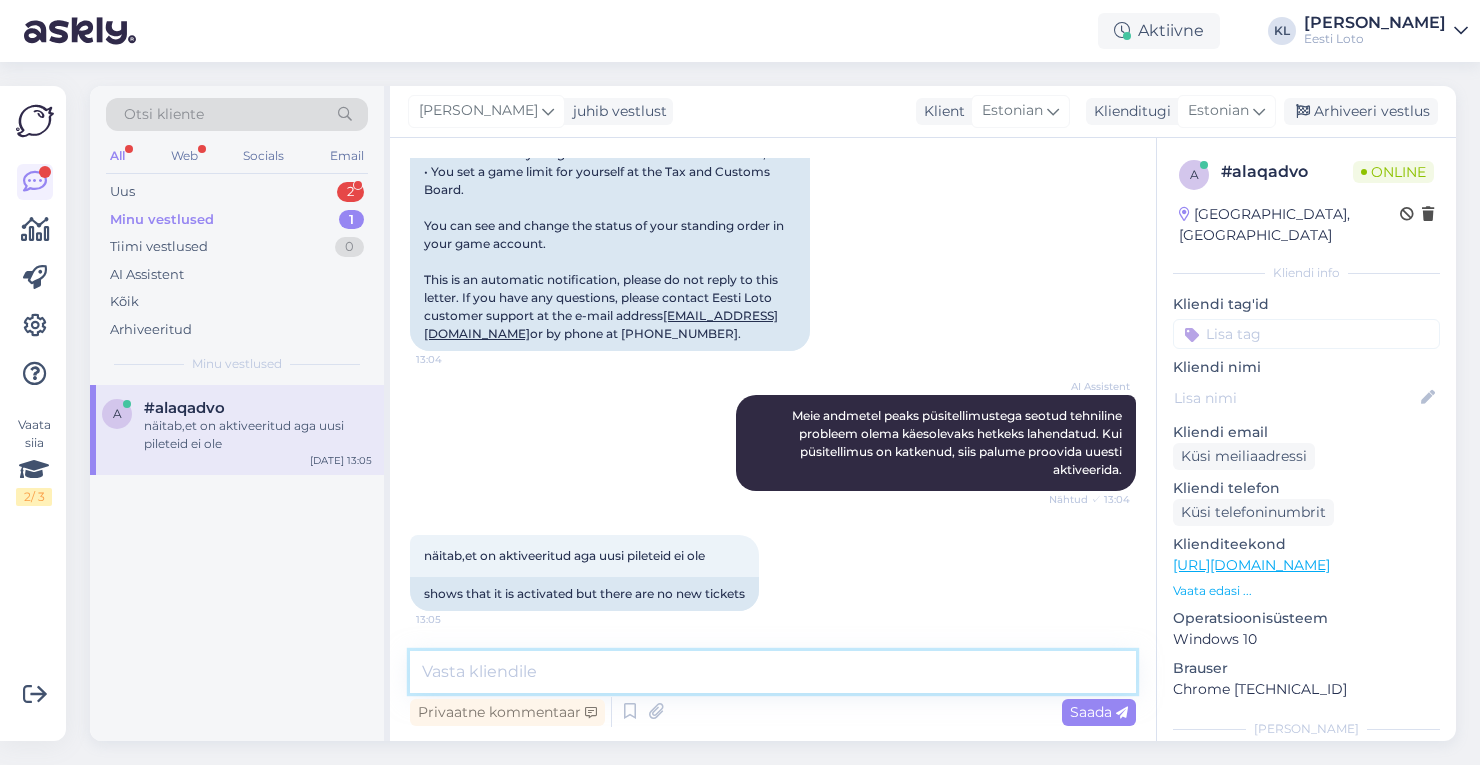 click at bounding box center (773, 672) 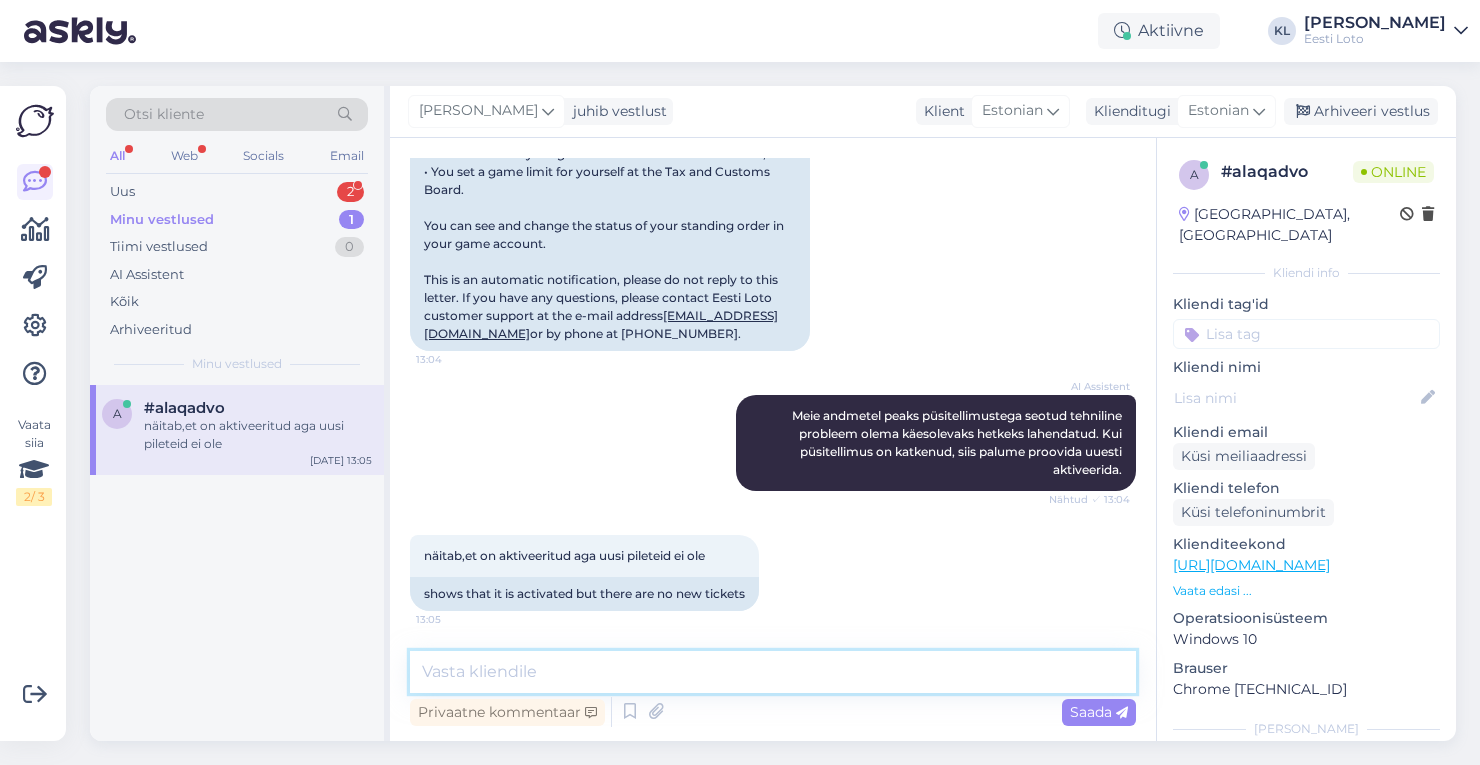 scroll, scrollTop: 937, scrollLeft: 0, axis: vertical 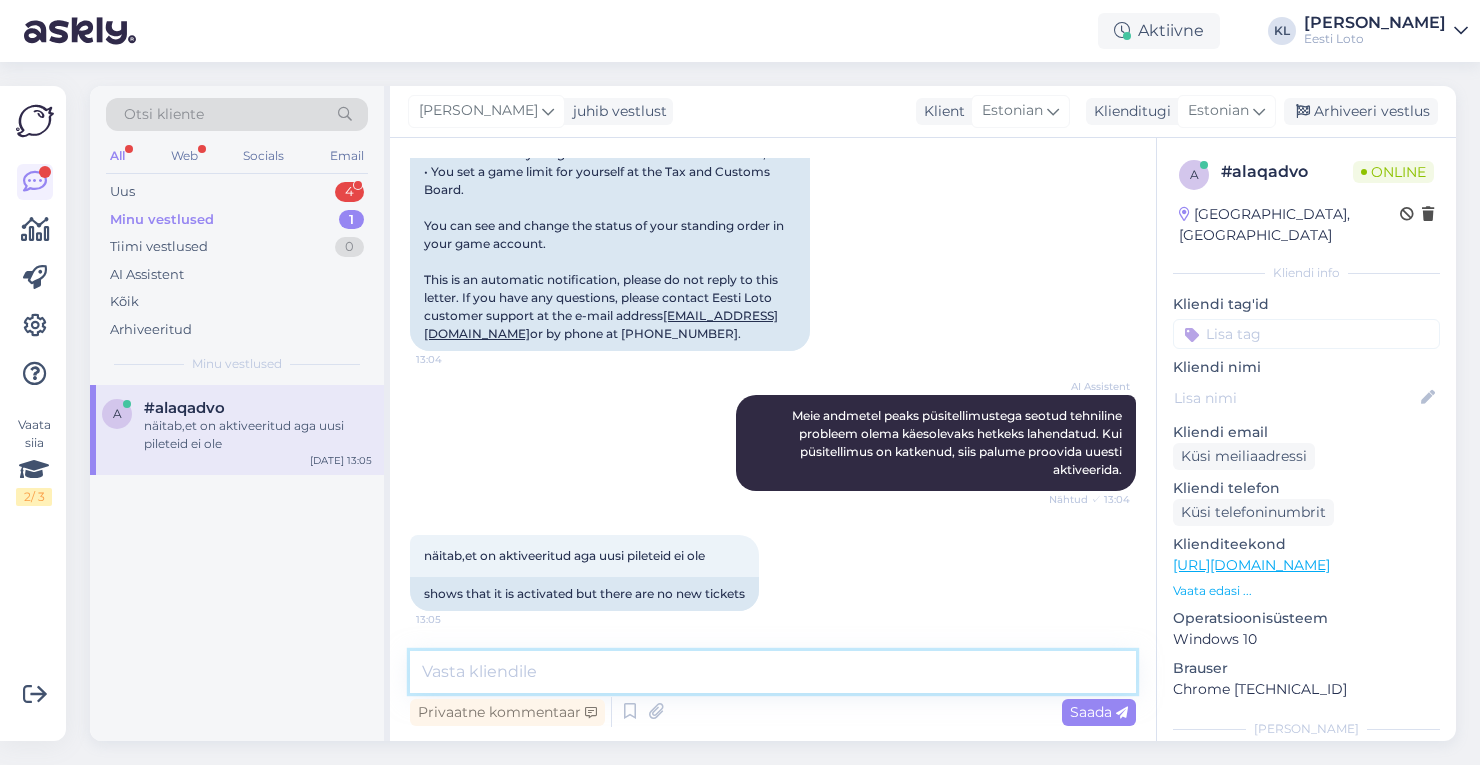 paste on "Kuigi püsitellimus on nüüd taas aktiivne, ei toimu pileti ost kohe pärast aktiveerimist.
Automaatne püsitellimuse täitmine toimub vastavalt mängude loosimisaegadele:
•	Bingo loto puhul toimub automaatne ost kolmapäeva öösel vastu neljapäeva, peale loosimist.
•	Eurojackpoti puhul reedel vastu laupäeva, samuti pärast loosimist.
Kui soovite osaleda juba selle nädala loosimistes, soovitame hetkel pileti käsitsi osta valikust “Mängima”.
Tulevikus peaks süsteem ostud taas automaatselt teostama vastavalt valitud püsitellimuse tingimustele." 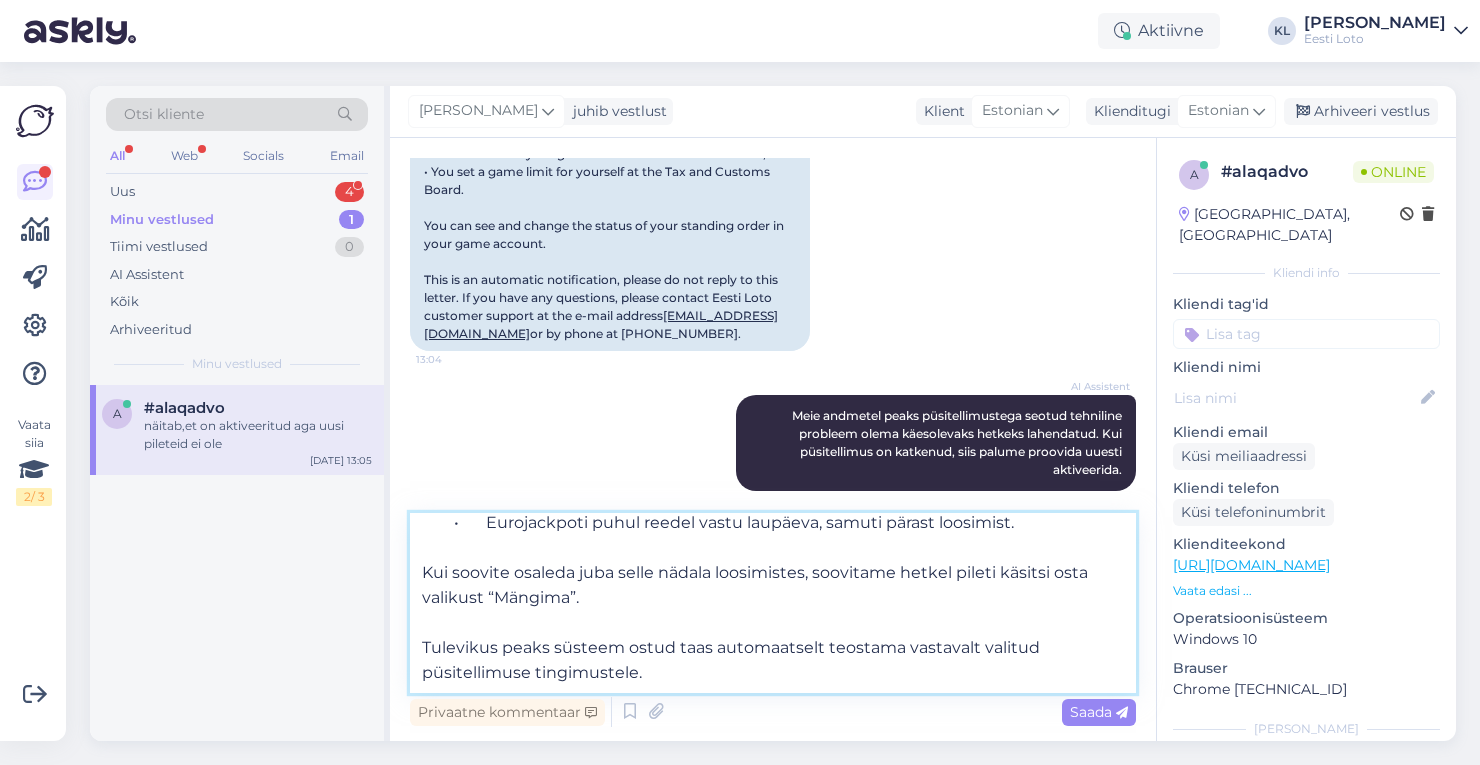 scroll, scrollTop: 136, scrollLeft: 0, axis: vertical 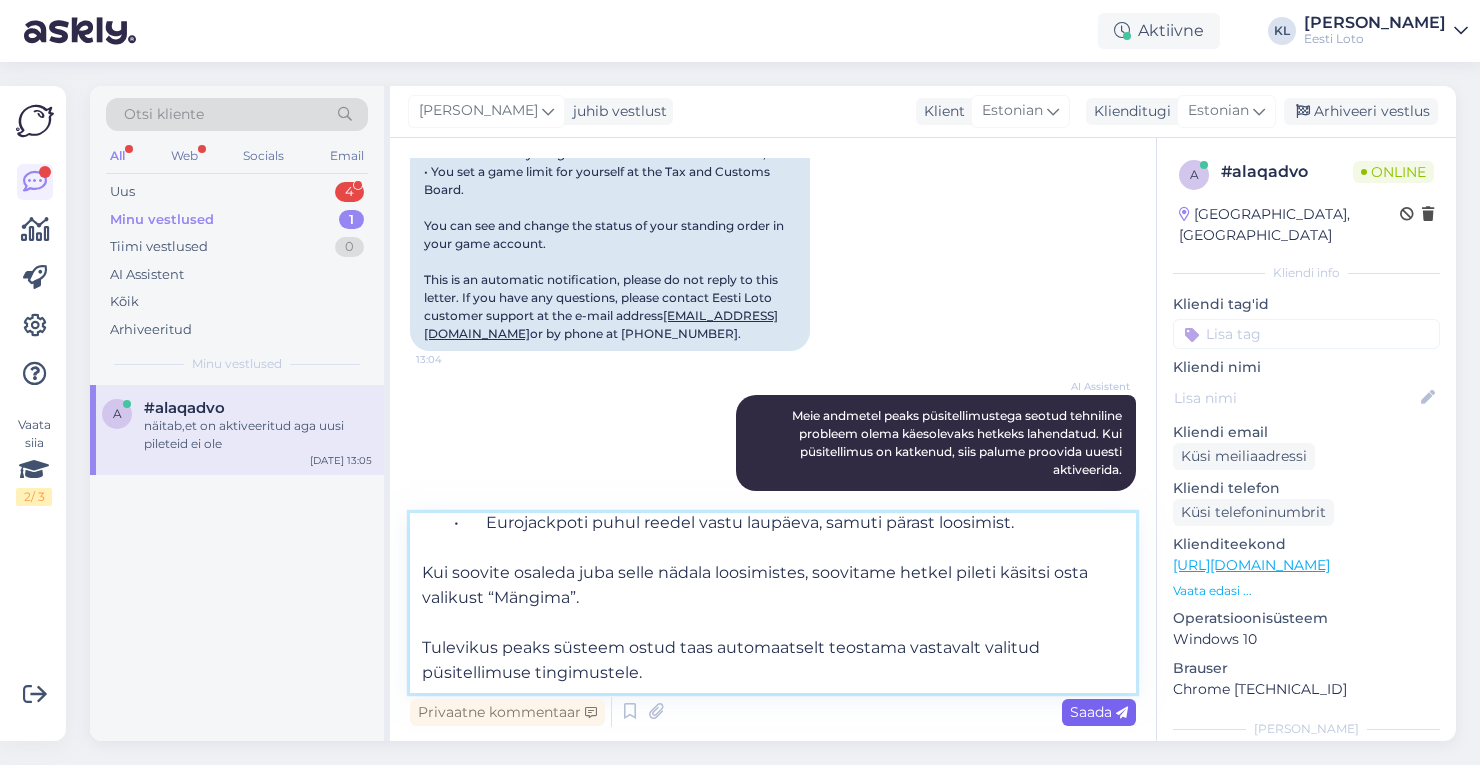 type on "Kuigi püsitellimus on nüüd taas aktiivne, ei toimu pileti ost kohe pärast aktiveerimist.
Automaatne püsitellimuse täitmine toimub vastavalt mängude loosimisaegadele:
•	Bingo loto puhul toimub automaatne ost kolmapäeva öösel vastu neljapäeva, peale loosimist.
•	Eurojackpoti puhul reedel vastu laupäeva, samuti pärast loosimist.
Kui soovite osaleda juba selle nädala loosimistes, soovitame hetkel pileti käsitsi osta valikust “Mängima”.
Tulevikus peaks süsteem ostud taas automaatselt teostama vastavalt valitud püsitellimuse tingimustele." 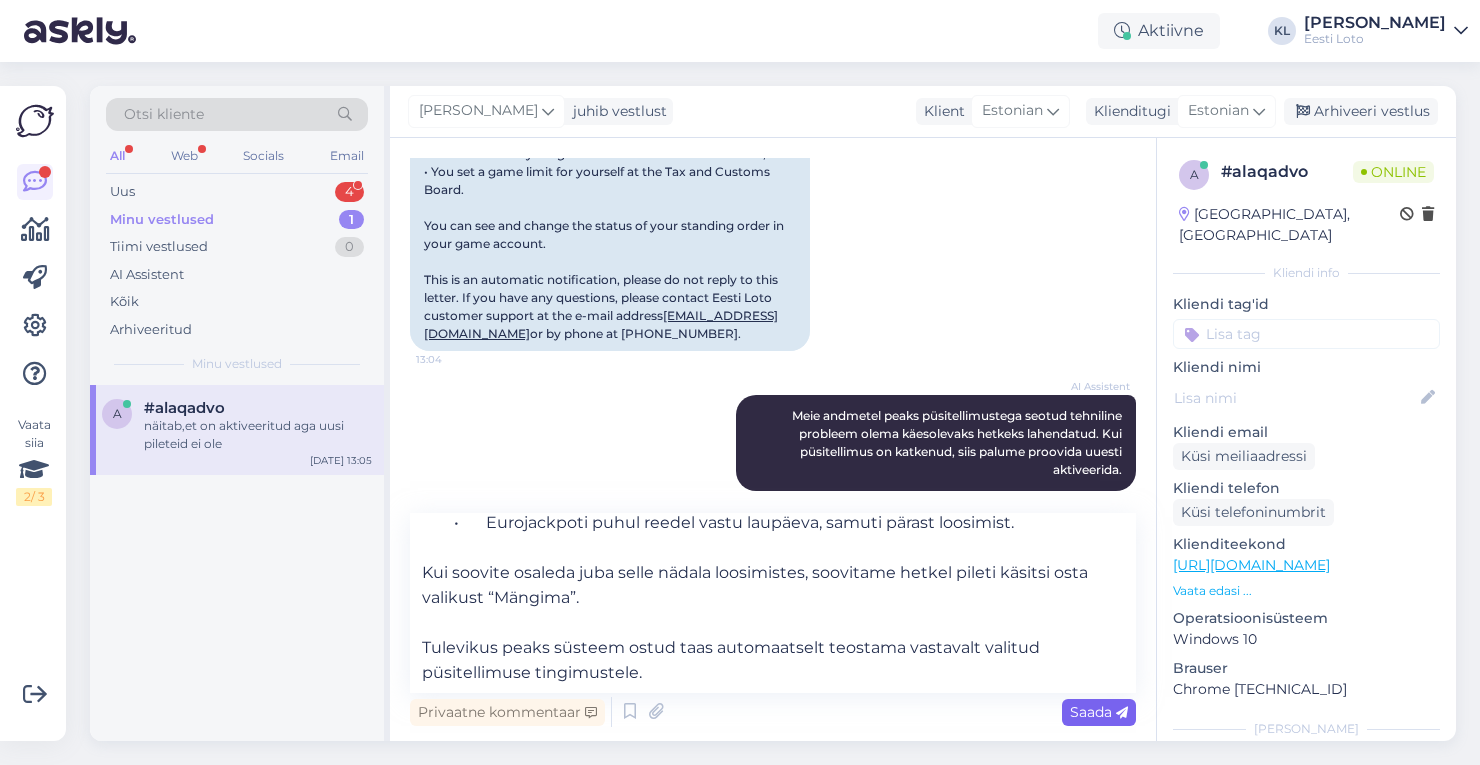 click on "Saada" at bounding box center [1099, 712] 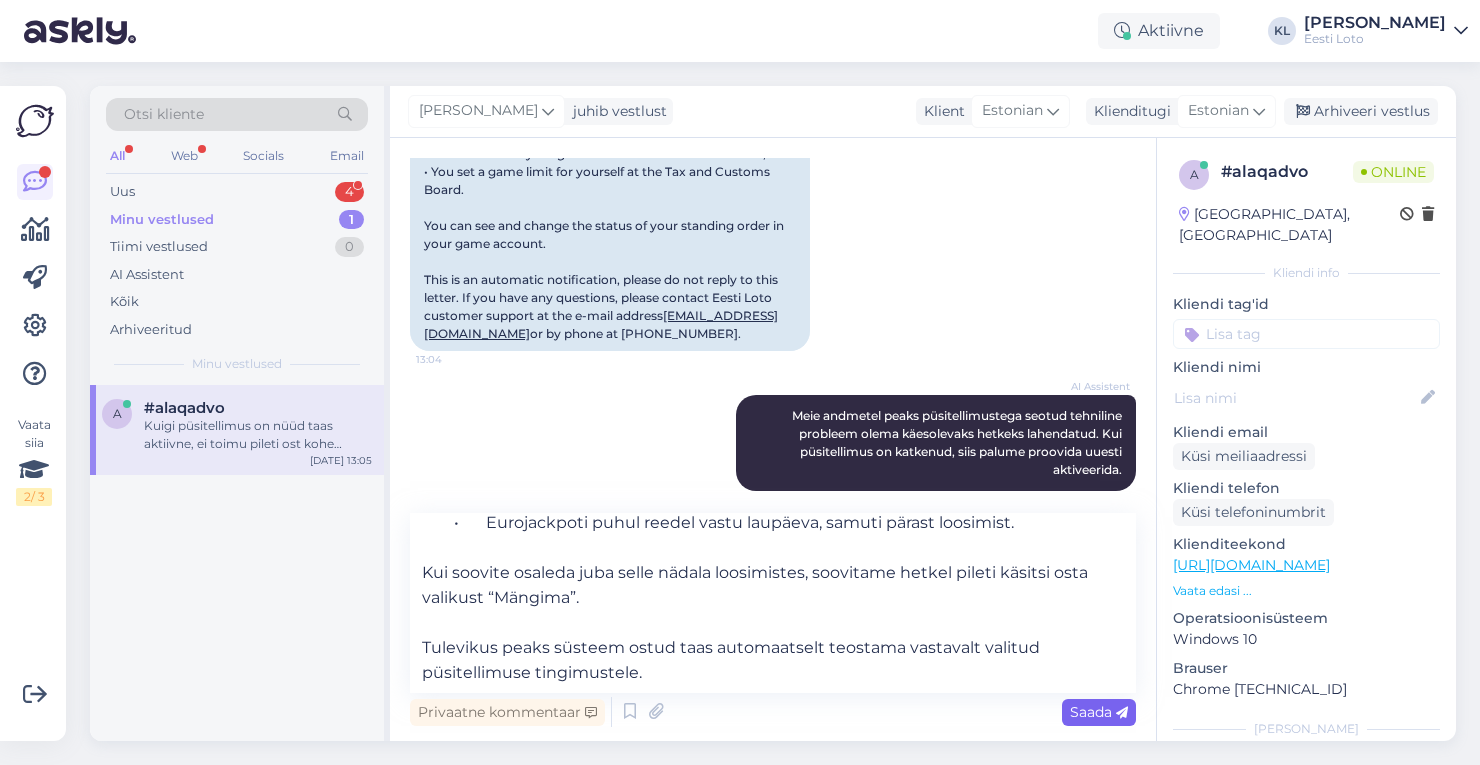 type 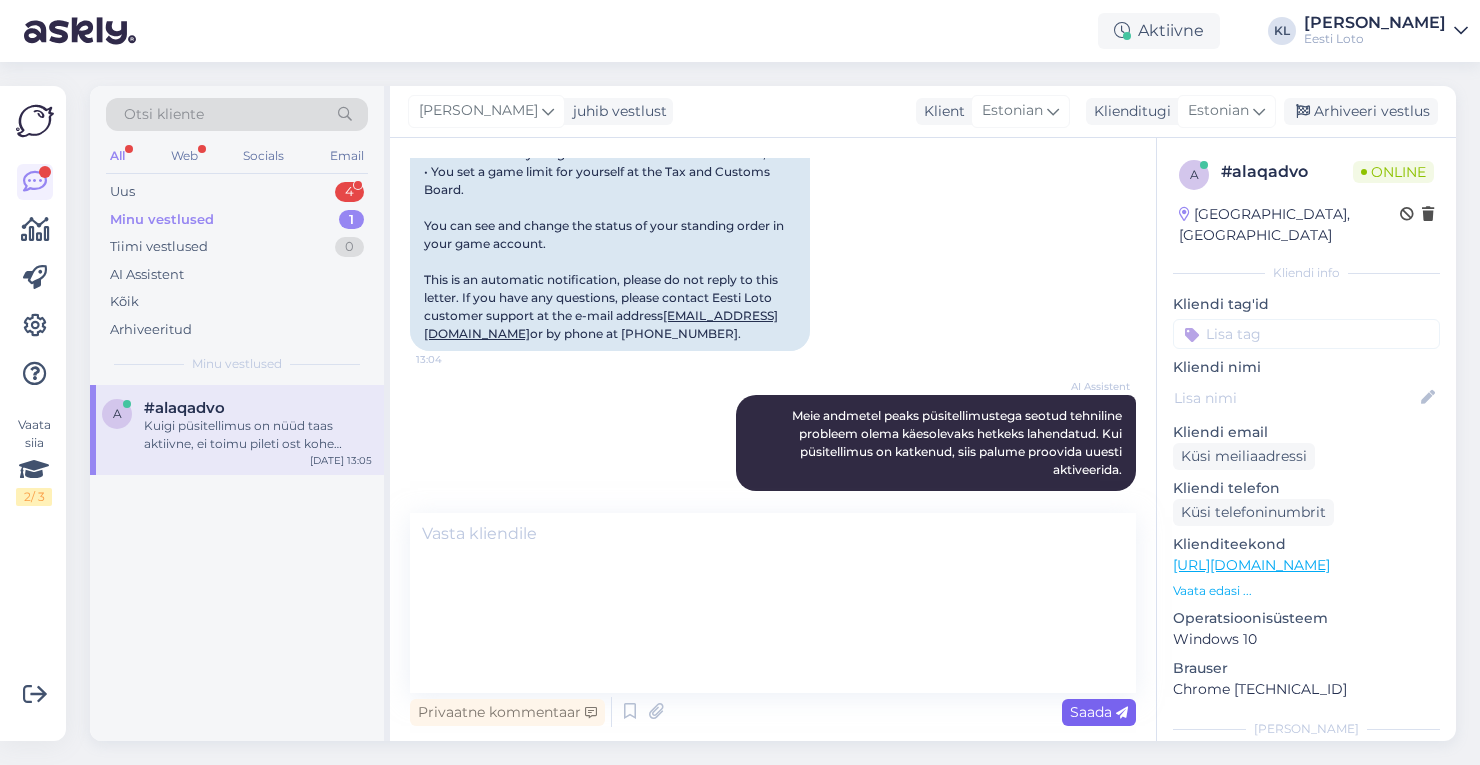 scroll, scrollTop: 1275, scrollLeft: 0, axis: vertical 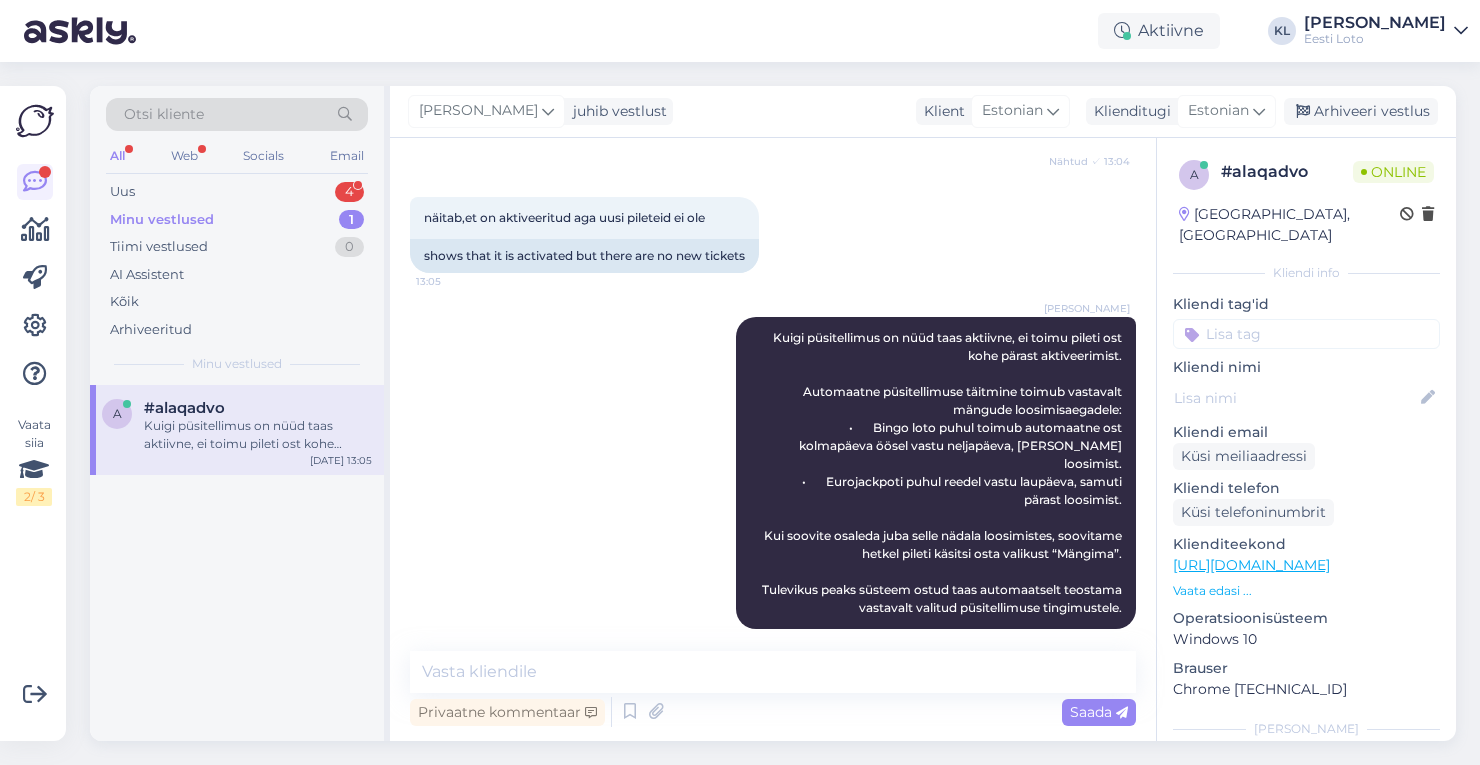 click at bounding box center (1306, 334) 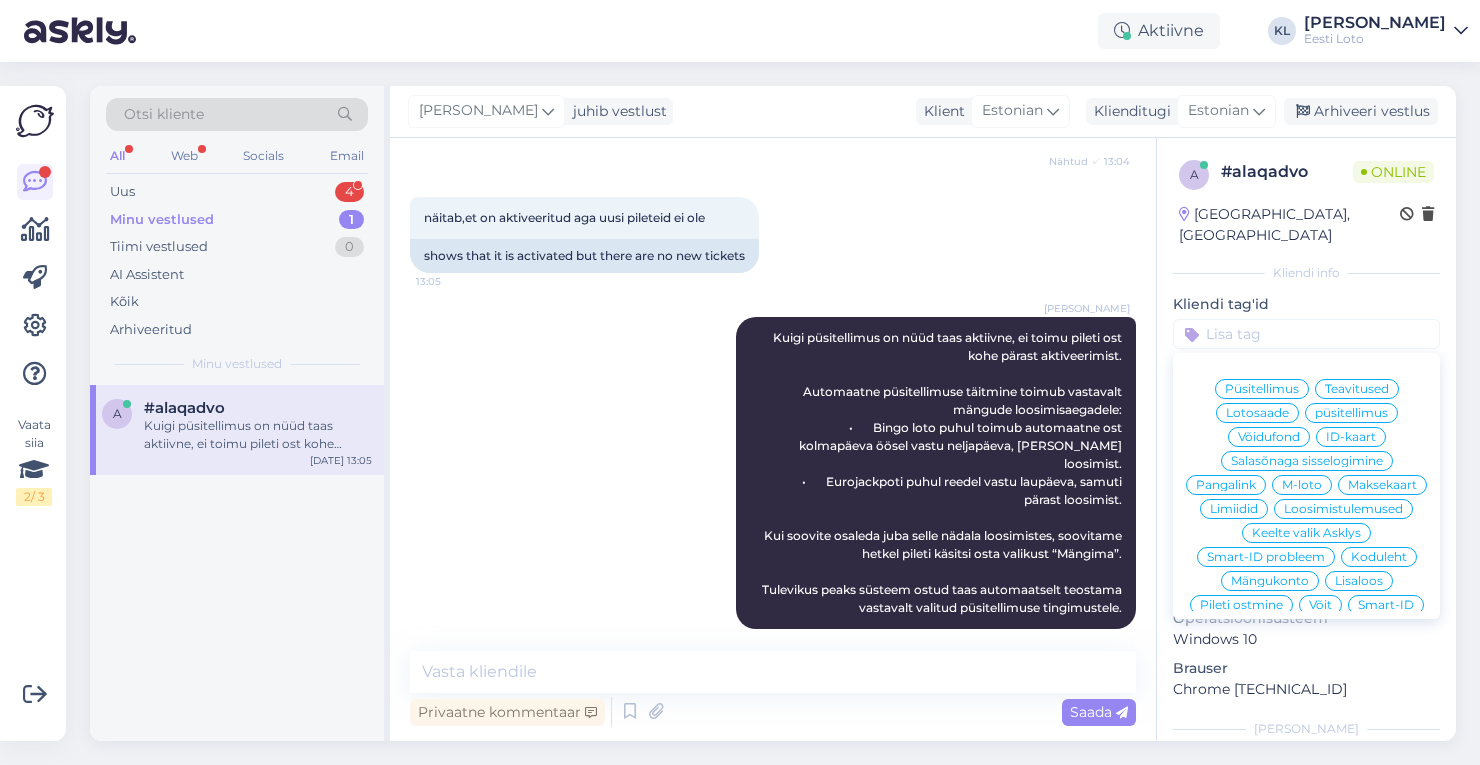 click on "Püsitellimus" at bounding box center (1262, 389) 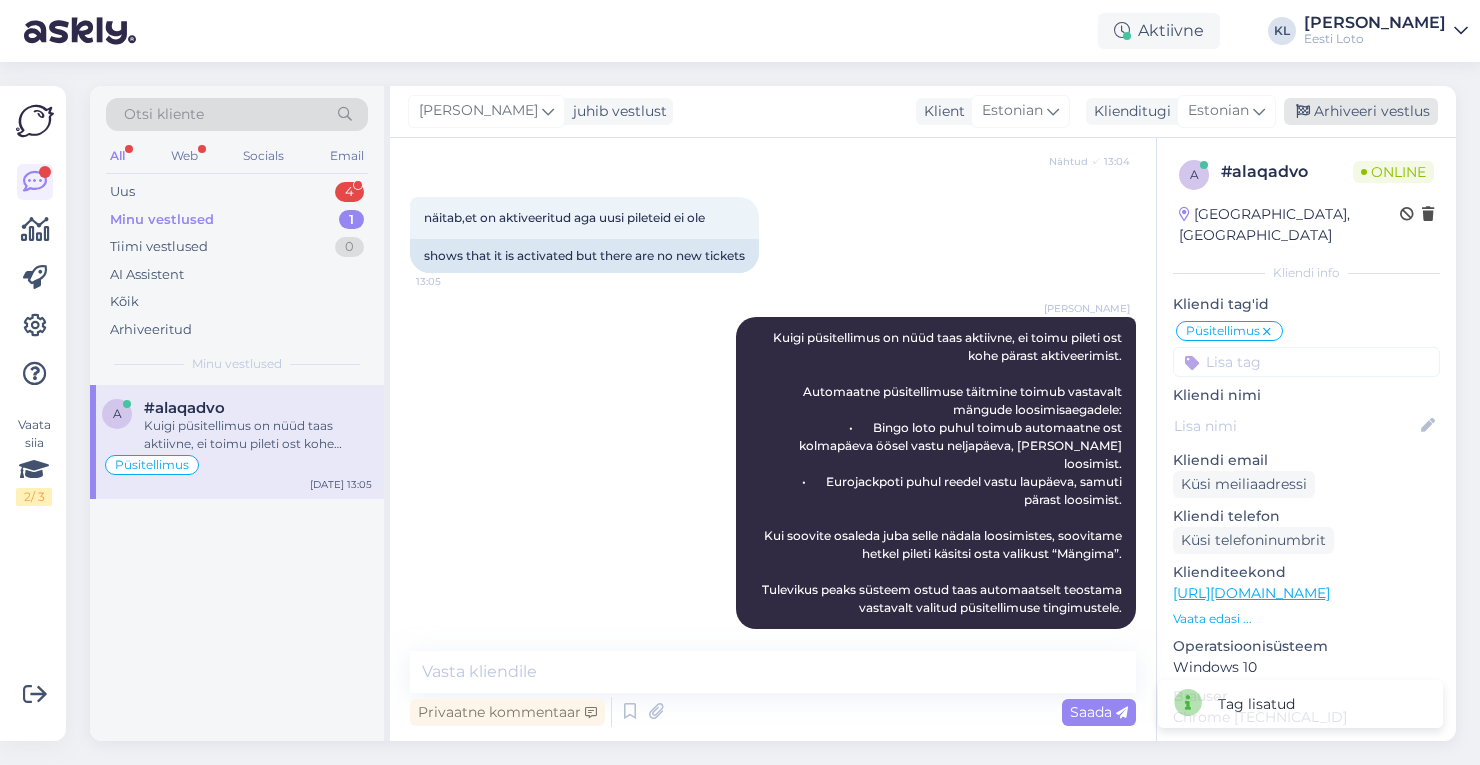 click on "Arhiveeri vestlus" at bounding box center [1361, 111] 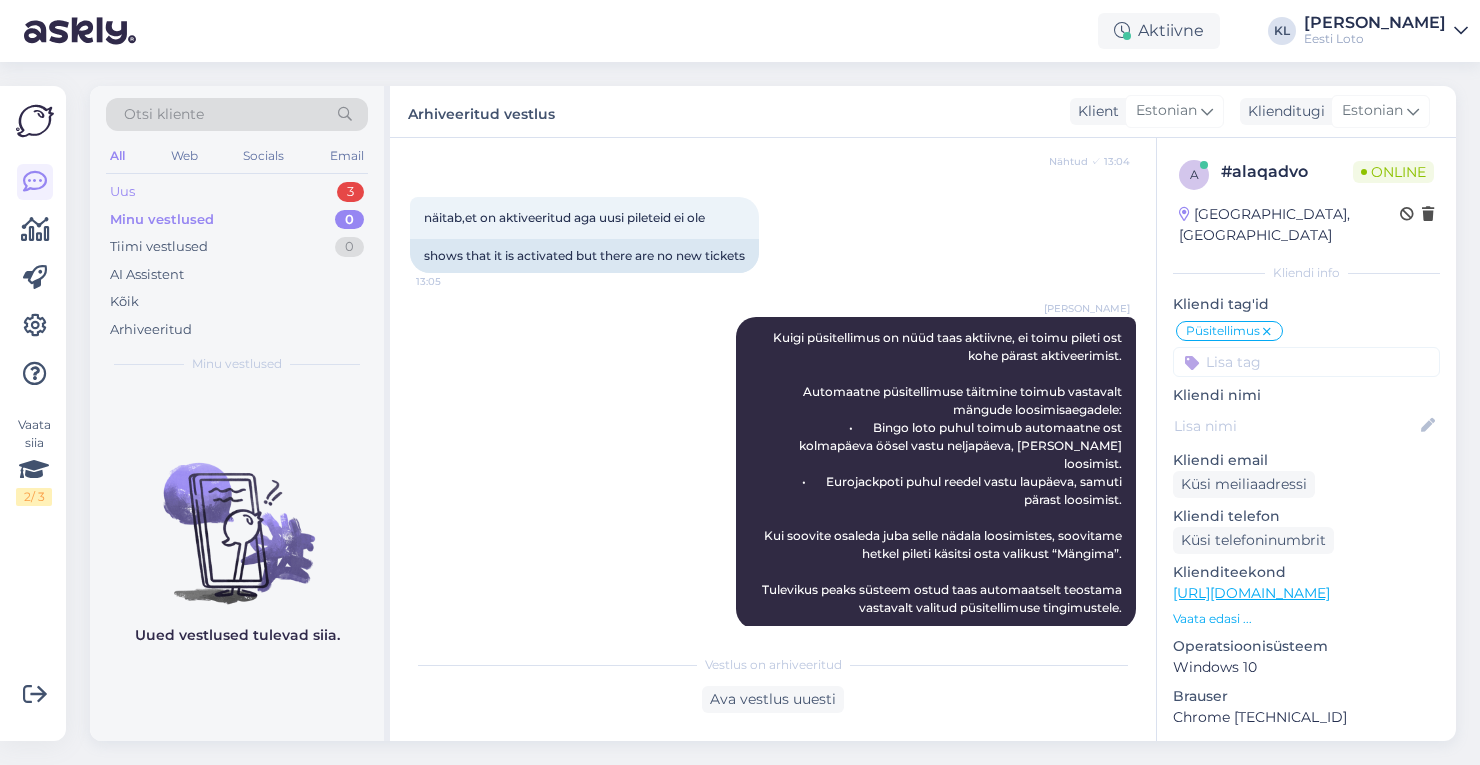 click on "Uus 3" at bounding box center (237, 192) 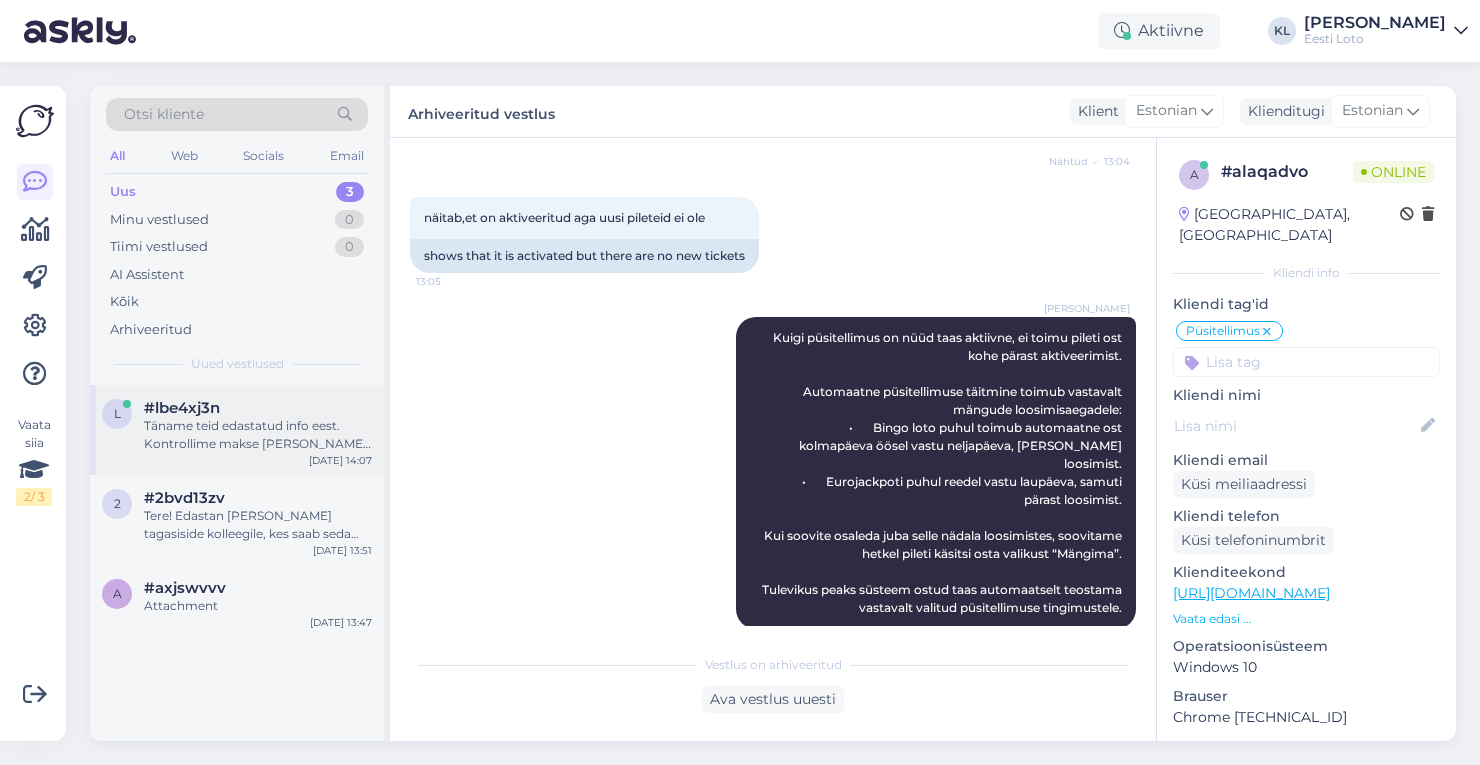 click on "Täname teid edastatud info eest. Kontrollime makse üle ja suuname selle teie e-rahakotti." at bounding box center (258, 435) 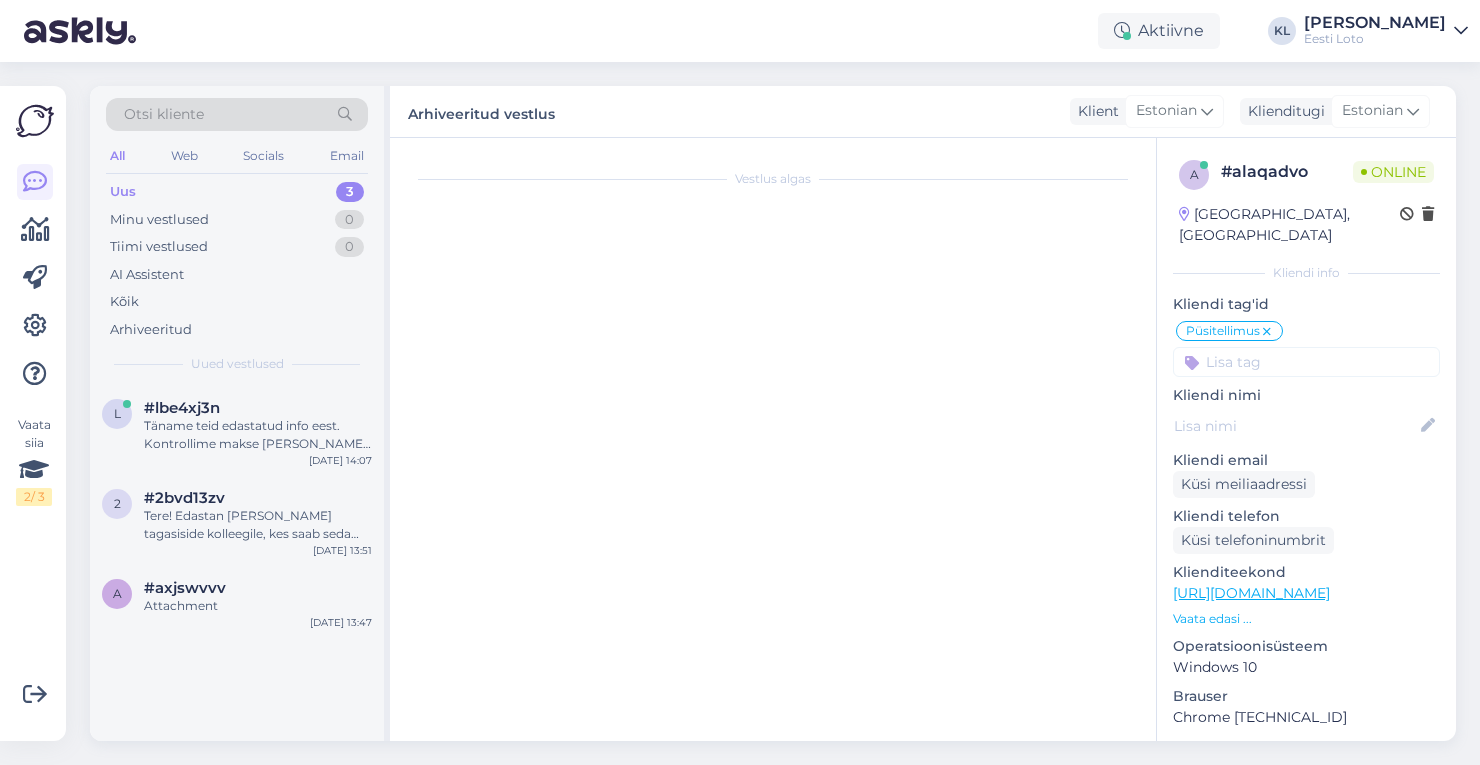 scroll, scrollTop: 366, scrollLeft: 0, axis: vertical 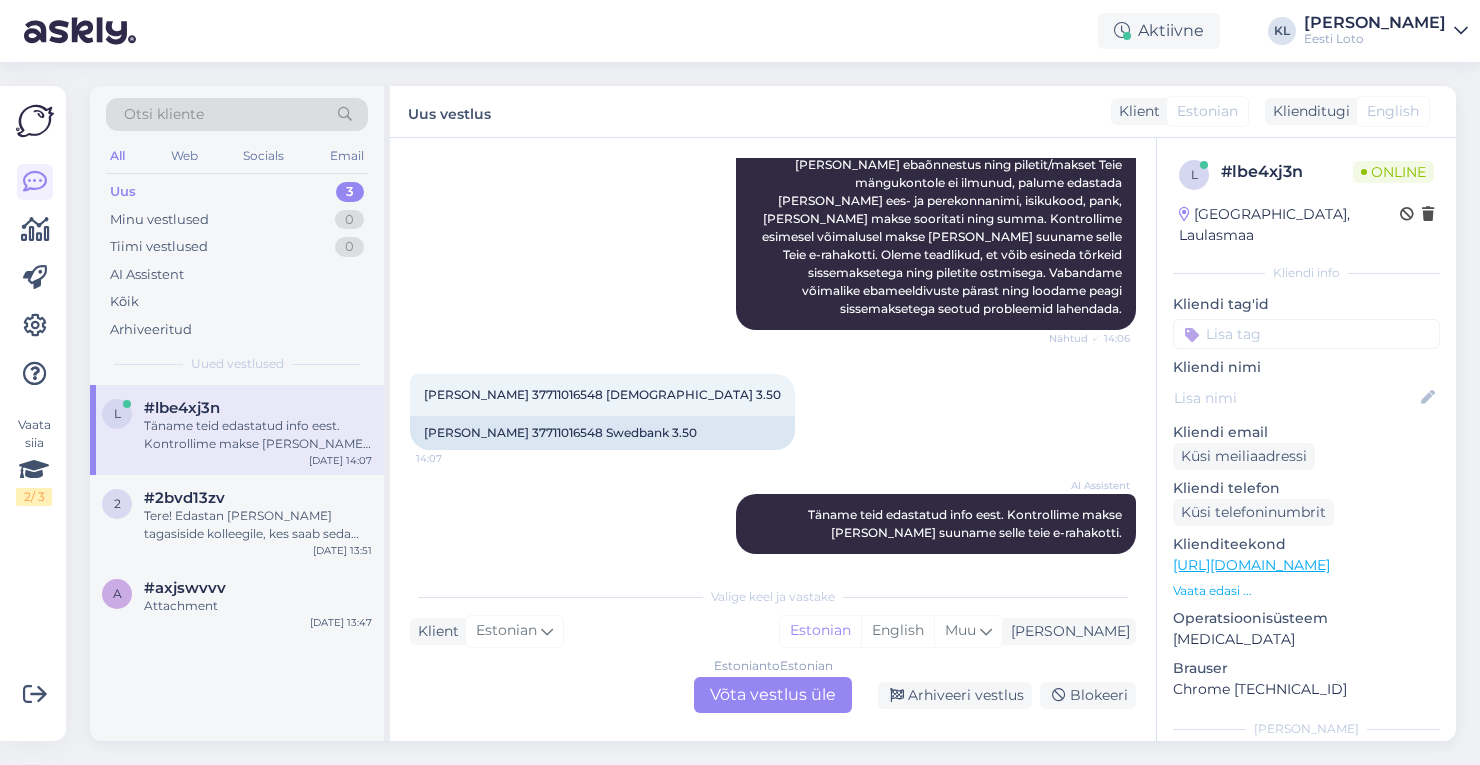 click on "Estonian  to  Estonian Võta vestlus üle" at bounding box center (773, 695) 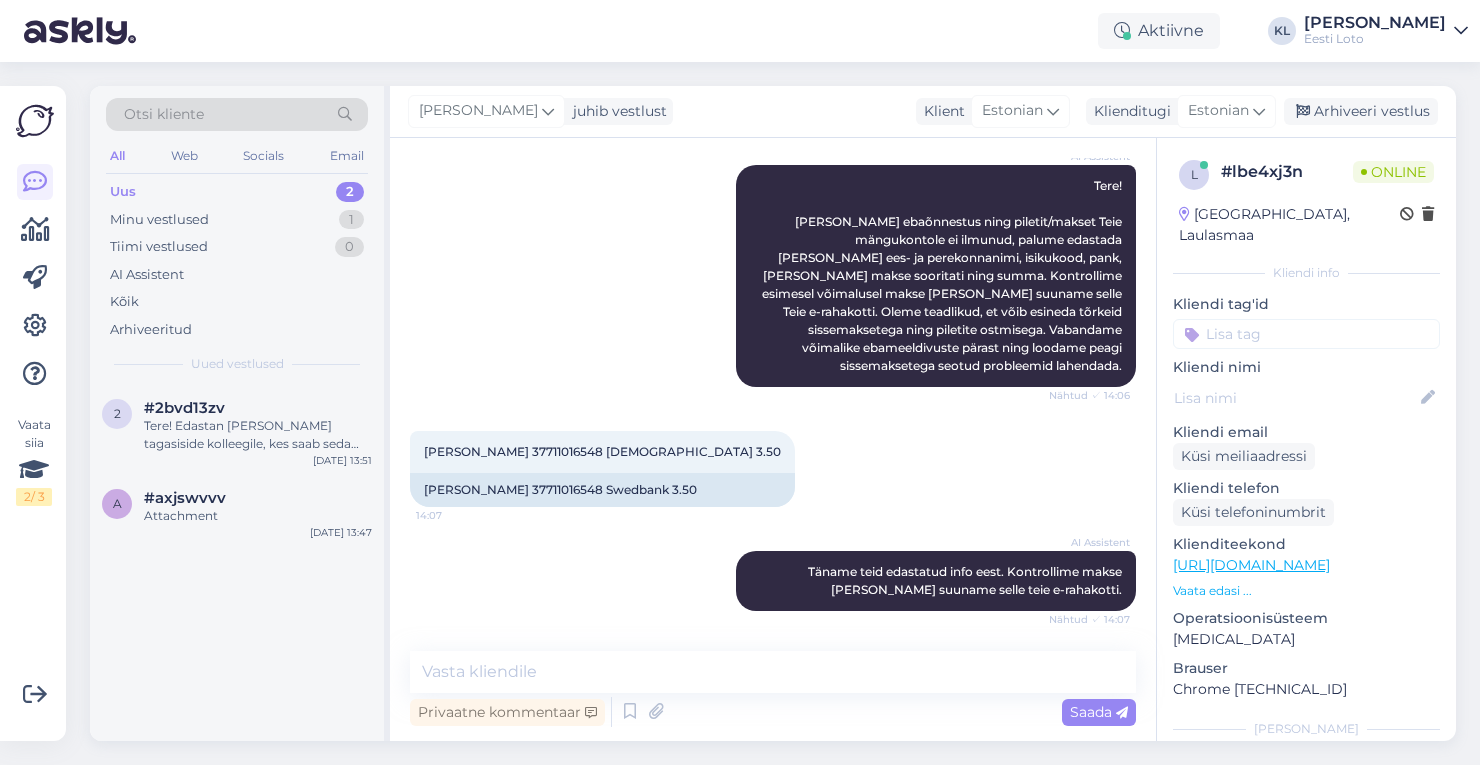 scroll, scrollTop: 291, scrollLeft: 0, axis: vertical 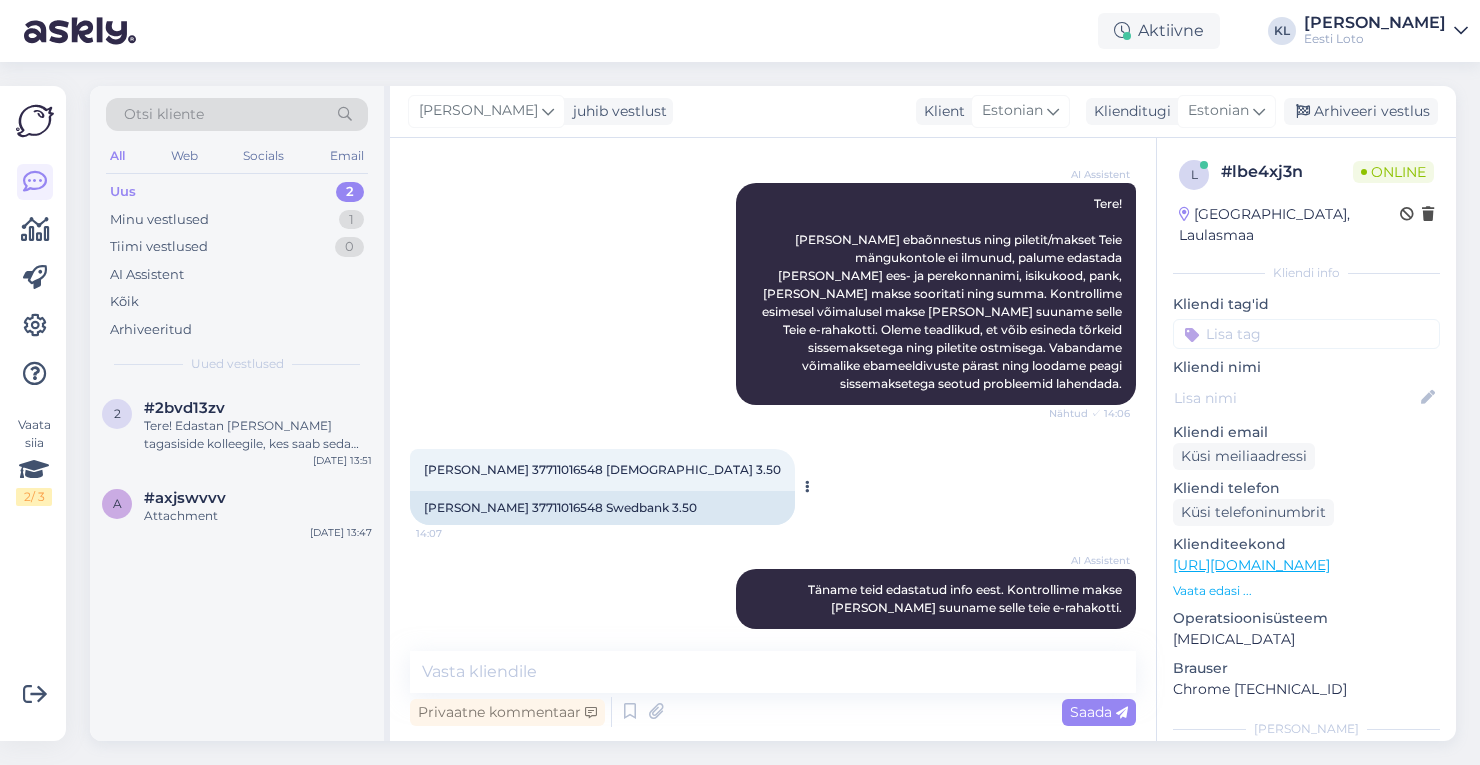 click on "Vladimir Ljubovitski 37711016548 Swedpank 3.50" at bounding box center (602, 469) 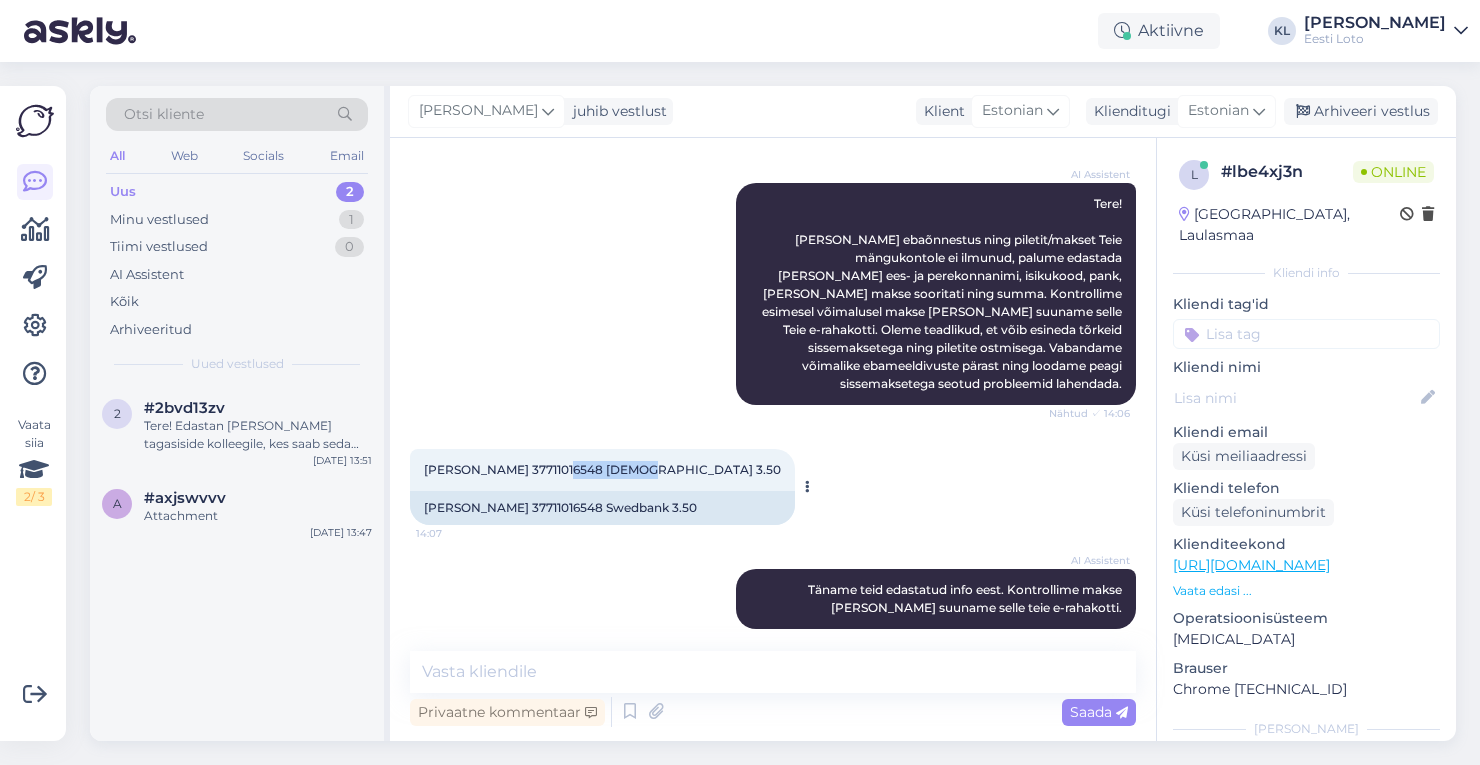 click on "Vladimir Ljubovitski 37711016548 Swedpank 3.50" at bounding box center [602, 469] 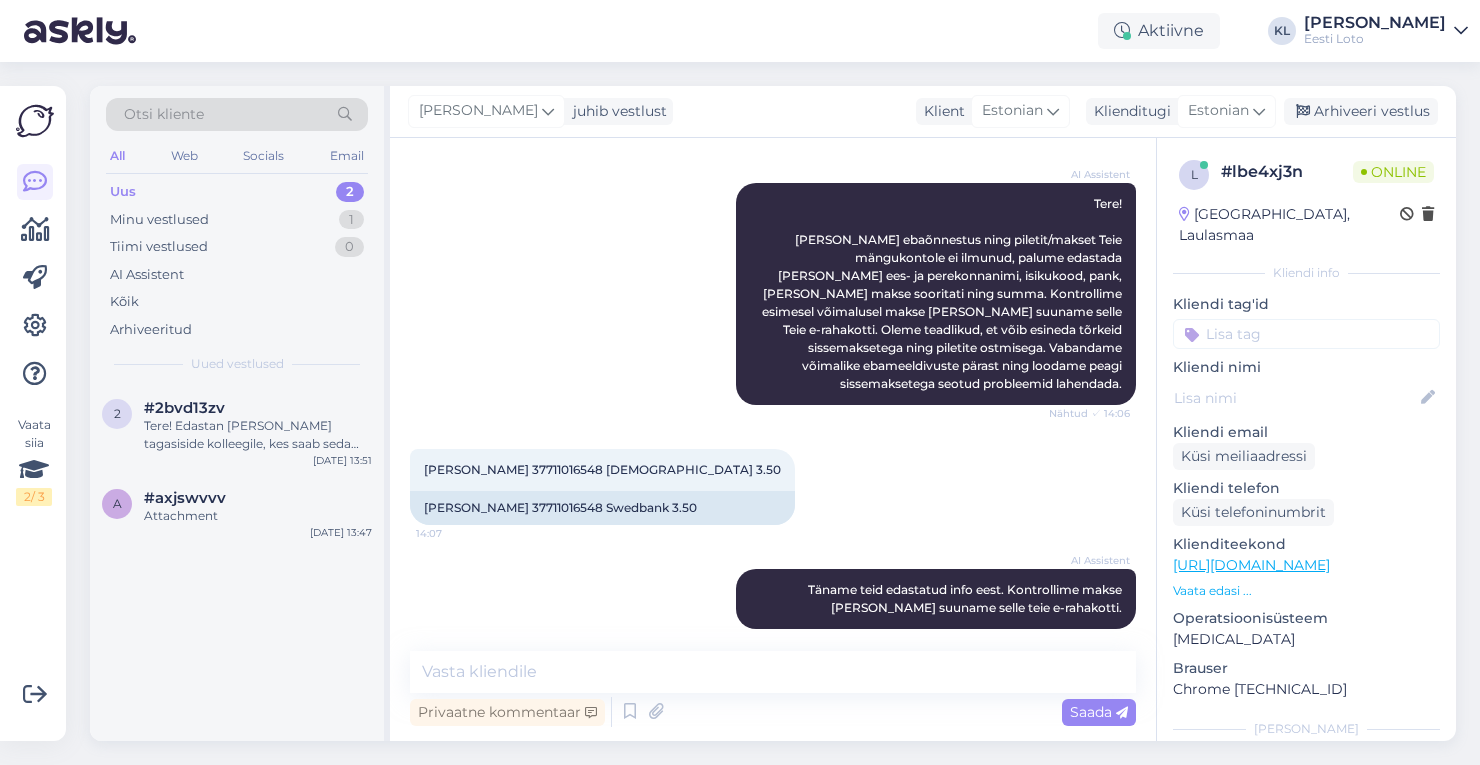 click on "Aktiivne KL Kristiina Ilsis Laur Eesti Loto" at bounding box center (740, 31) 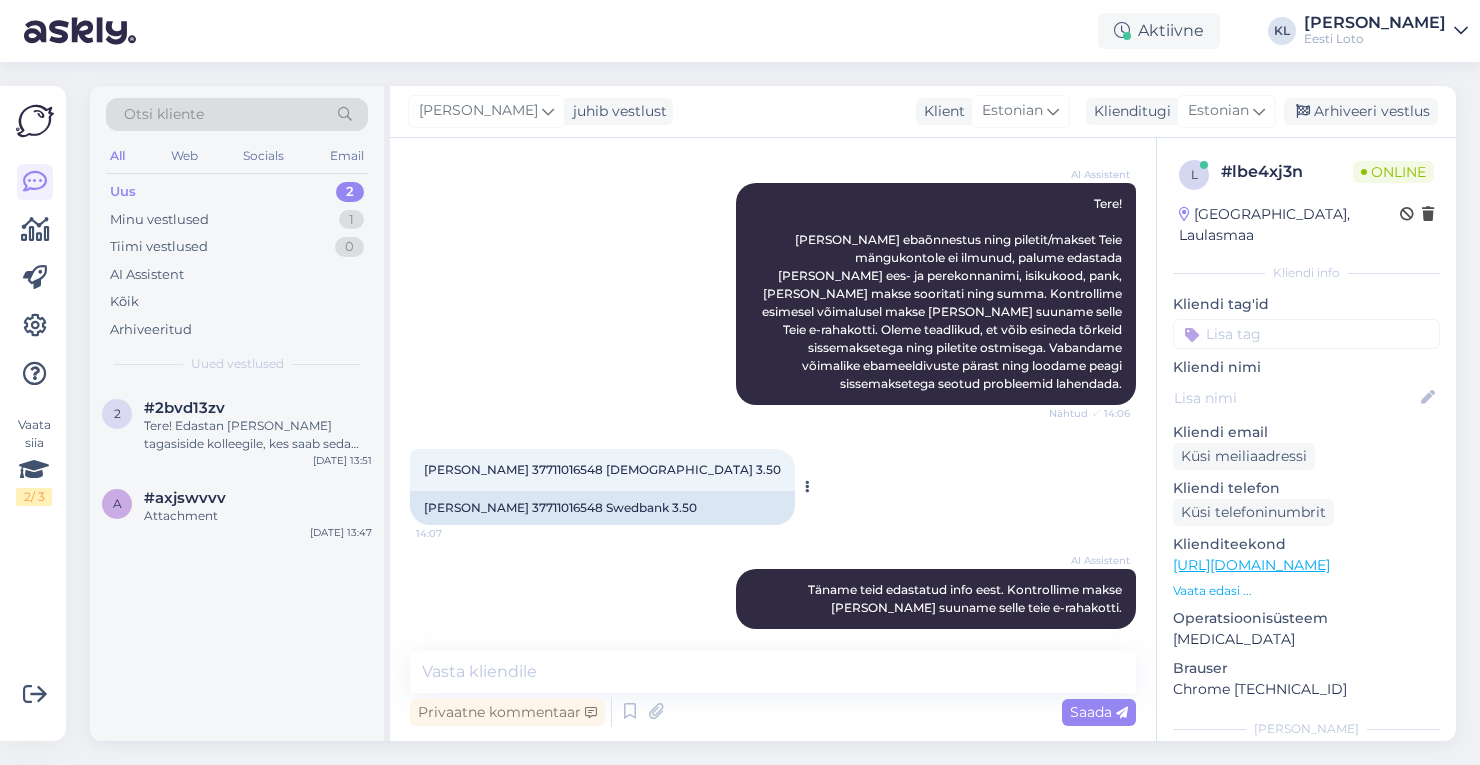 click on "Vladimir Ljubovitski 37711016548 Swedpank 3.50" at bounding box center [602, 469] 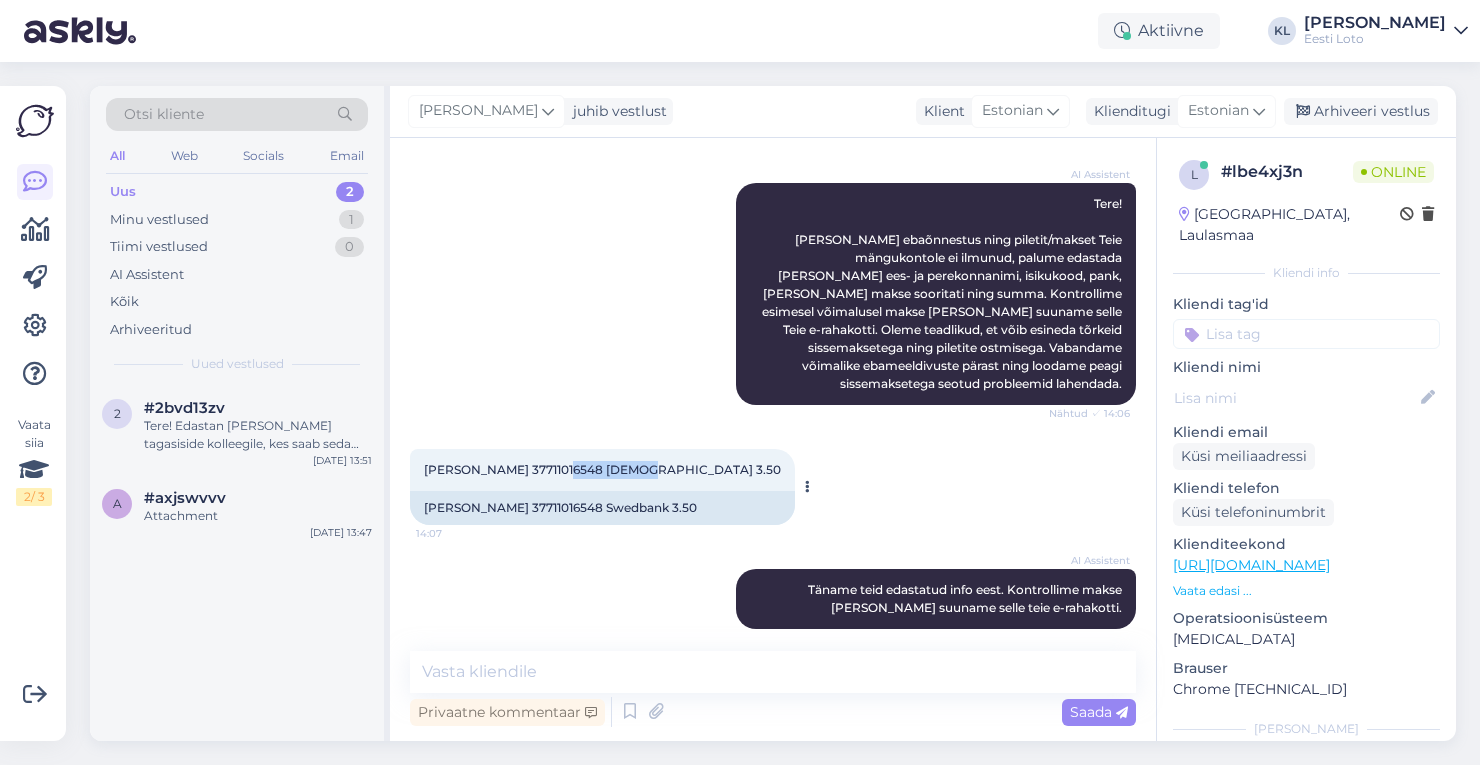 click on "Vladimir Ljubovitski 37711016548 Swedpank 3.50" at bounding box center (602, 469) 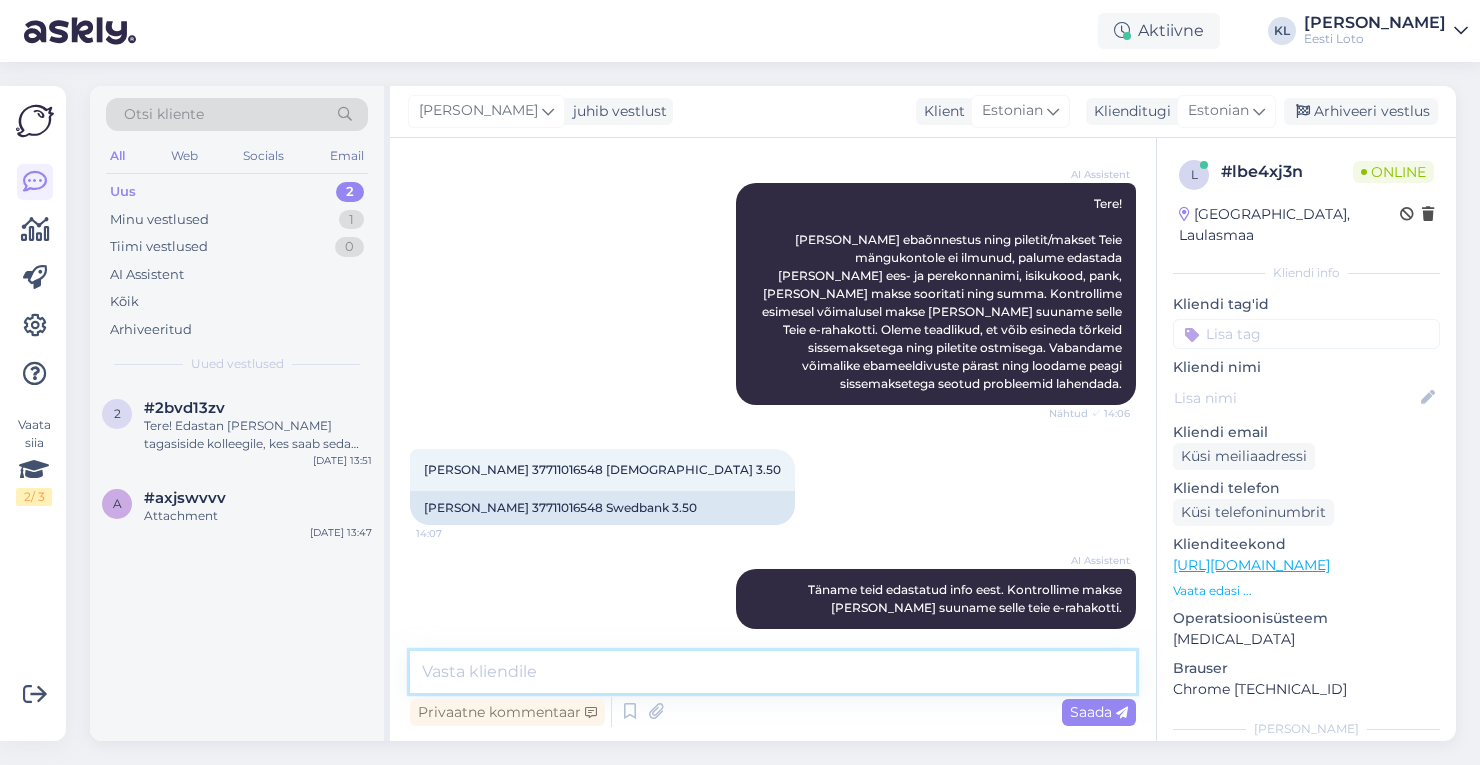 click at bounding box center [773, 672] 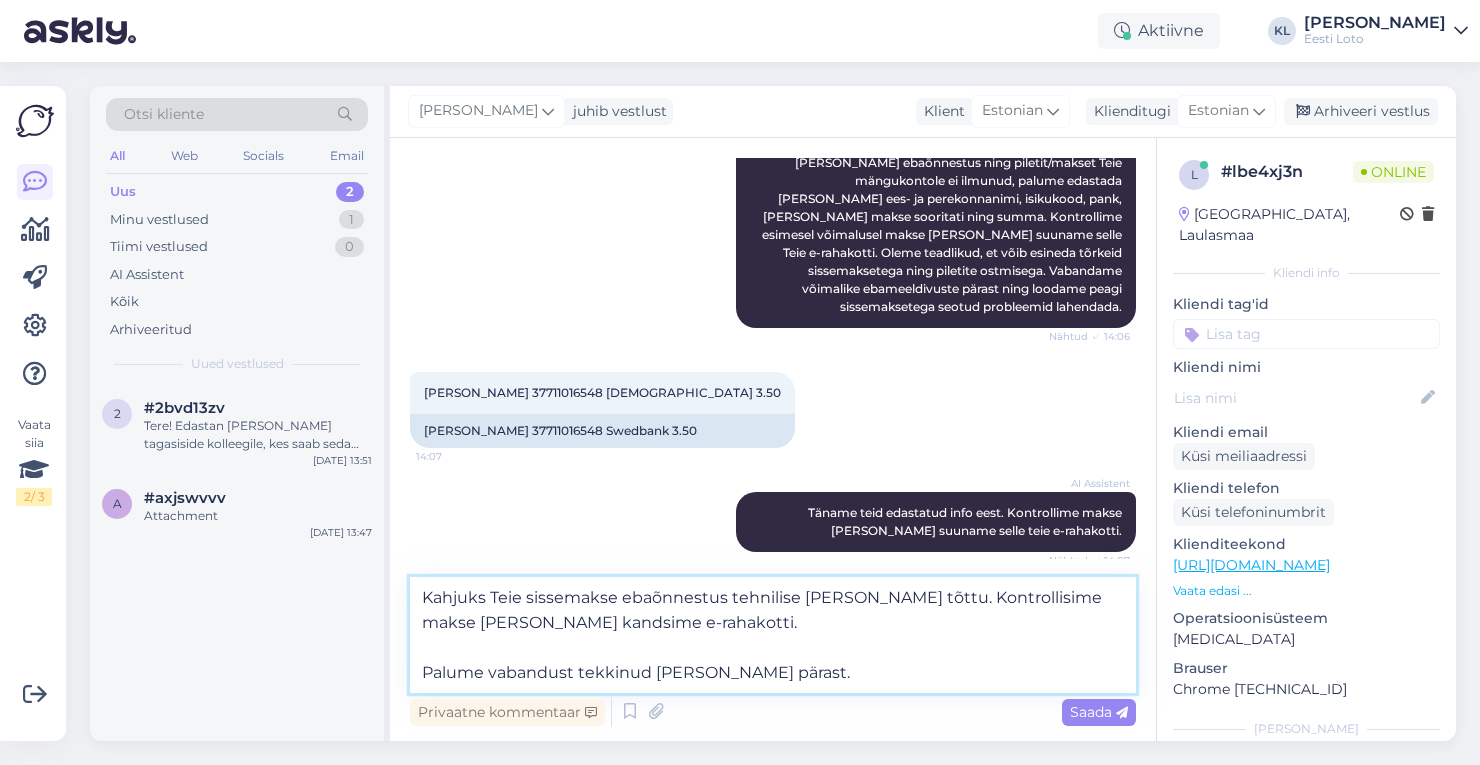 scroll, scrollTop: 365, scrollLeft: 0, axis: vertical 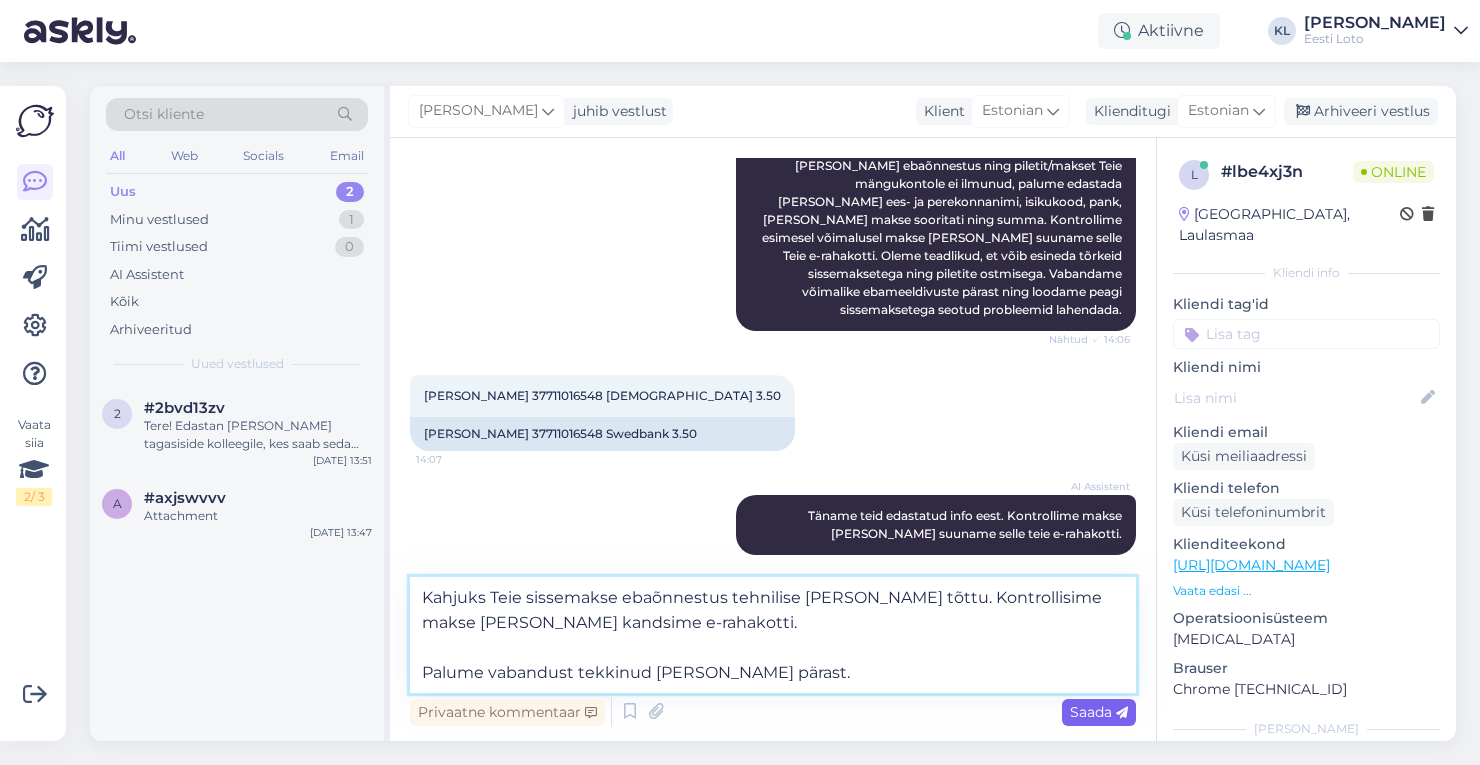 type on "Kahjuks Teie sissemakse ebaõnnestus tehnilise tõrke tõttu. Kontrollisime makse üle ja kandsime e-rahakotti.
Palume vabandust tekkinud tõrke pärast." 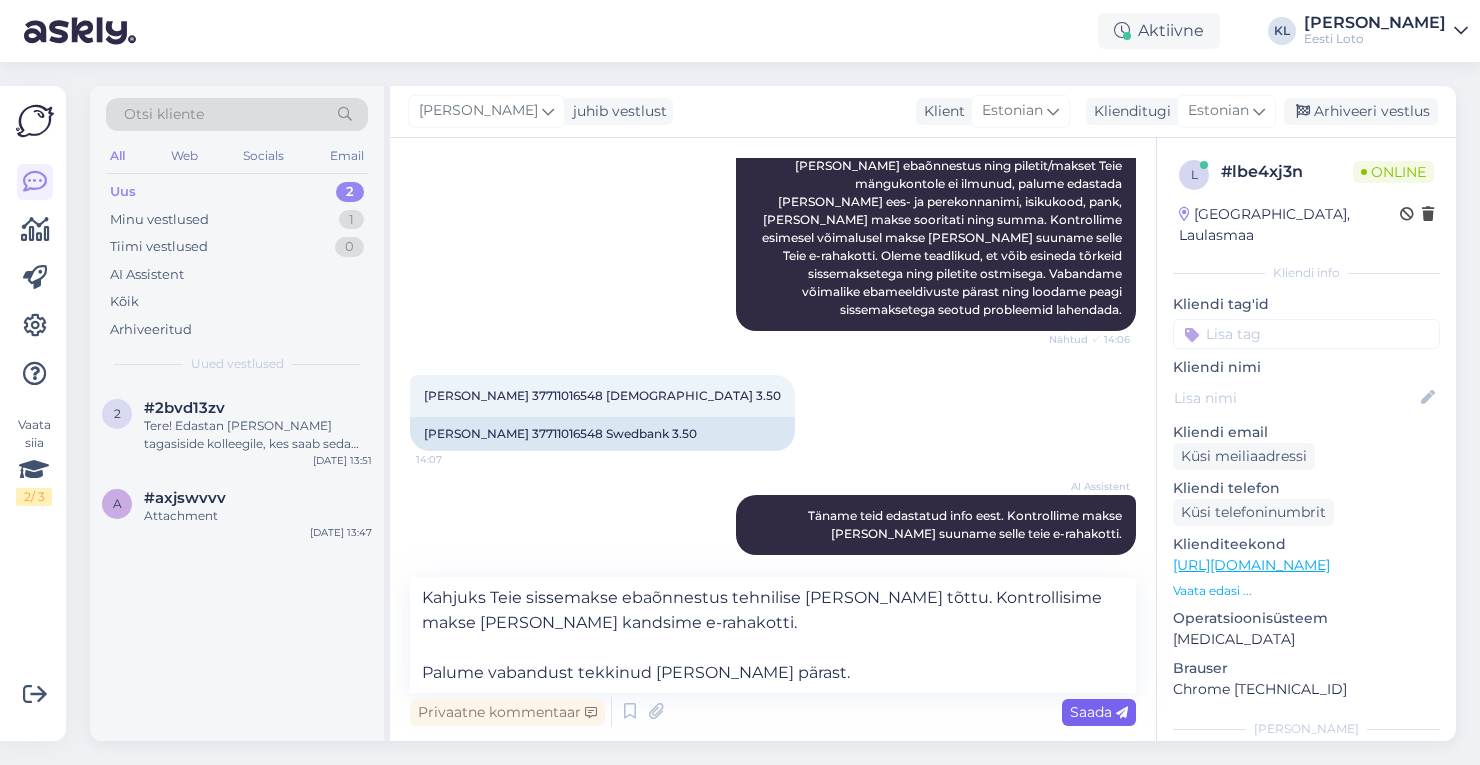 click on "Saada" at bounding box center [1099, 712] 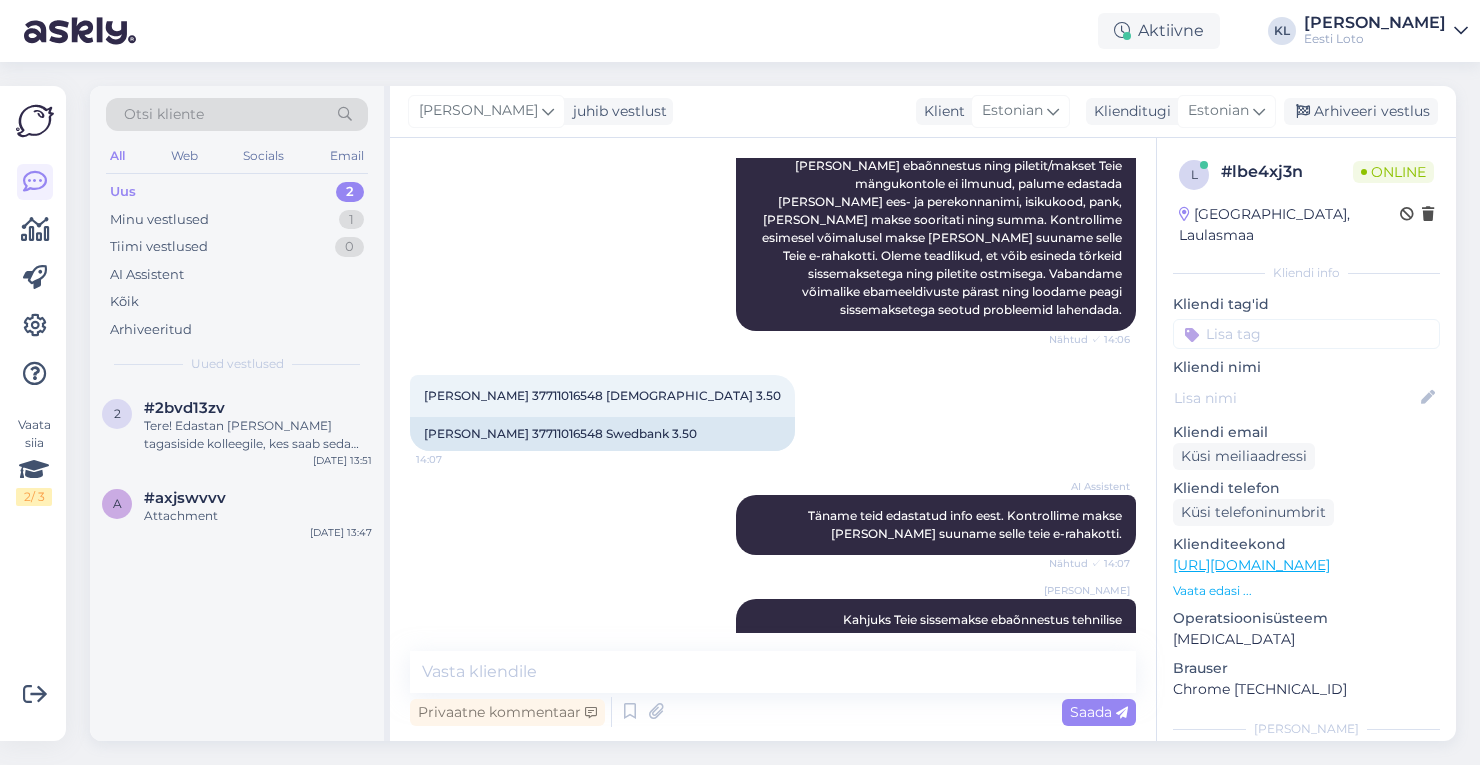 scroll, scrollTop: 431, scrollLeft: 0, axis: vertical 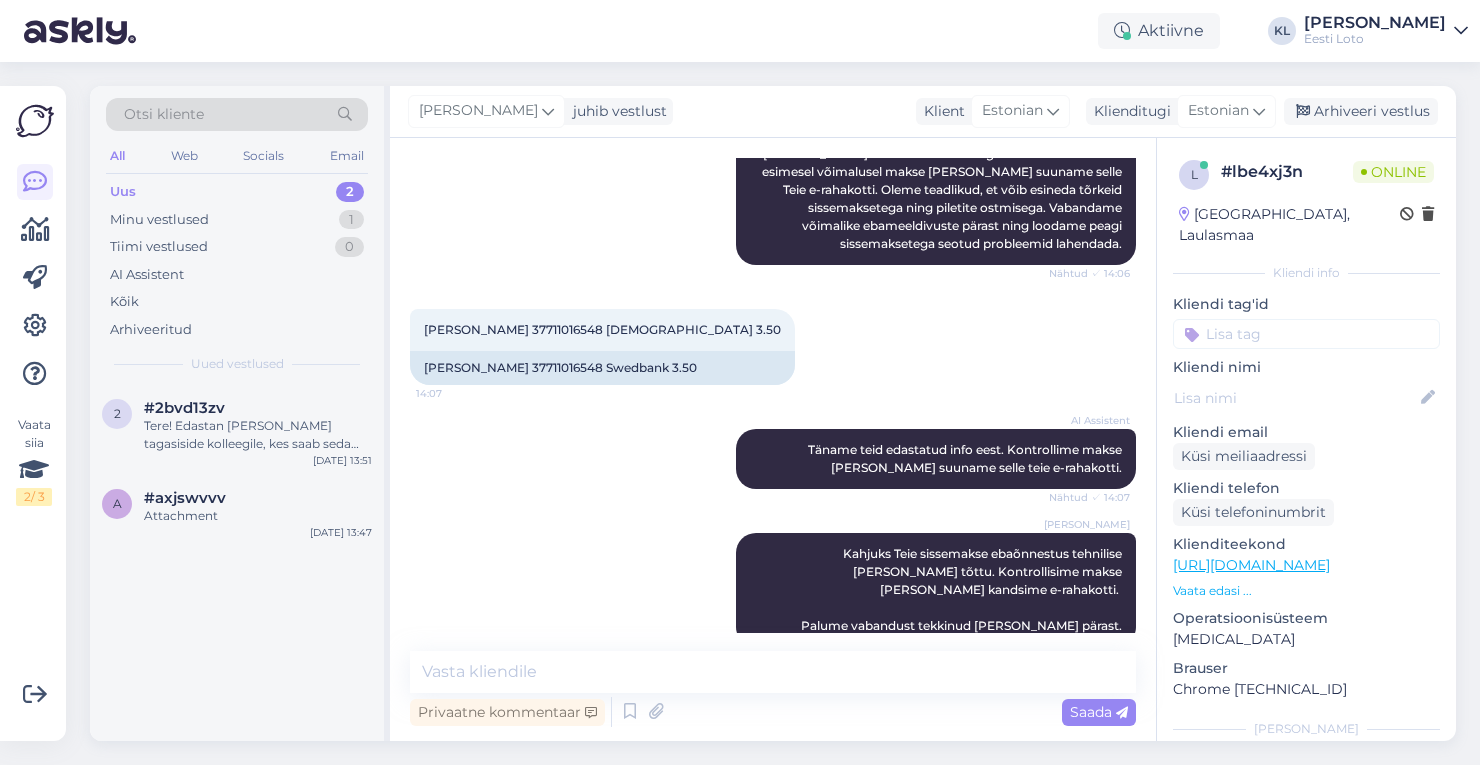 click at bounding box center [1306, 334] 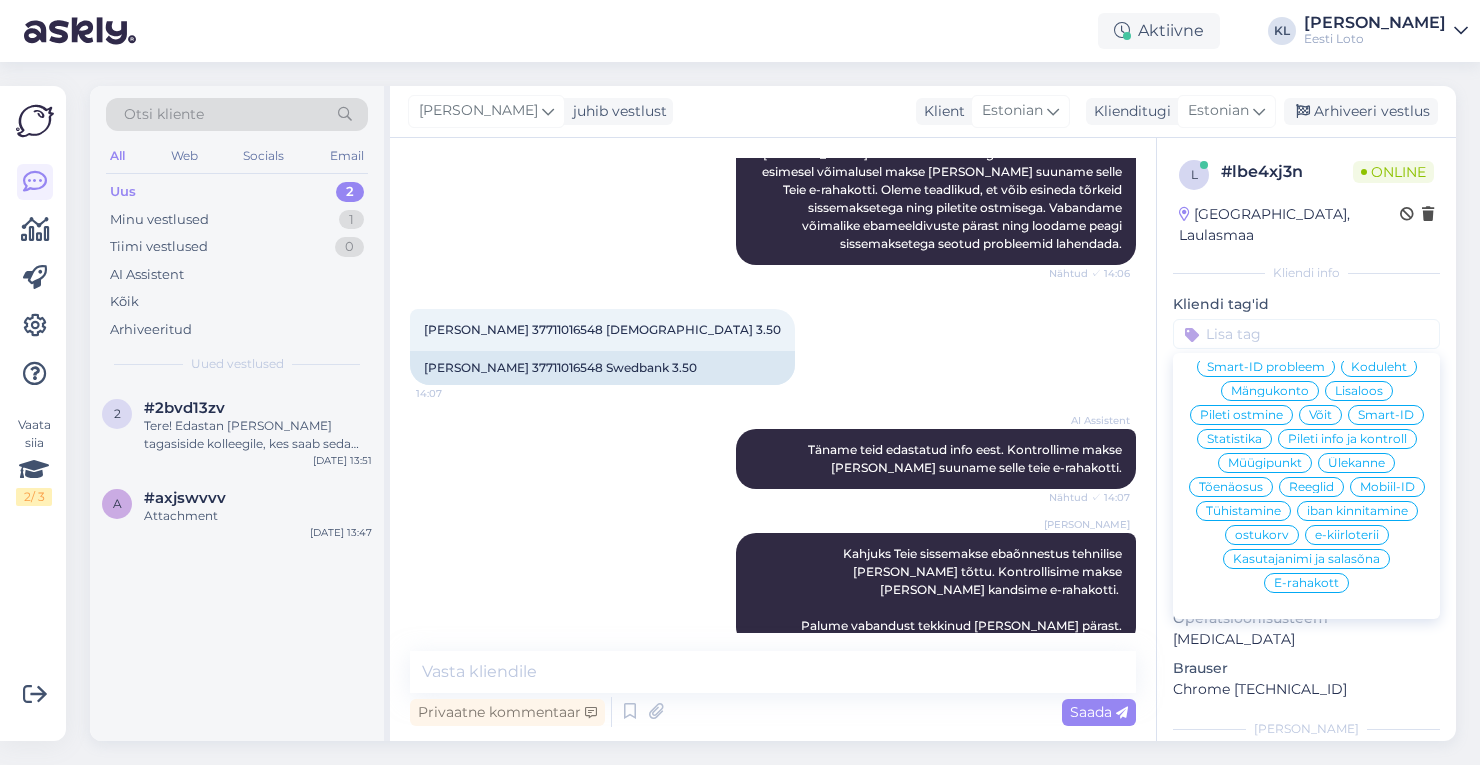 scroll, scrollTop: 190, scrollLeft: 0, axis: vertical 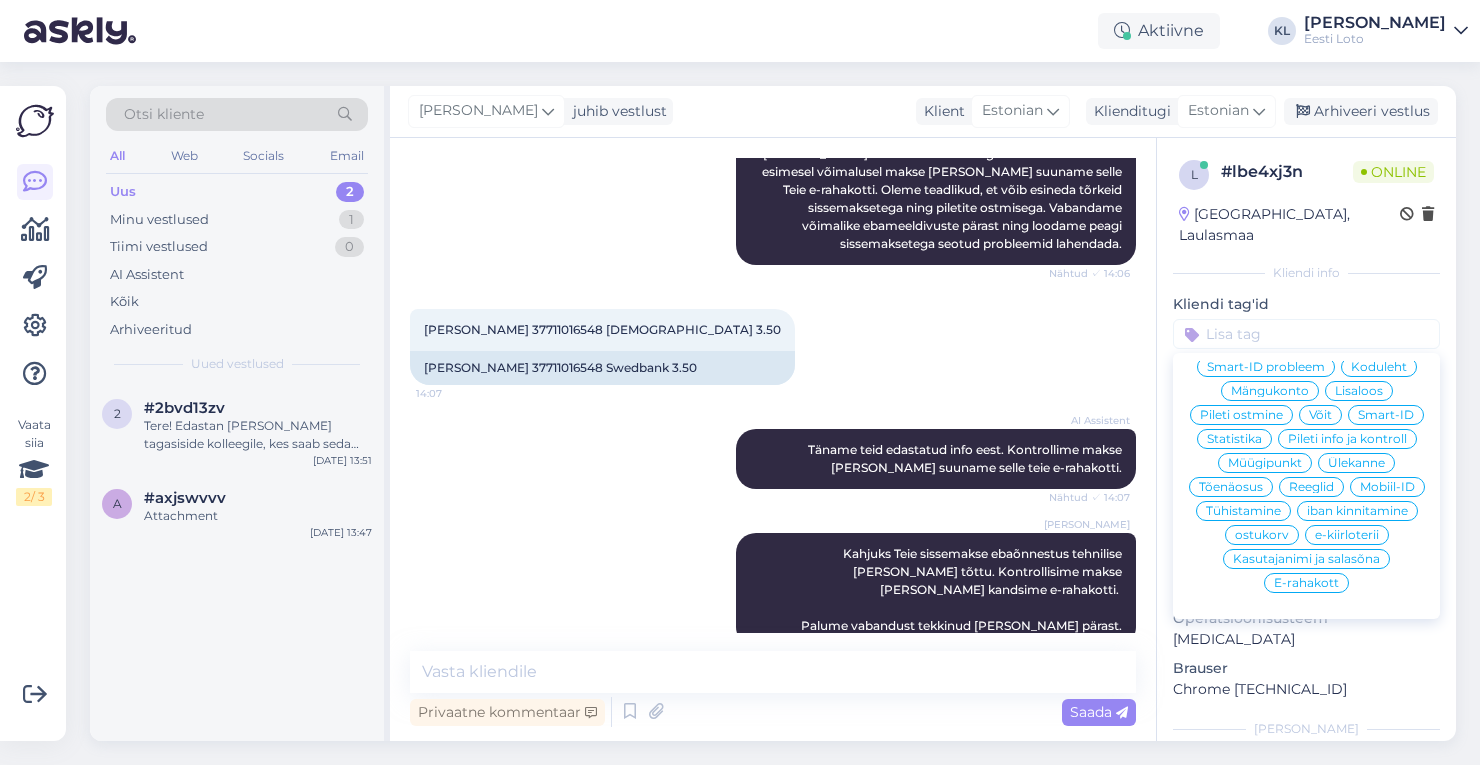 click on "E-rahakott" at bounding box center [1306, 583] 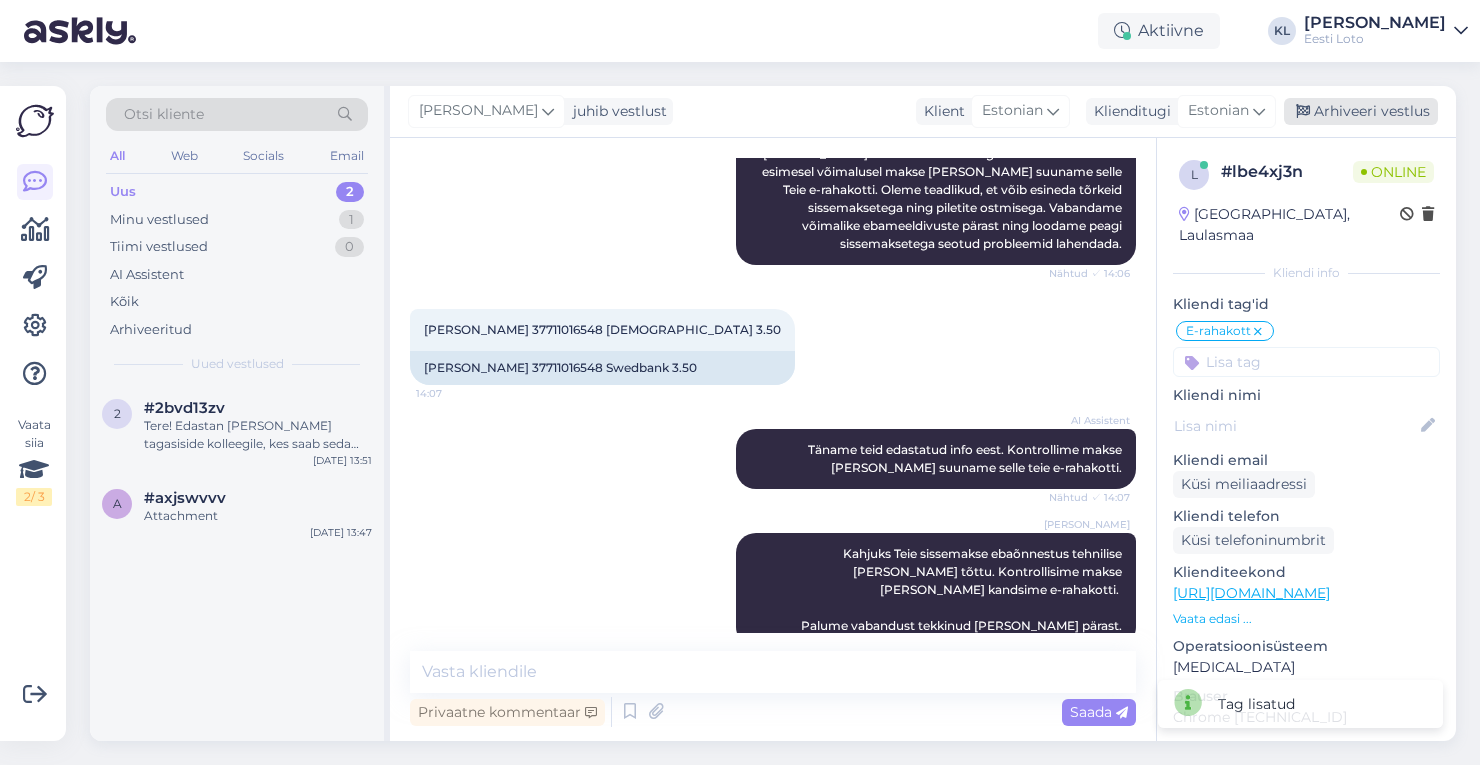 click on "Arhiveeri vestlus" at bounding box center (1361, 111) 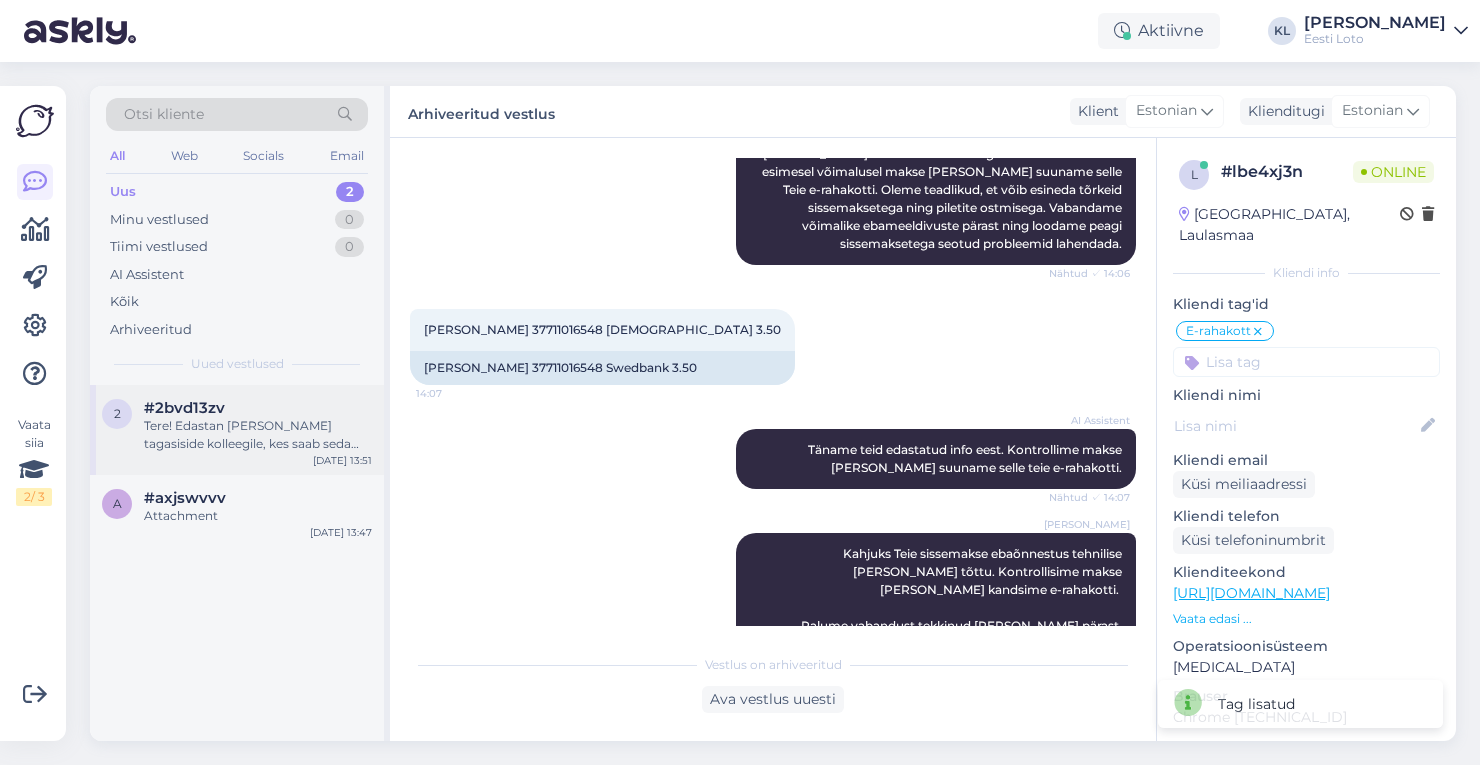 click on "Tere!
Edastan Teie tagasiside kolleegile, kes saab seda probleemi edasi uurida. Vastan Teile esimesel võimalusel." at bounding box center [258, 435] 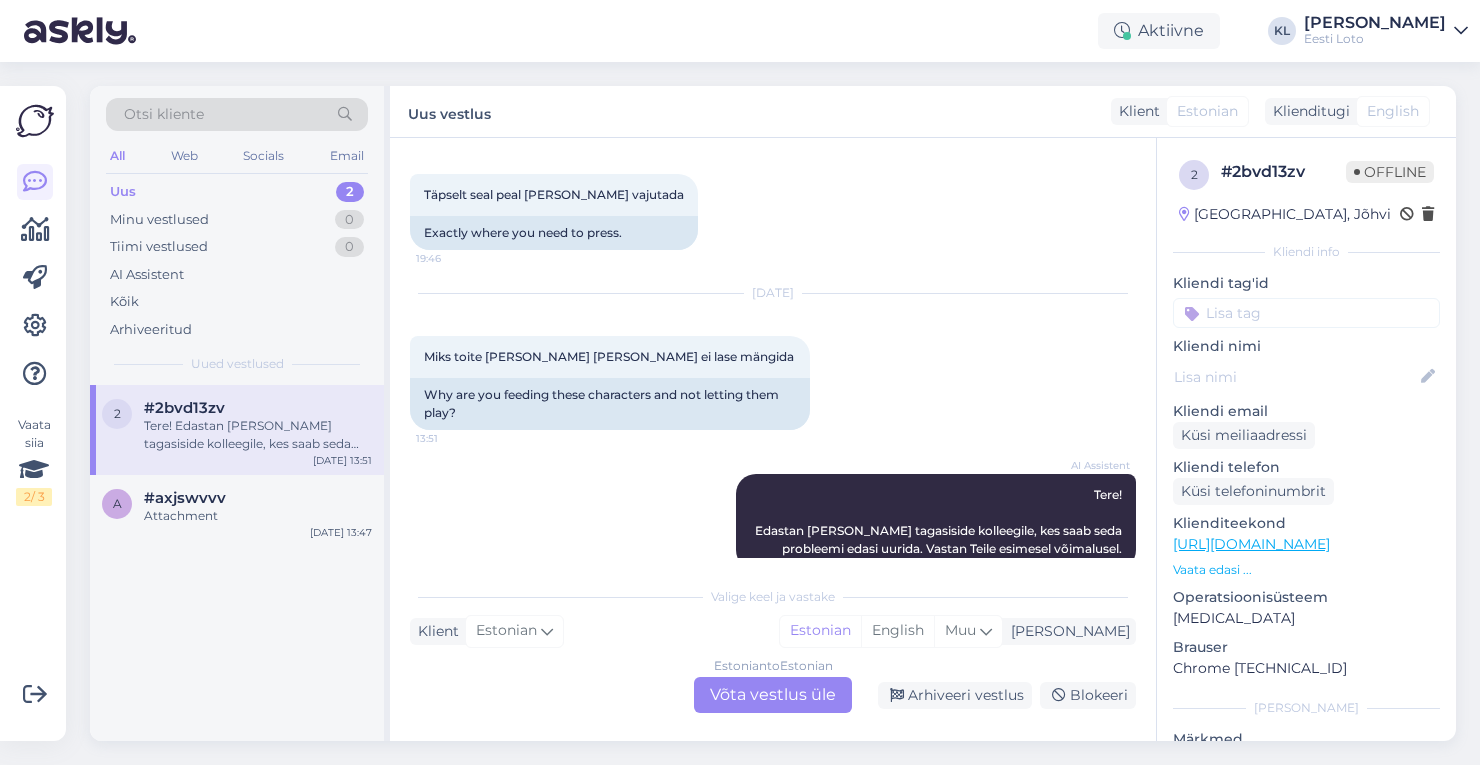 scroll, scrollTop: 1748, scrollLeft: 0, axis: vertical 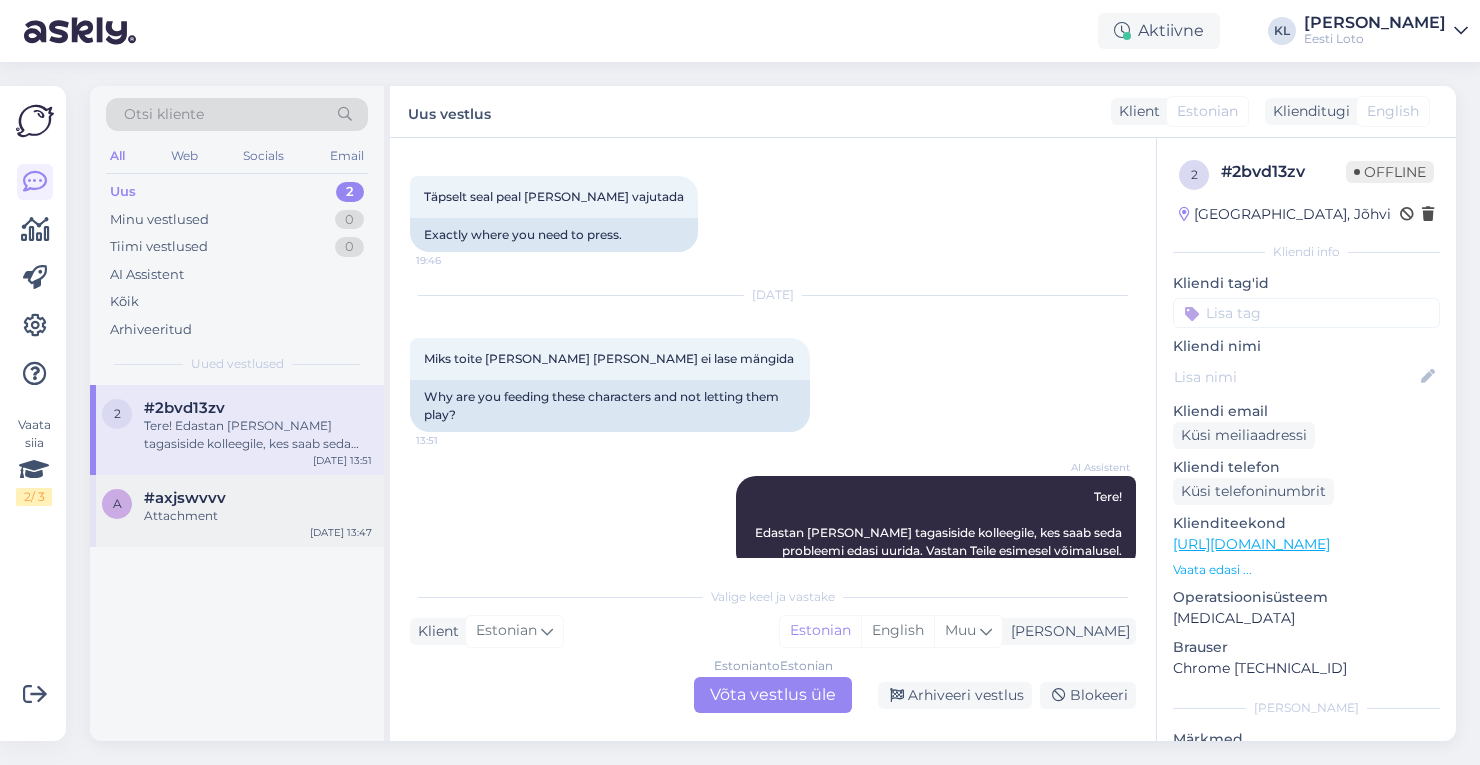 click on "Attachment" at bounding box center [258, 516] 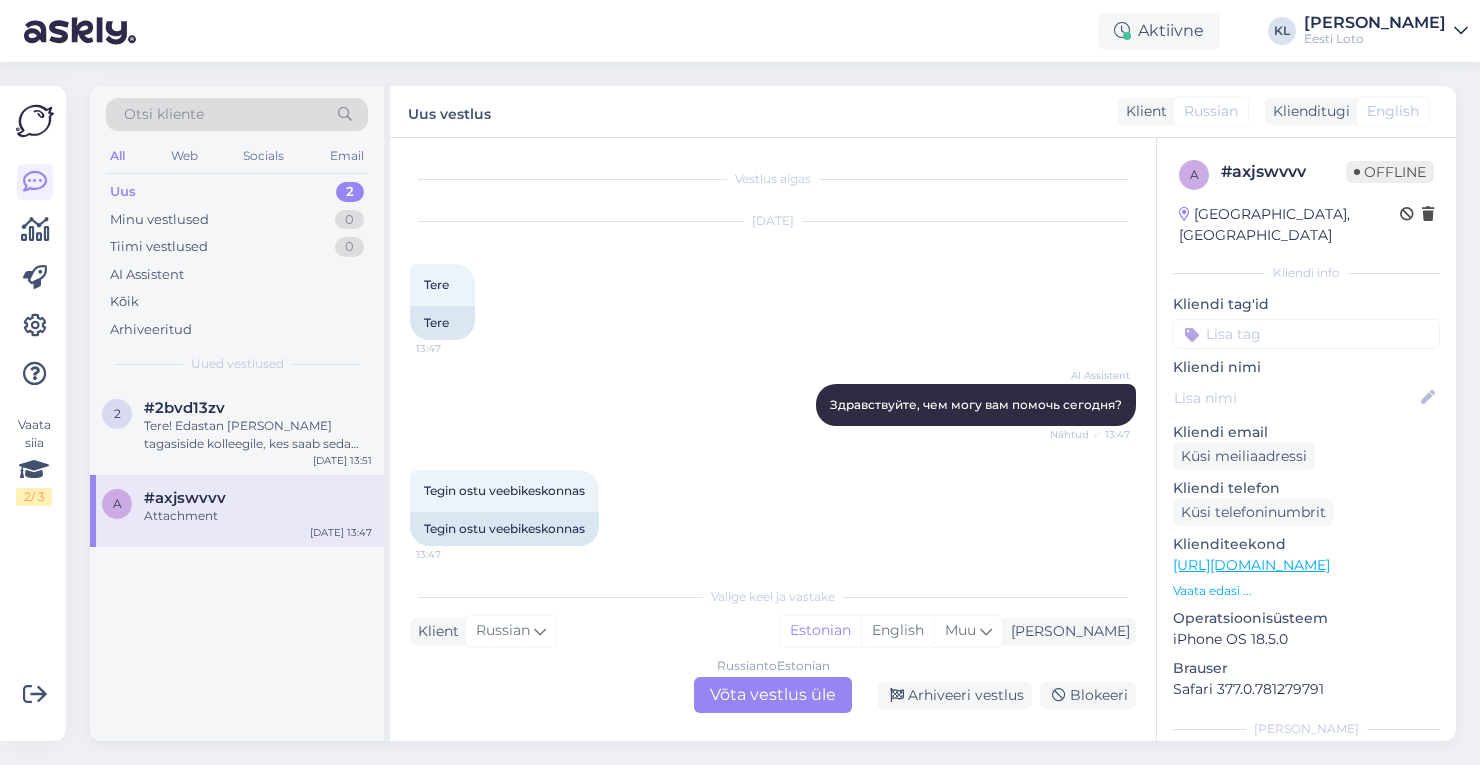 scroll, scrollTop: 0, scrollLeft: 0, axis: both 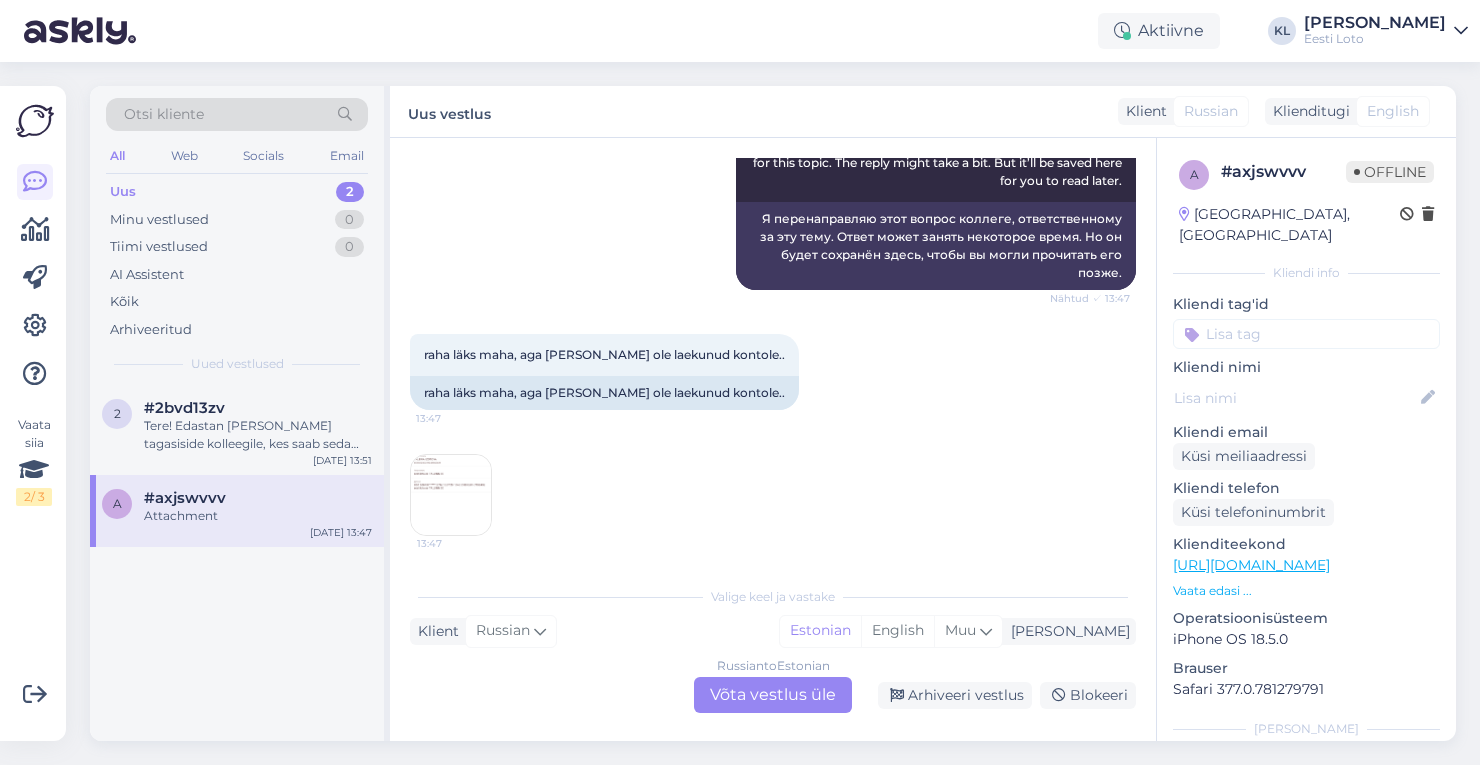 click at bounding box center [451, 495] 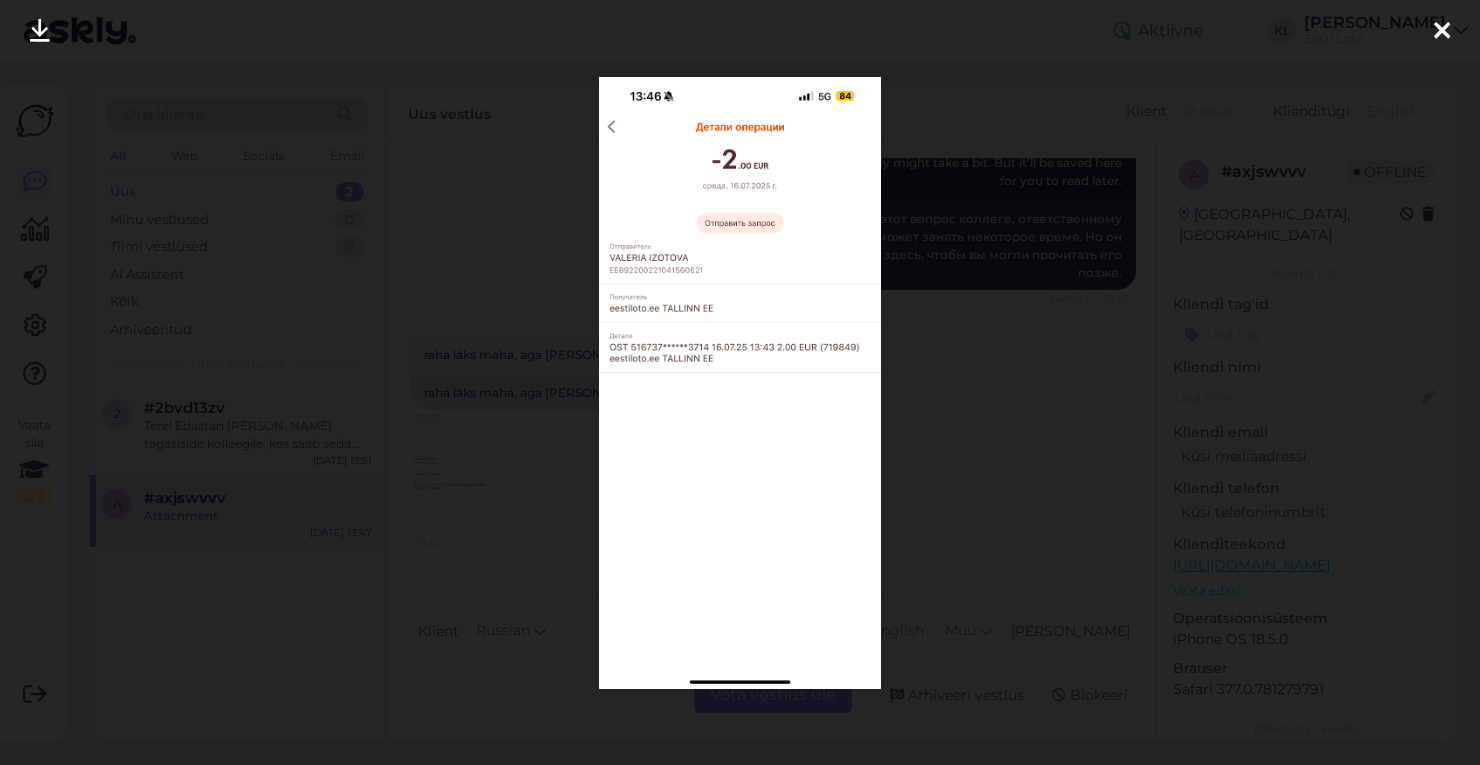 click at bounding box center (1442, 32) 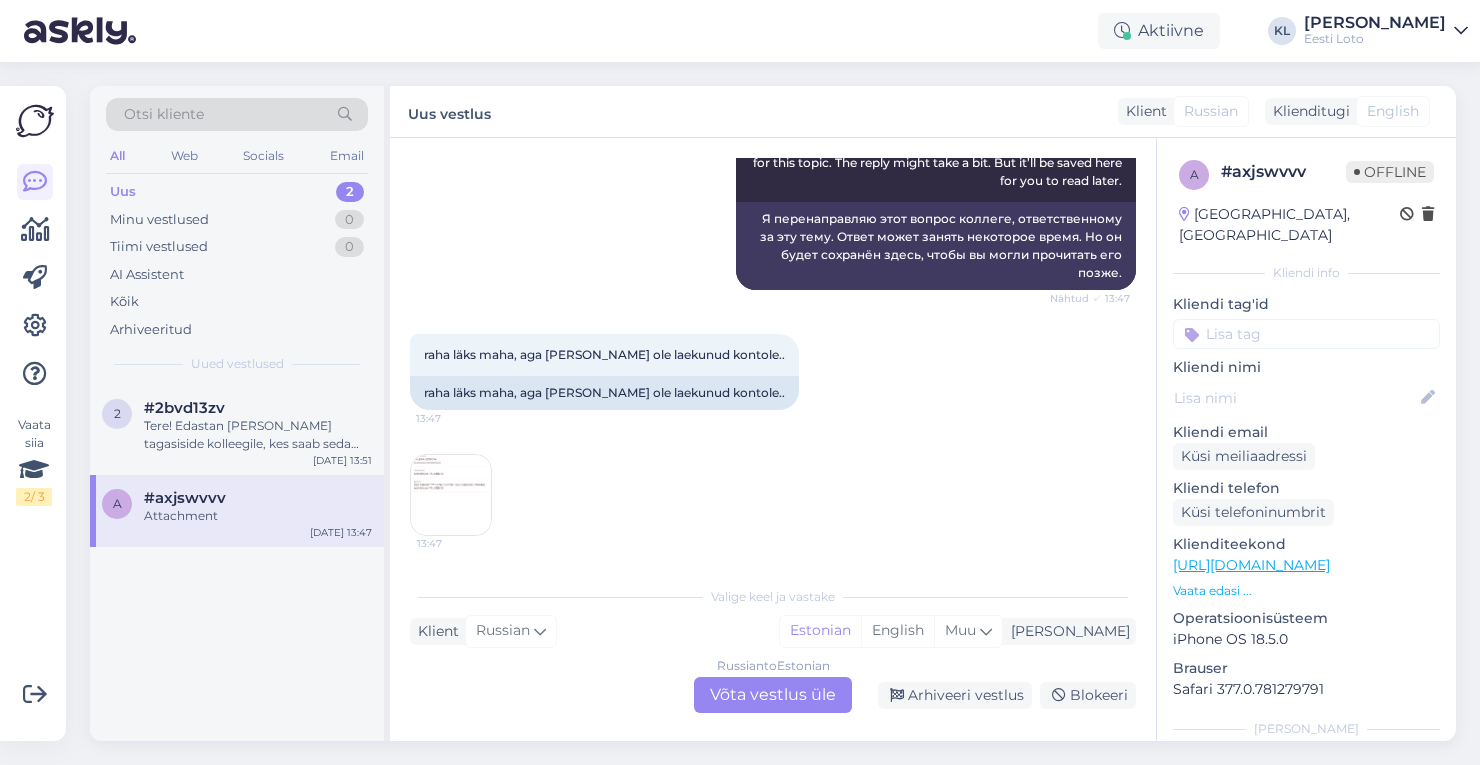 click on "Russian  to  Estonian Võta vestlus üle" at bounding box center (773, 695) 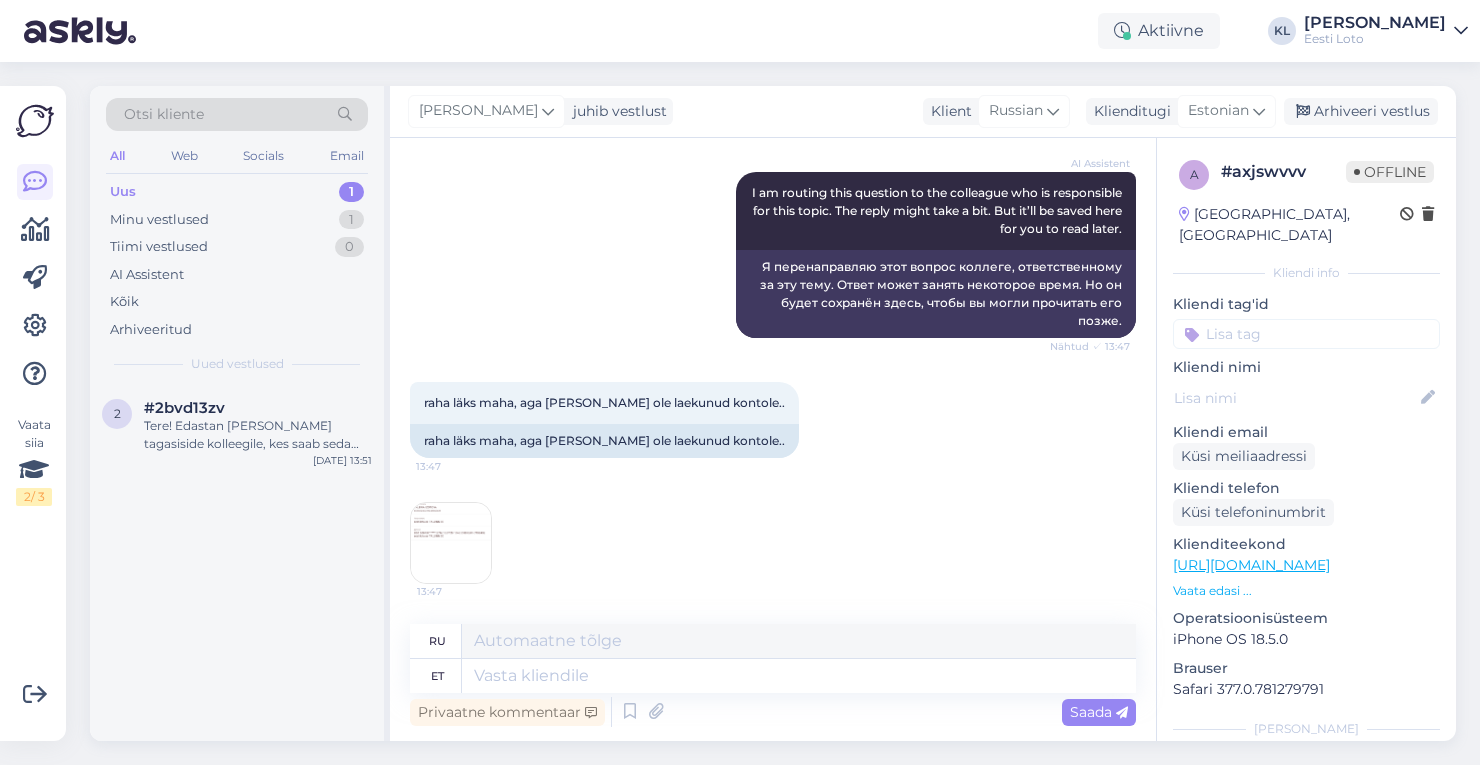 scroll, scrollTop: 418, scrollLeft: 0, axis: vertical 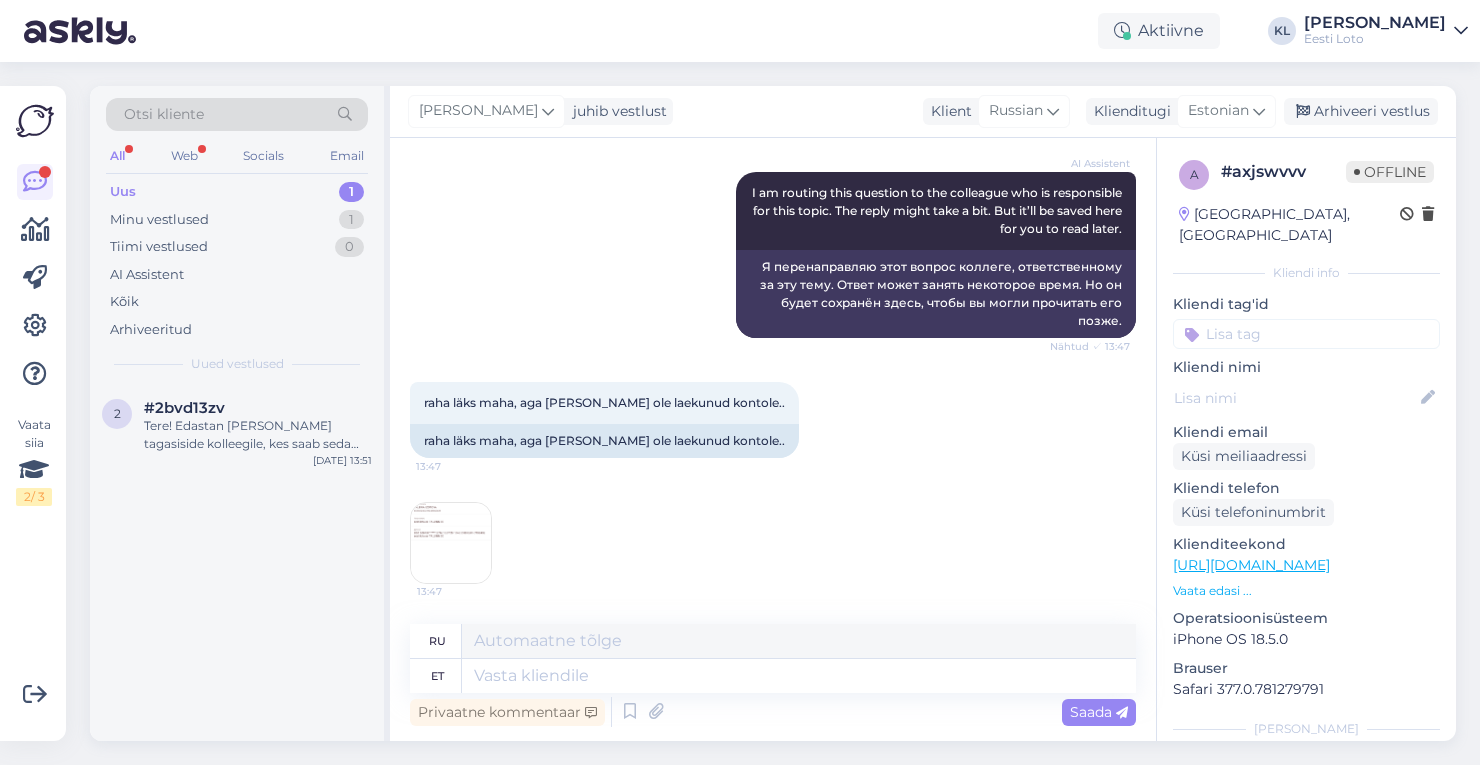 click at bounding box center (451, 543) 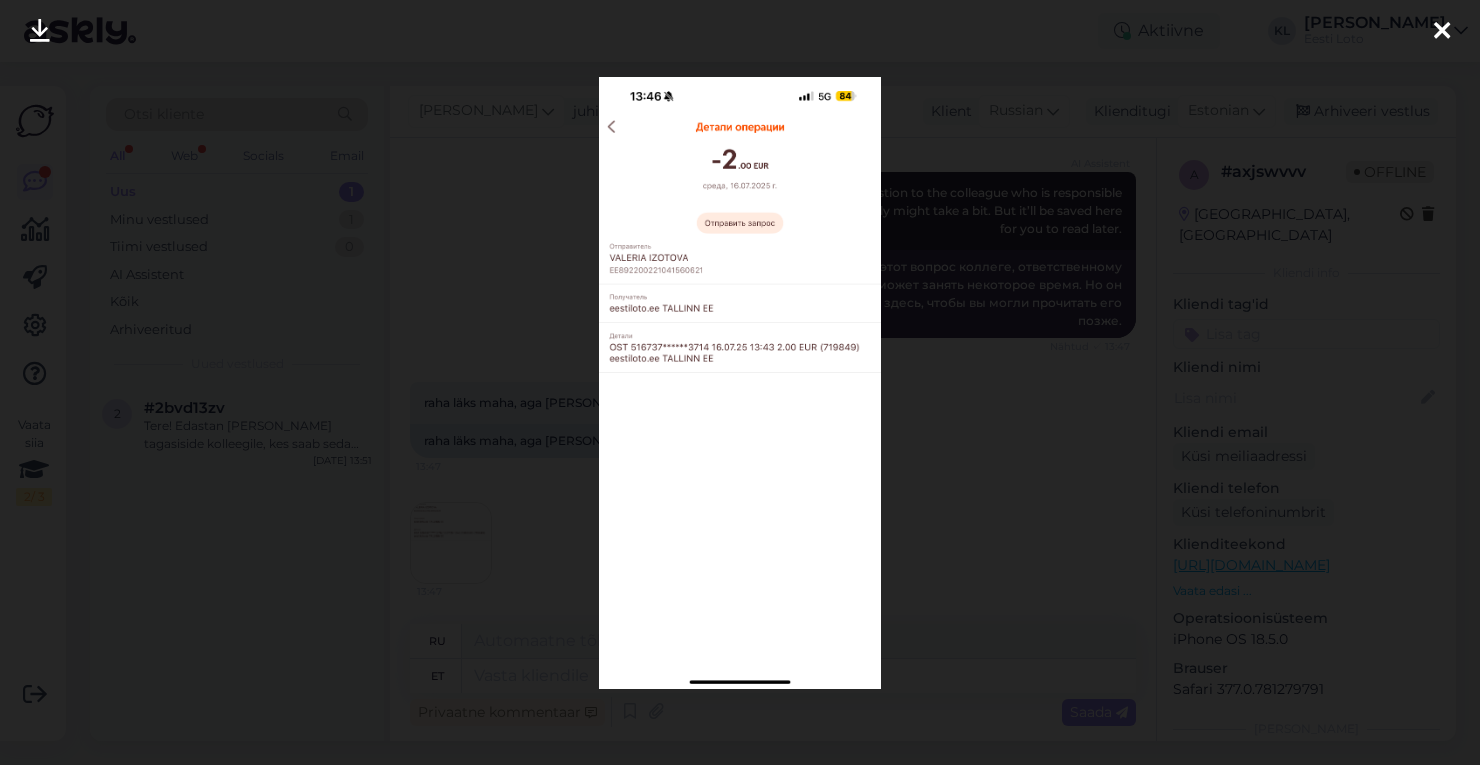 click at bounding box center (1442, 32) 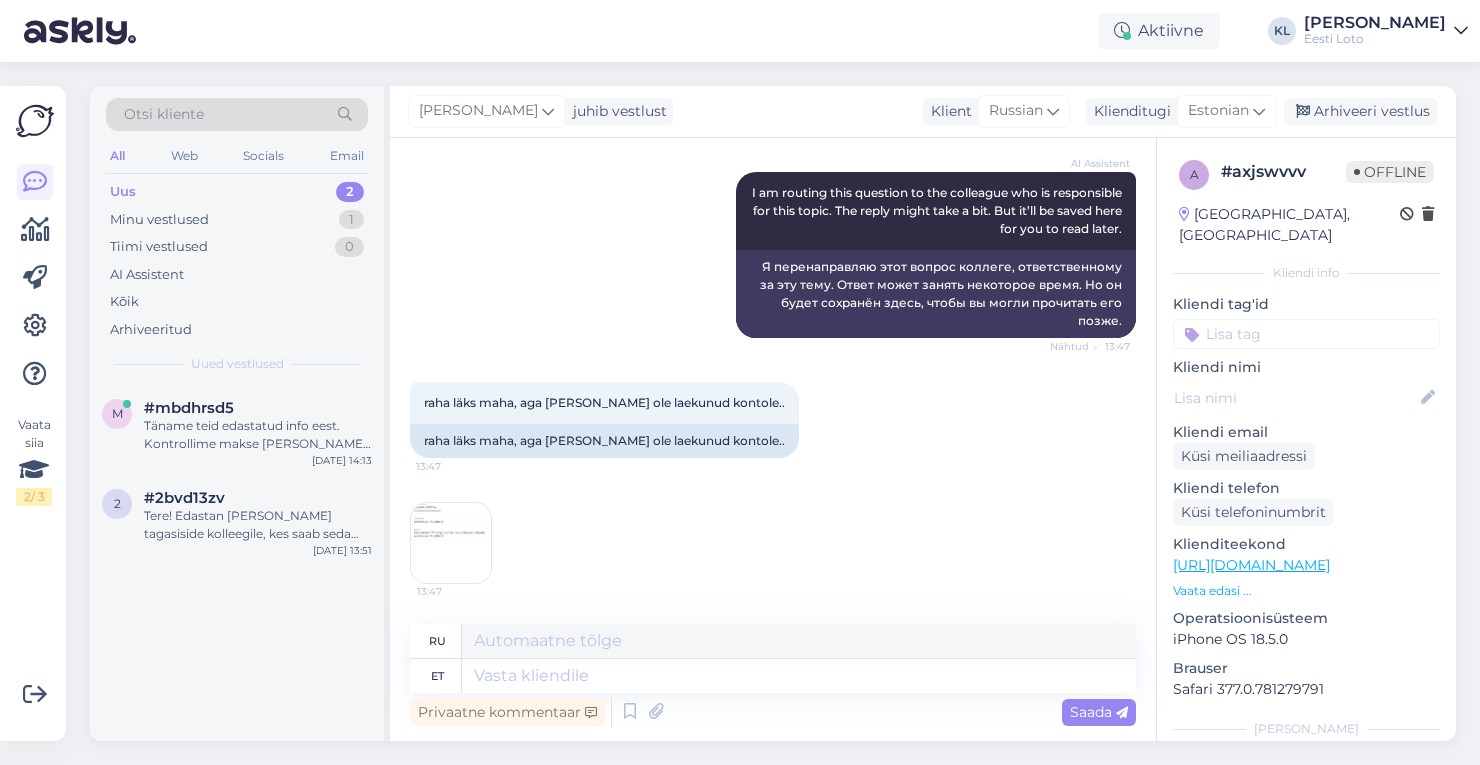 scroll, scrollTop: 418, scrollLeft: 0, axis: vertical 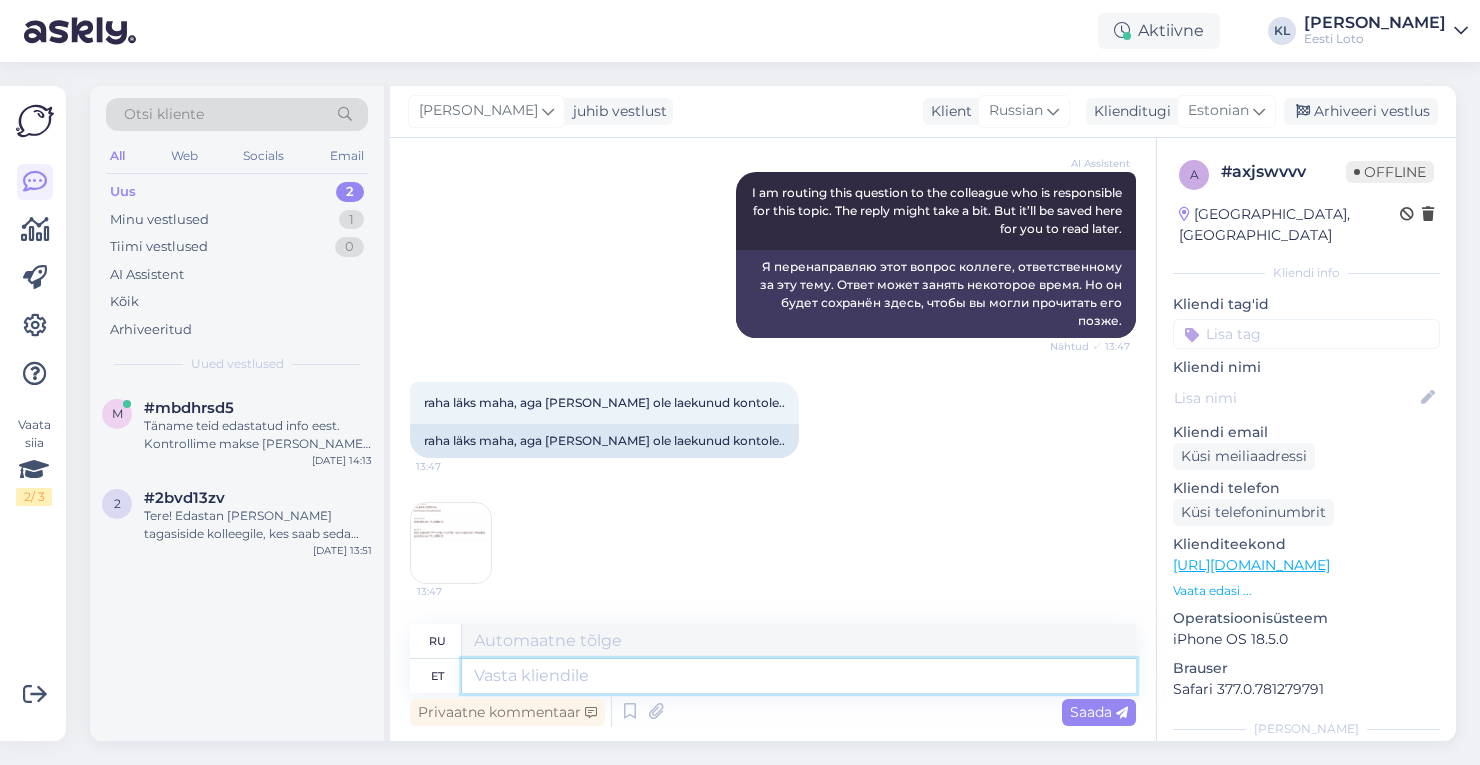 click at bounding box center [799, 676] 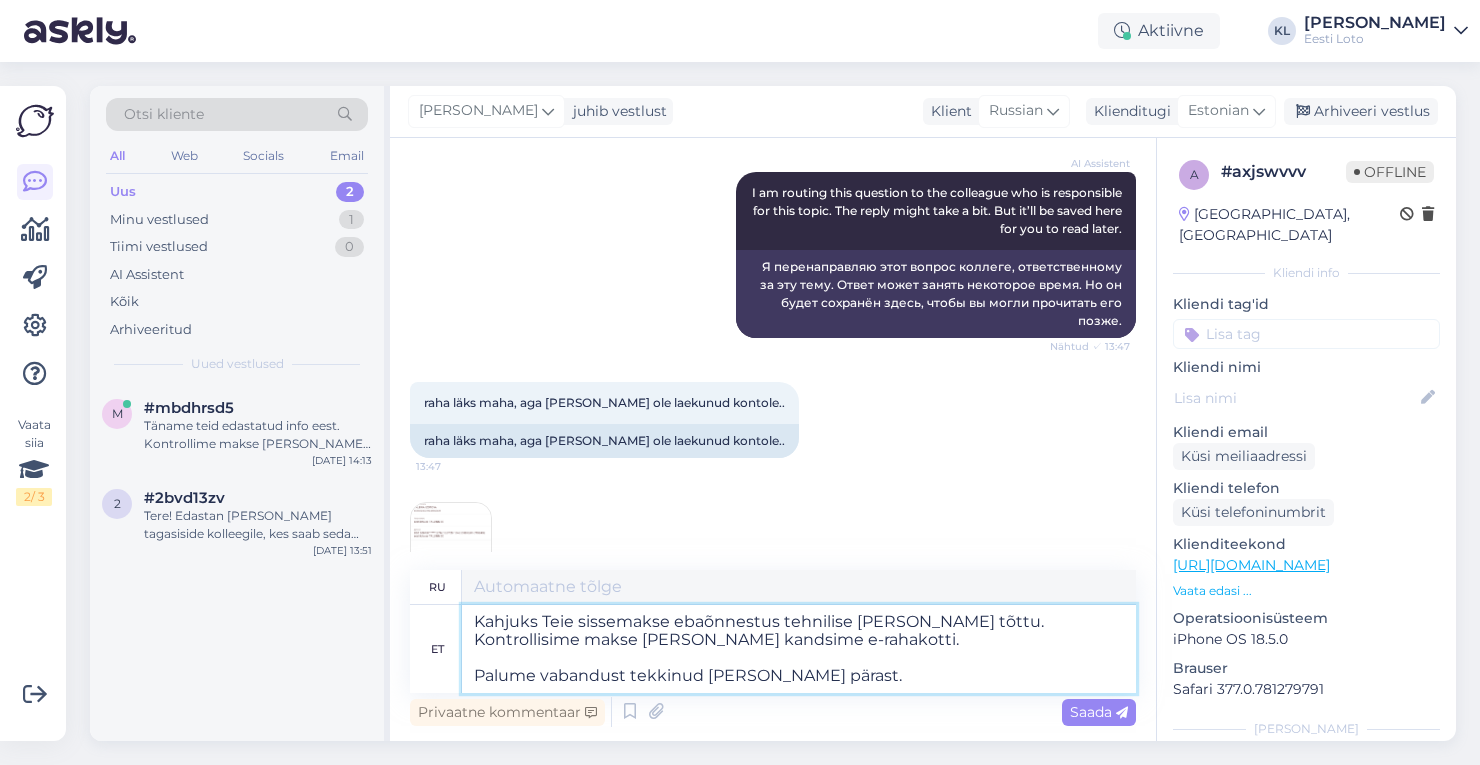 type on "К сожалению, ваш депозит не был зачислен из-за технической ошибки. Мы проверили платёж и перевели его на ваш электронный кошелёк.
Приносим извинения за ошибку." 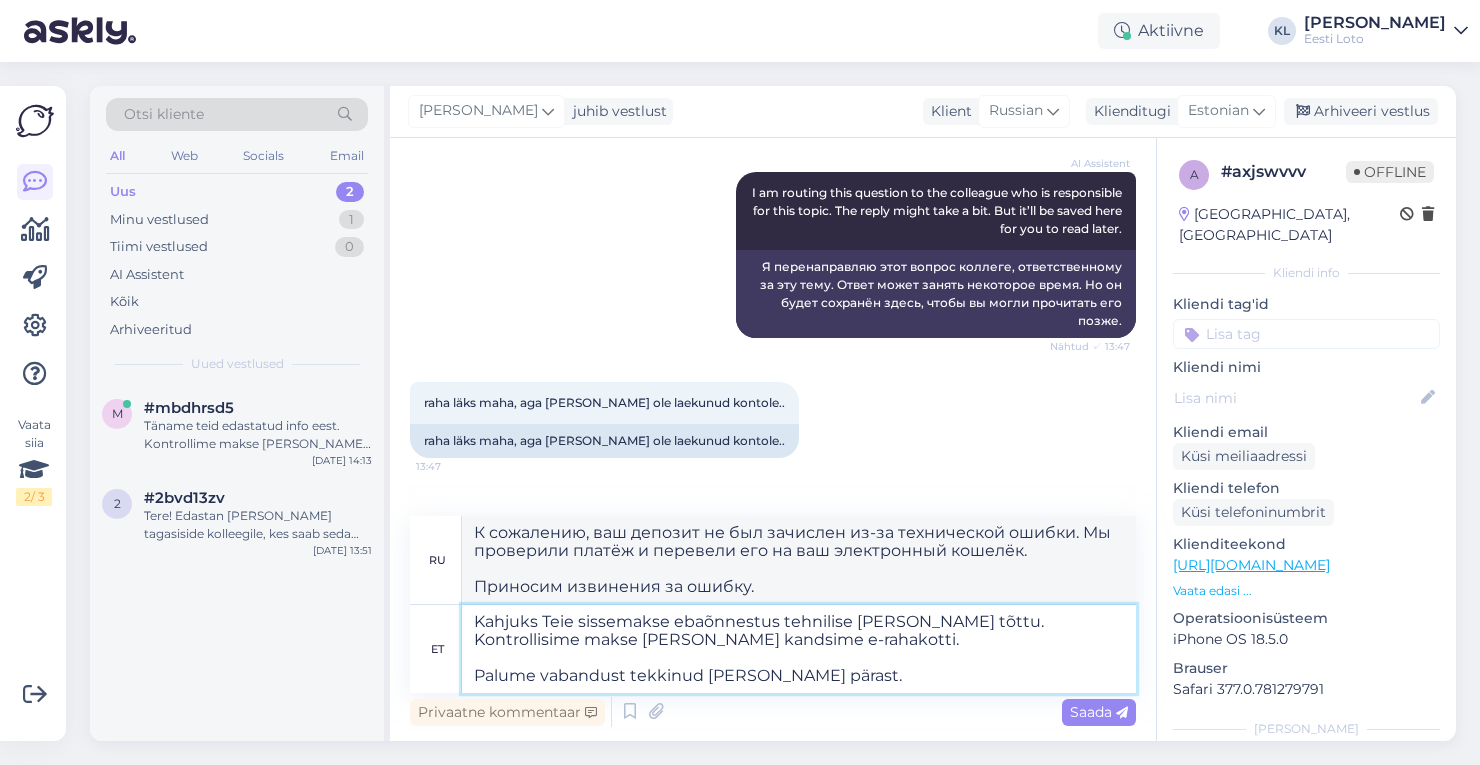 click on "Kahjuks Teie sissemakse ebaõnnestus tehnilise tõrke tõttu. Kontrollisime makse üle ja kandsime e-rahakotti.
Palume vabandust tekkinud tõrke pärast." at bounding box center (799, 649) 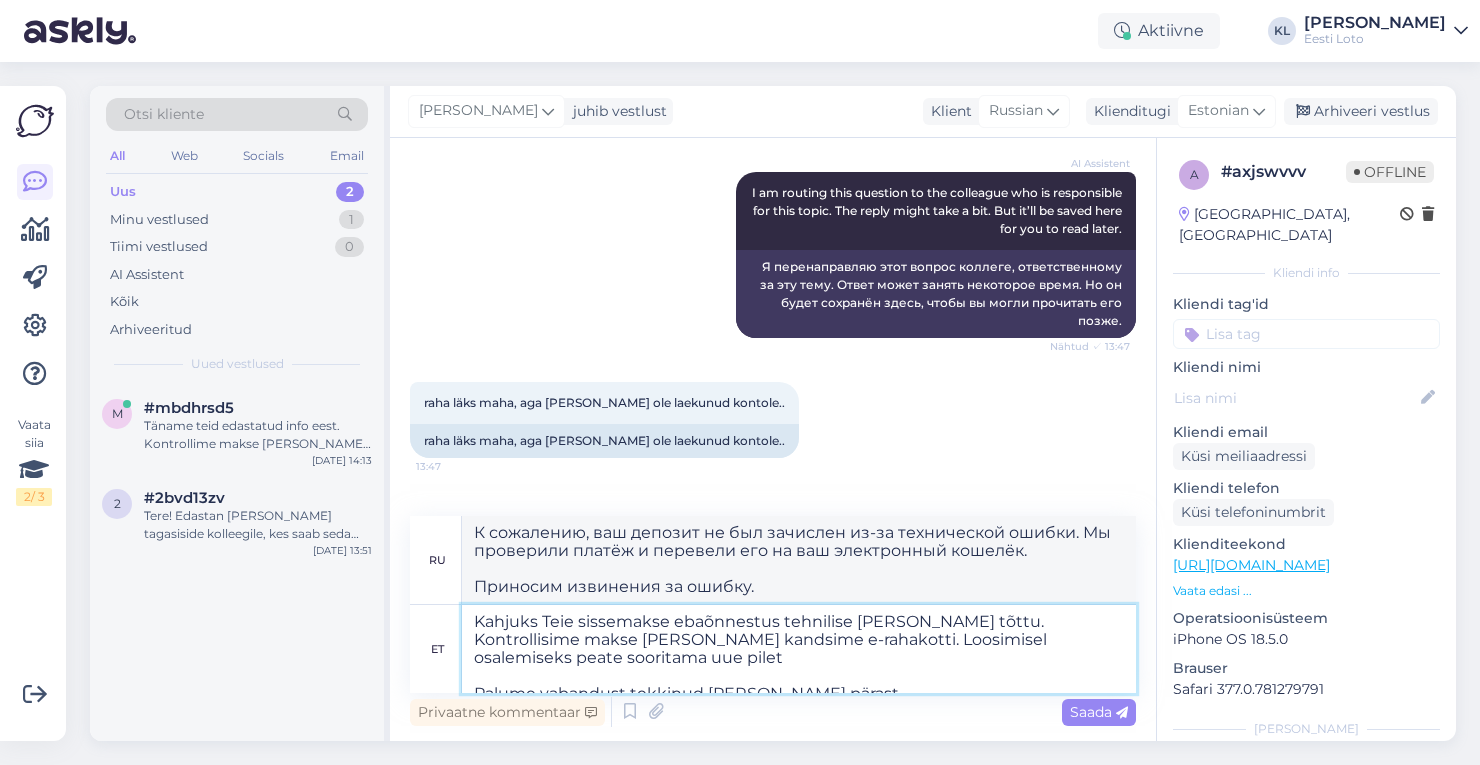 type on "Kahjuks Teie sissemakse ebaõnnestus tehnilise tõrke tõttu. Kontrollisime makse üle ja kandsime e-rahakotti. Loosimisel osalemiseks peate sooritama uue pileti
Palume vabandust tekkinud tõrke pärast." 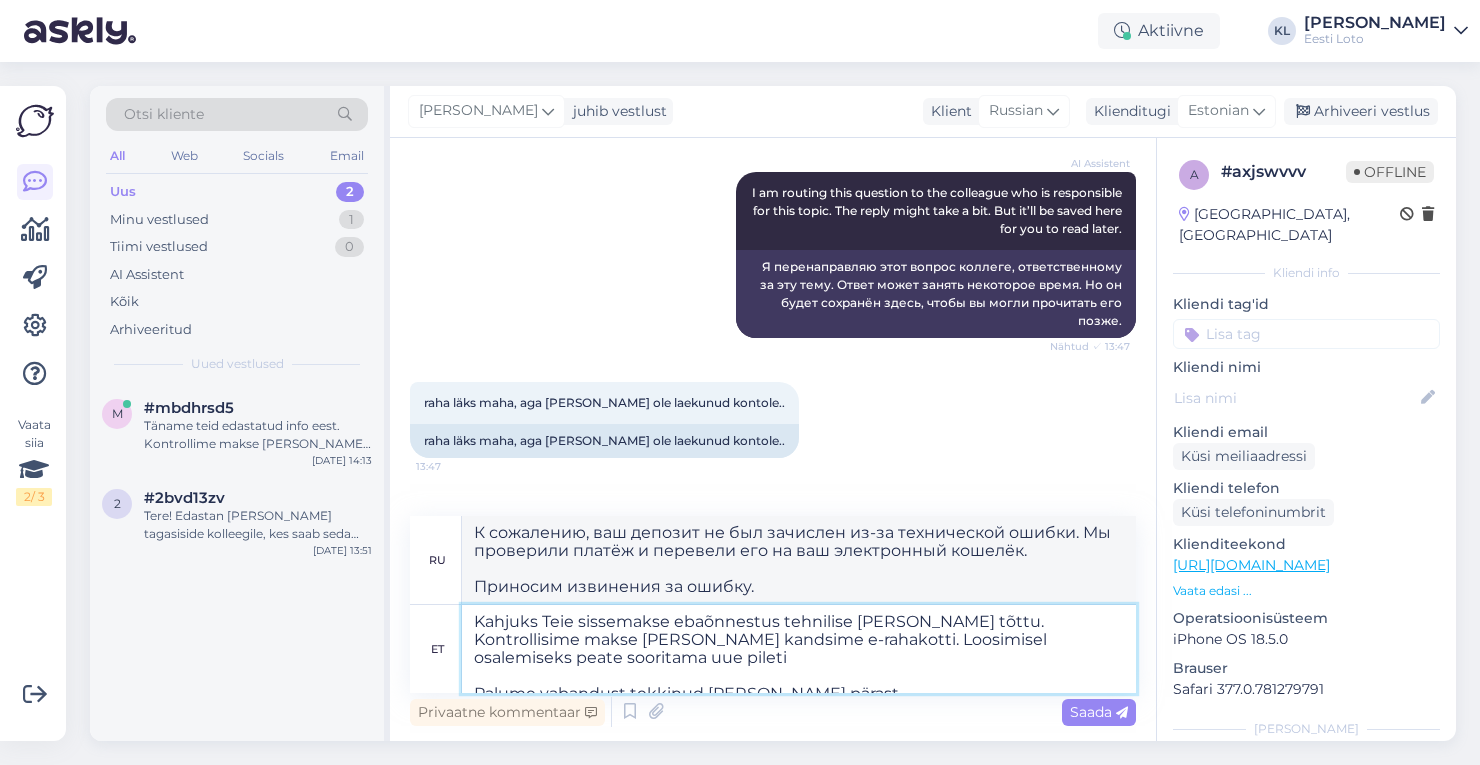 type on "К сожалению, ваш депозит не был зачислен из-за технической ошибки. Мы проверили платёж и перевели его на ваш электронный кошелёк. Для участия в розыгрыше необходимо оформить новый билет.
Приносим извинения за ошибку." 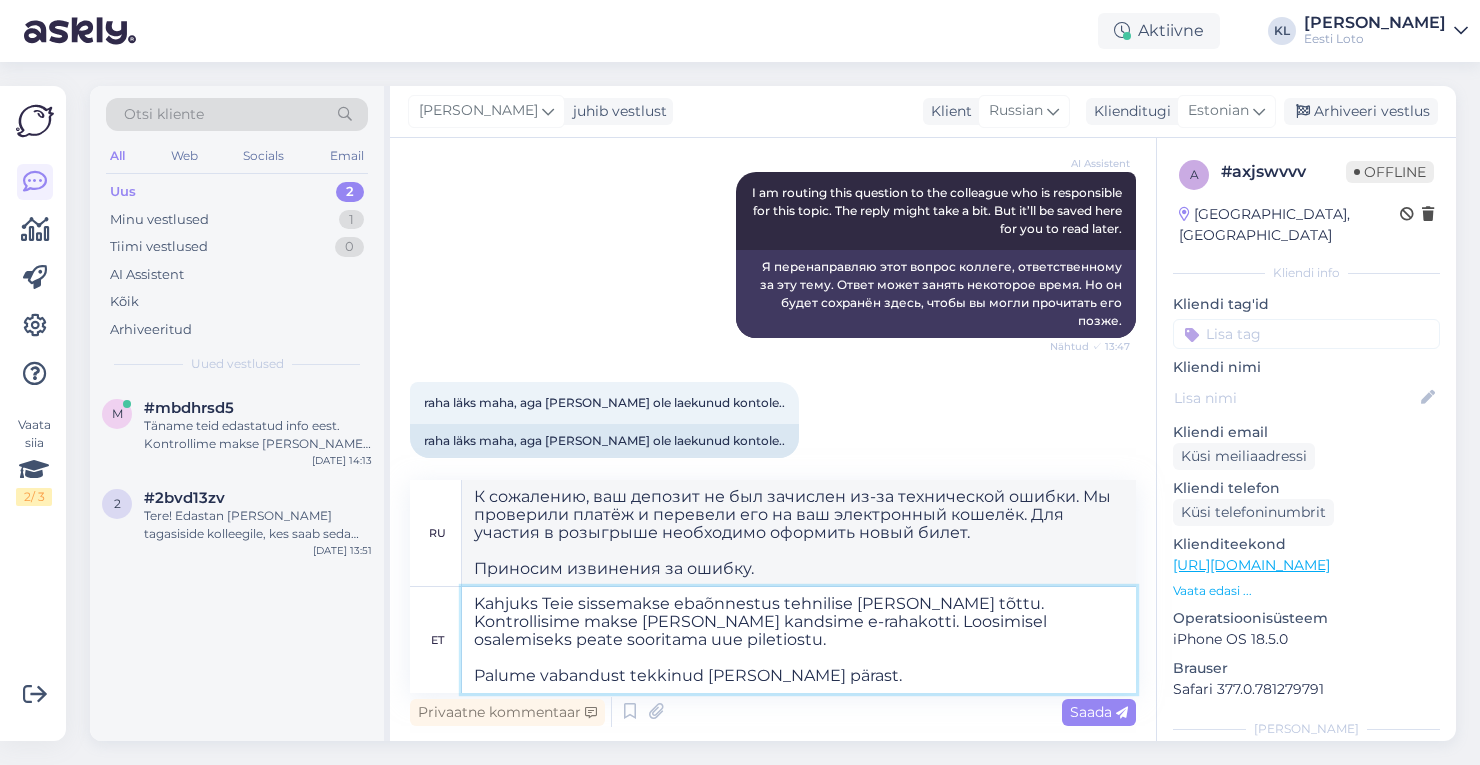 type on "Kahjuks Teie sissemakse ebaõnnestus tehnilise tõrke tõttu. Kontrollisime makse üle ja kandsime e-rahakotti. Loosimisel osalemiseks peate sooritama uue piletiostu.
Palume vabandust tekkinud tõrke pärast." 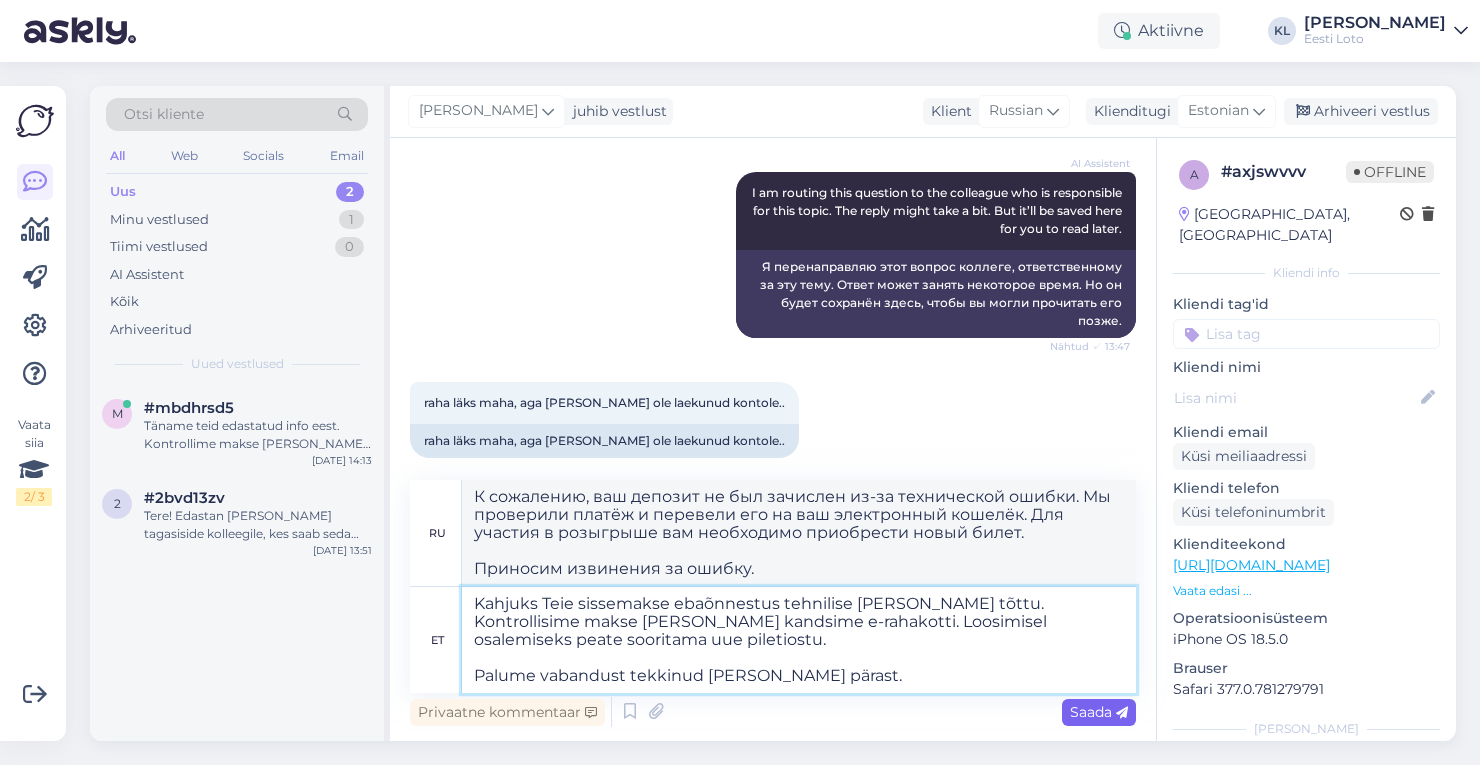 type on "Kahjuks Teie sissemakse ebaõnnestus tehnilise tõrke tõttu. Kontrollisime makse üle ja kandsime e-rahakotti. Loosimisel osalemiseks peate sooritama uue piletiostu.
Palume vabandust tekkinud tõrke pärast." 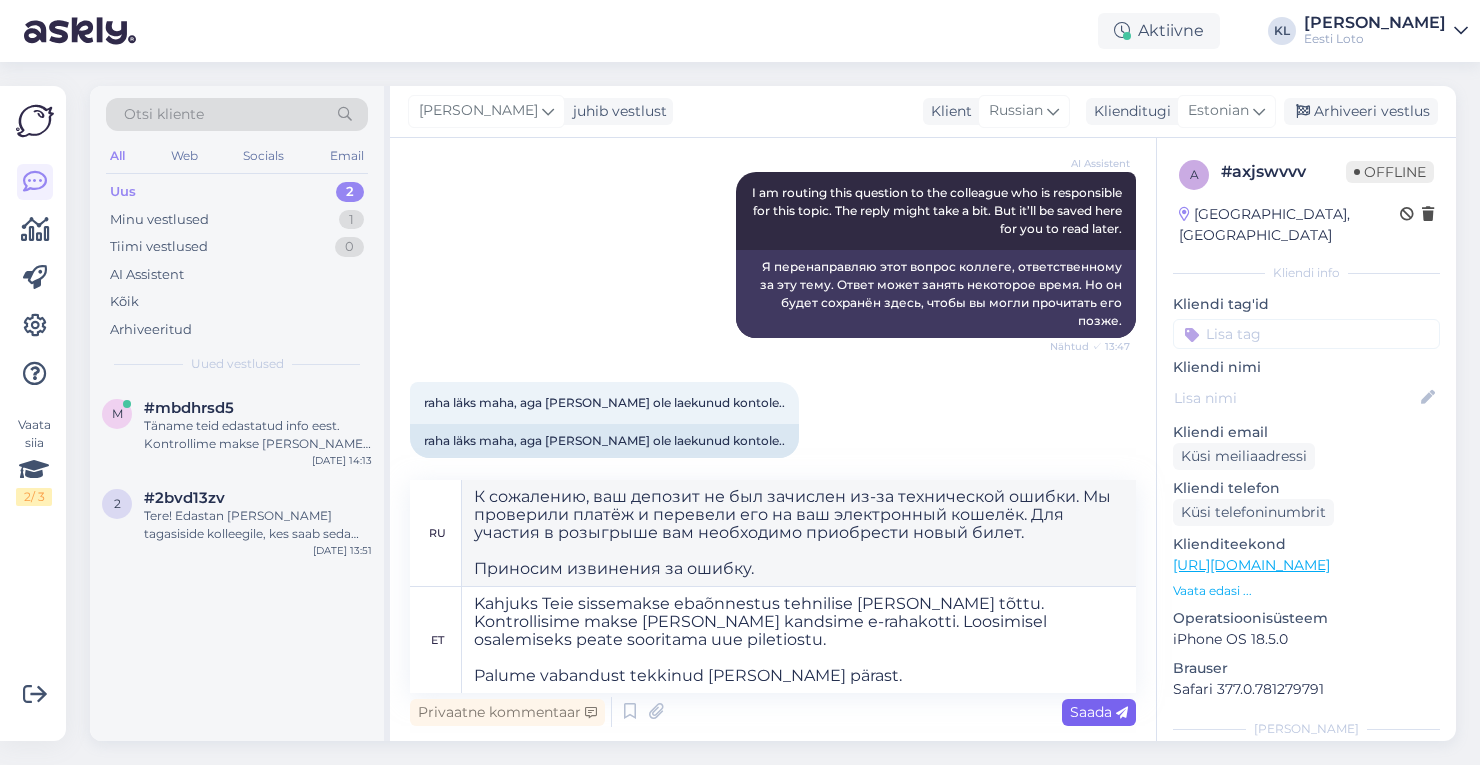 click on "Saada" at bounding box center (1099, 712) 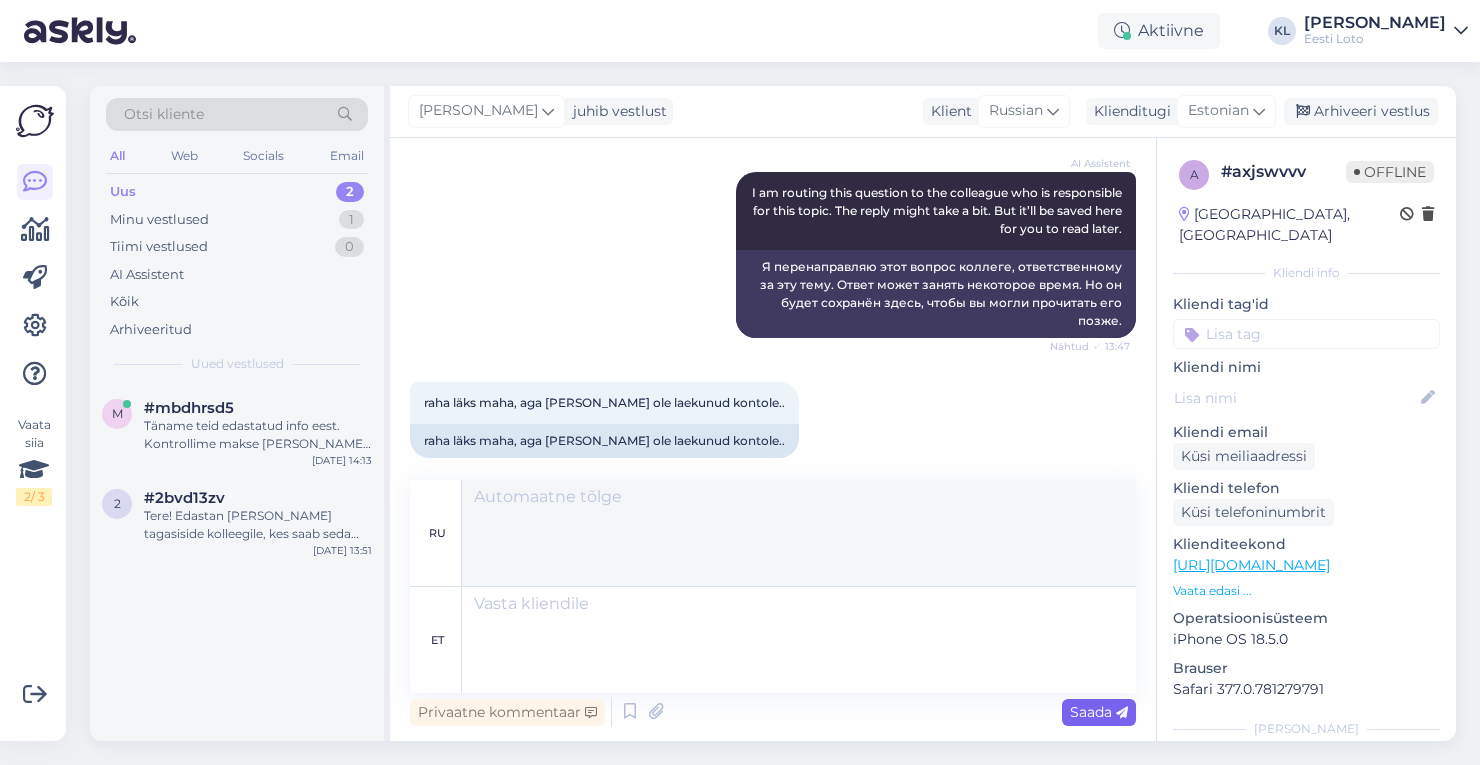 scroll, scrollTop: 700, scrollLeft: 0, axis: vertical 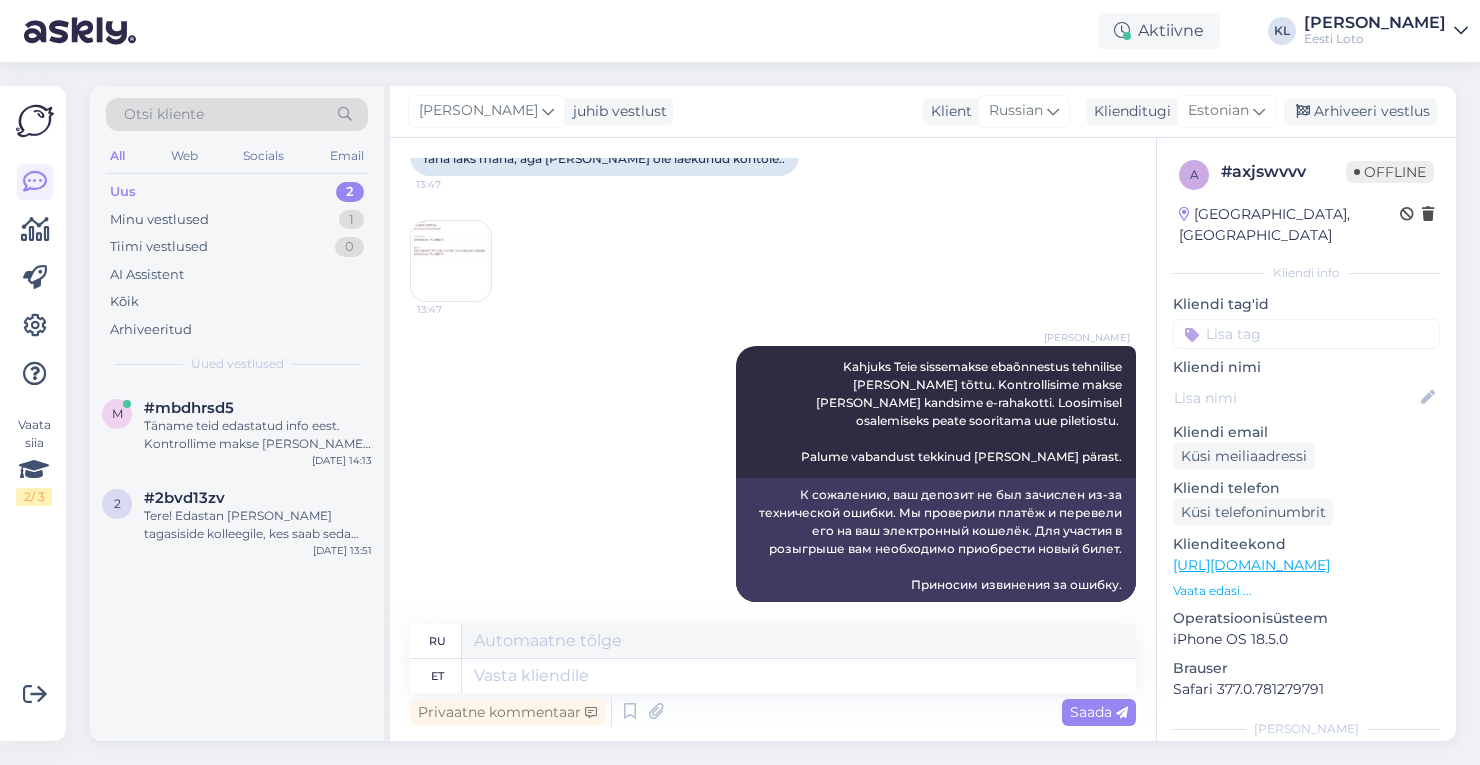 click at bounding box center [1306, 334] 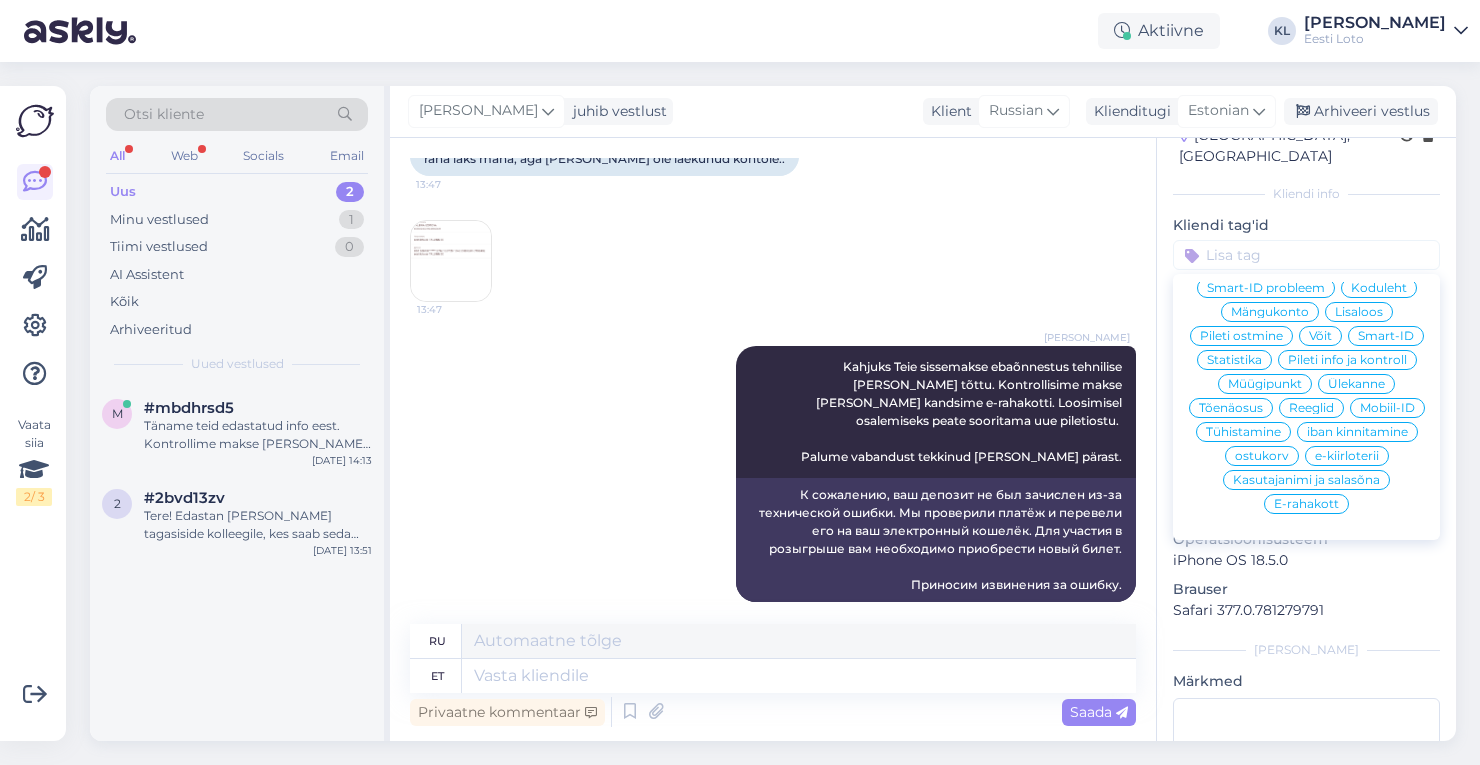 scroll, scrollTop: 148, scrollLeft: 0, axis: vertical 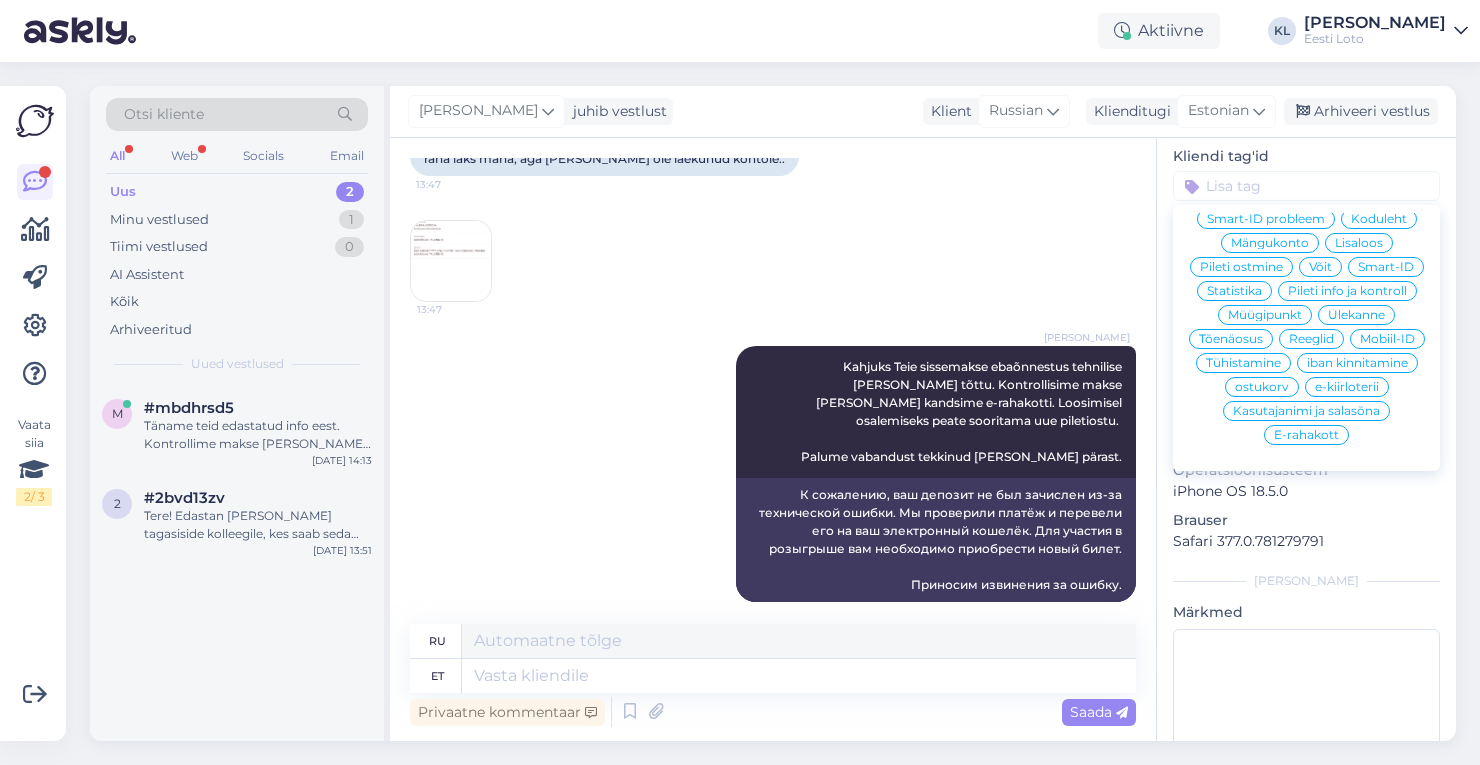 click on "E-rahakott" at bounding box center (1306, 435) 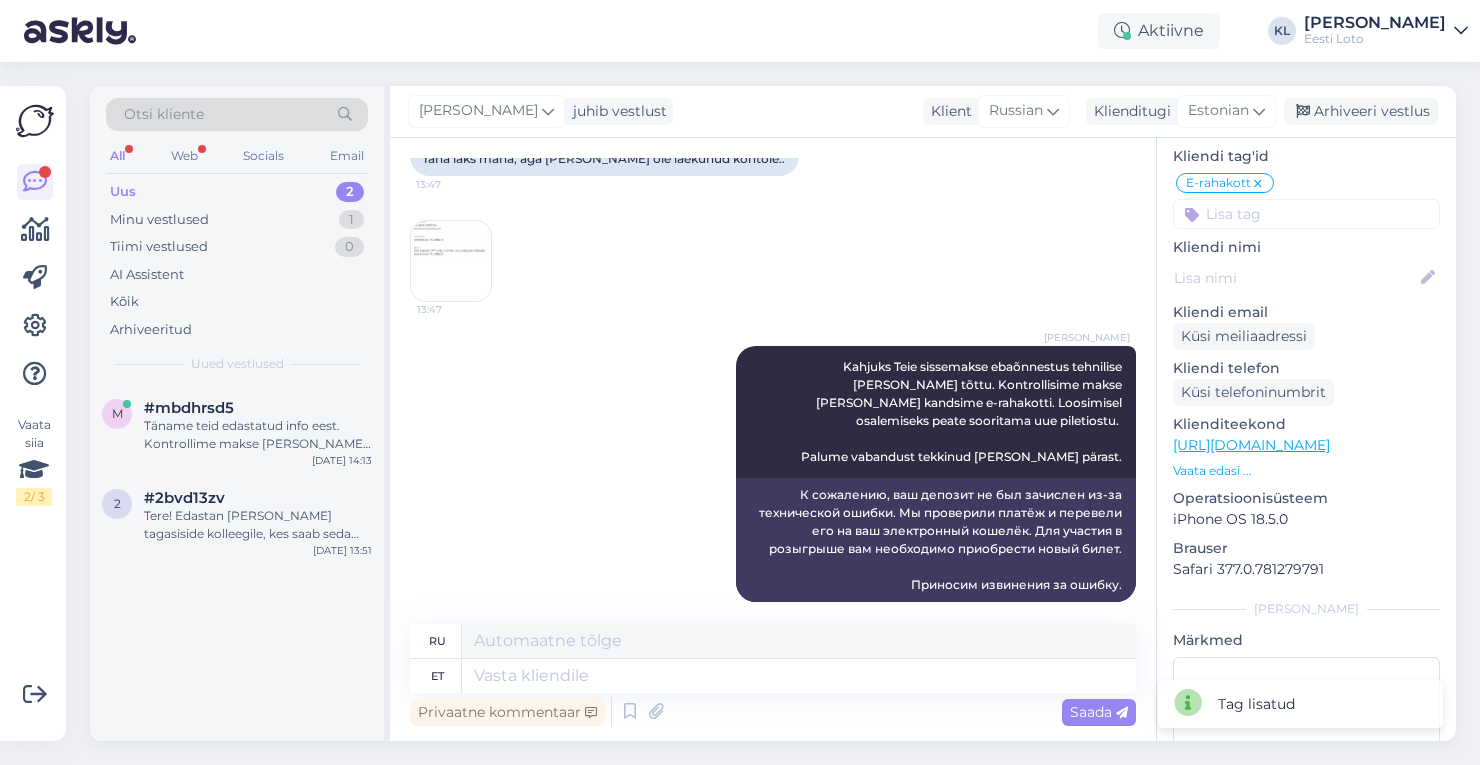 scroll, scrollTop: 6, scrollLeft: 0, axis: vertical 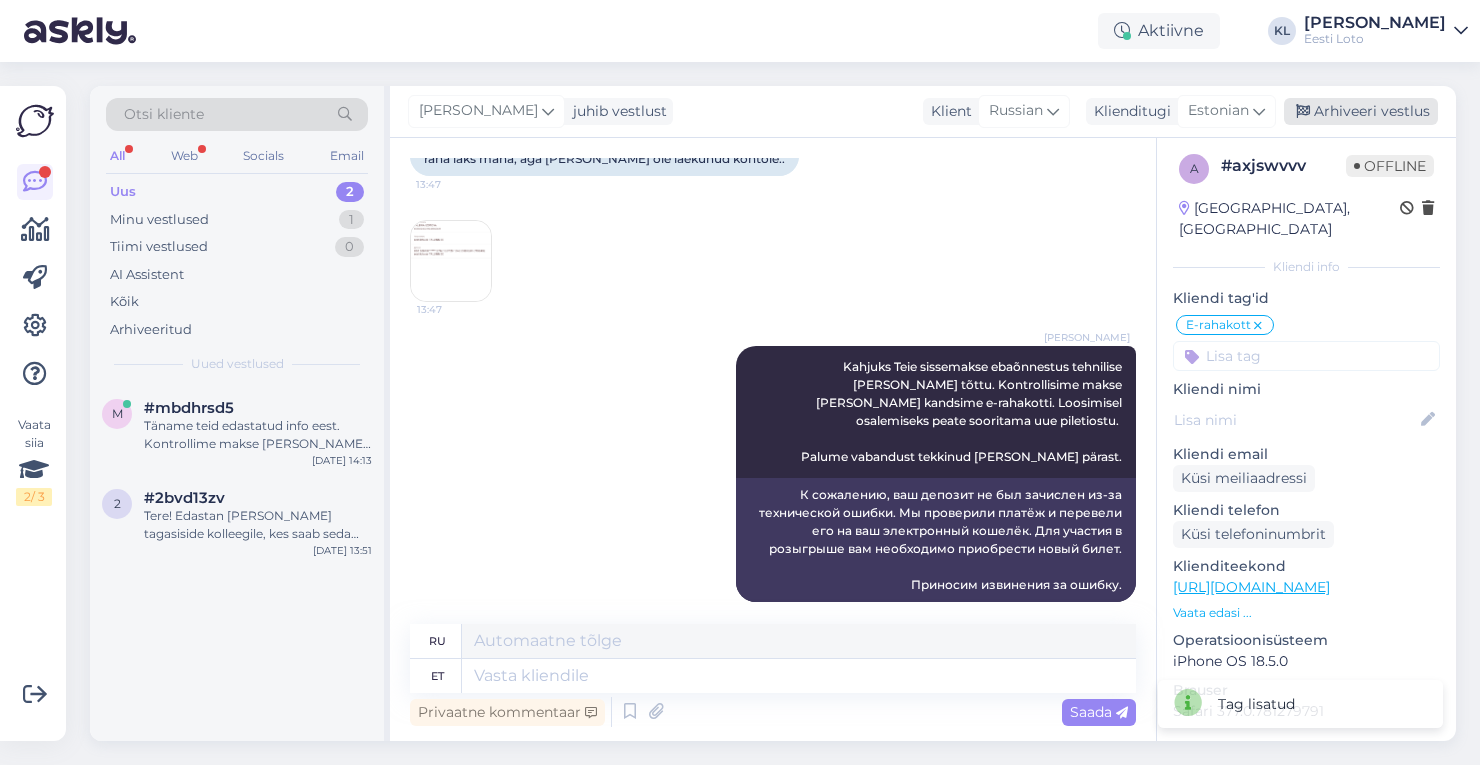click on "Arhiveeri vestlus" at bounding box center (1361, 111) 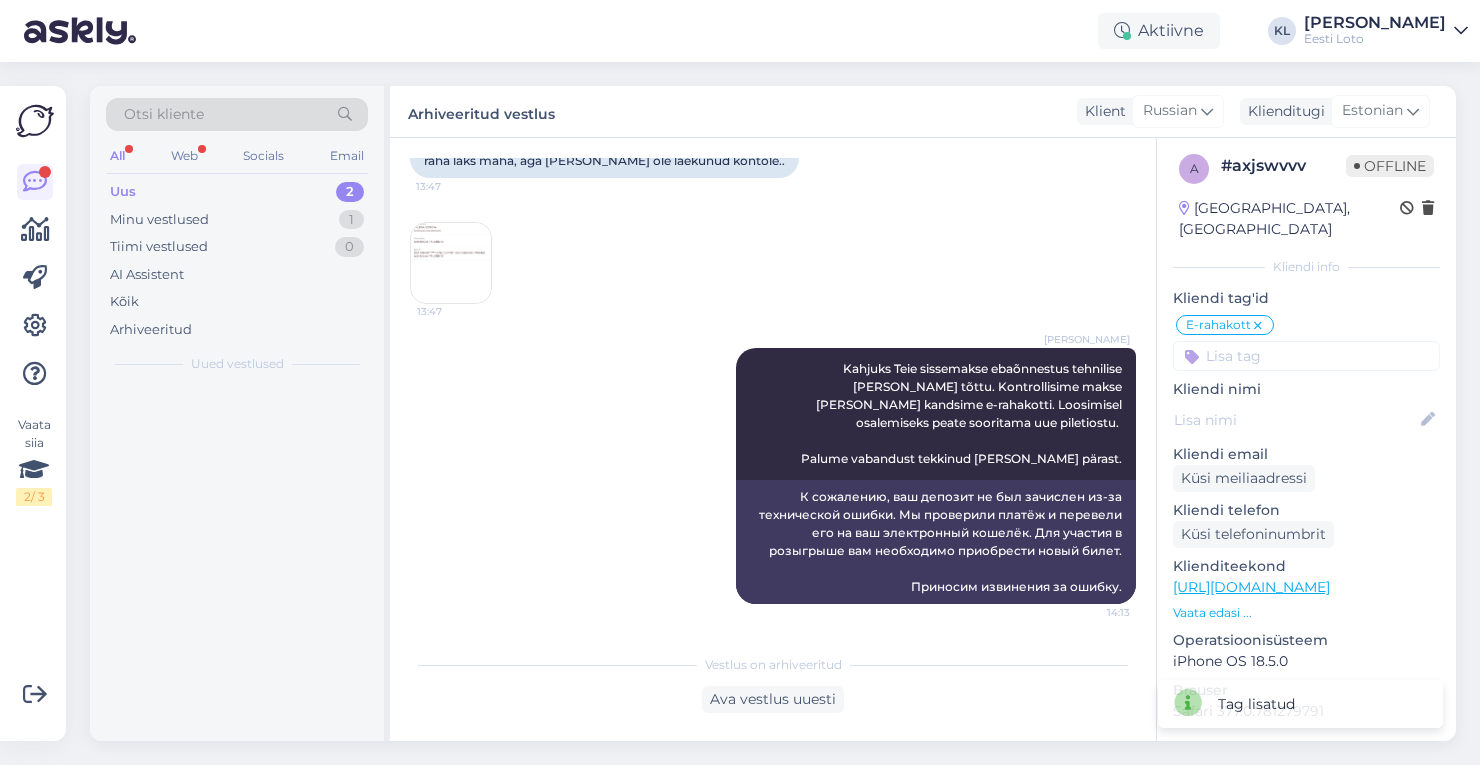 scroll, scrollTop: 680, scrollLeft: 0, axis: vertical 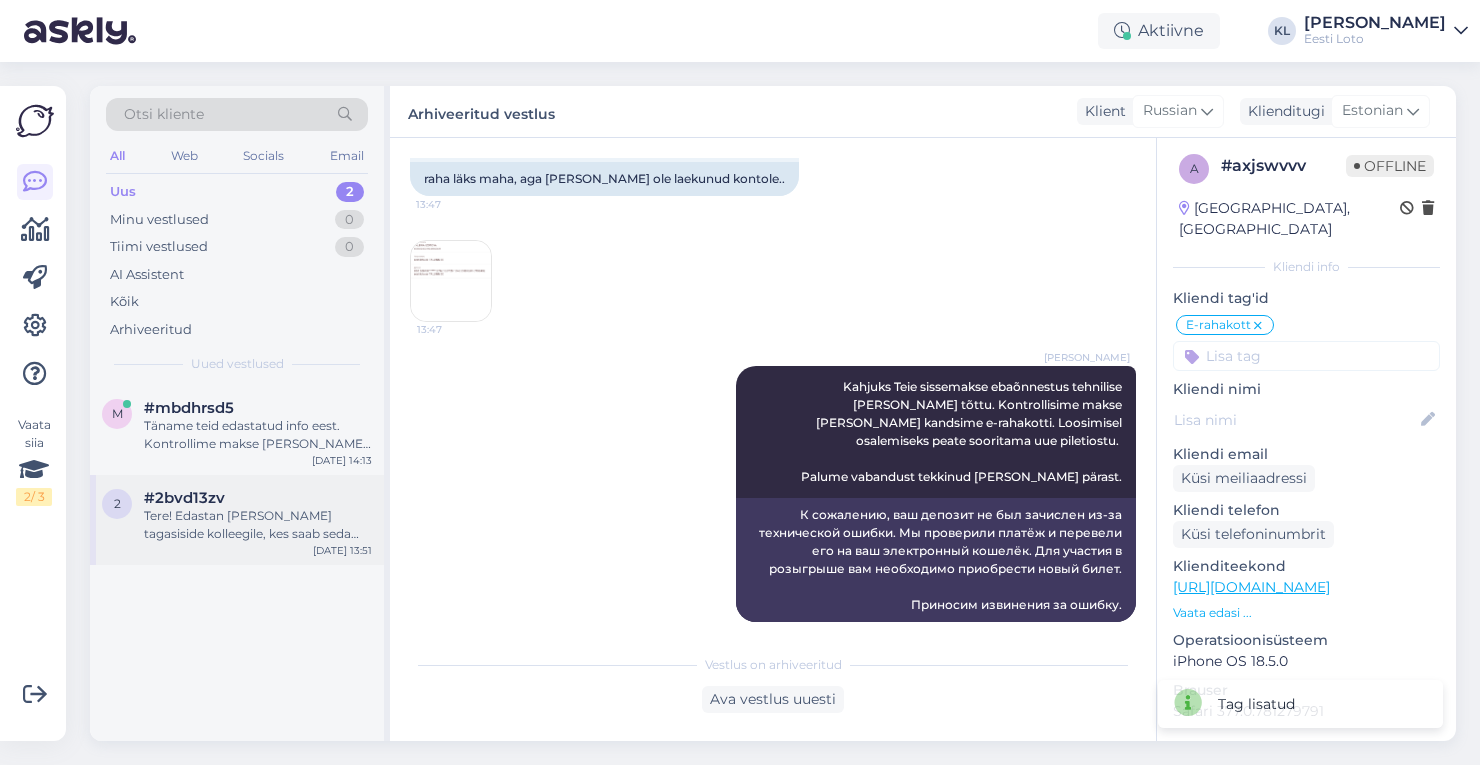 click on "#2bvd13zv" at bounding box center (258, 498) 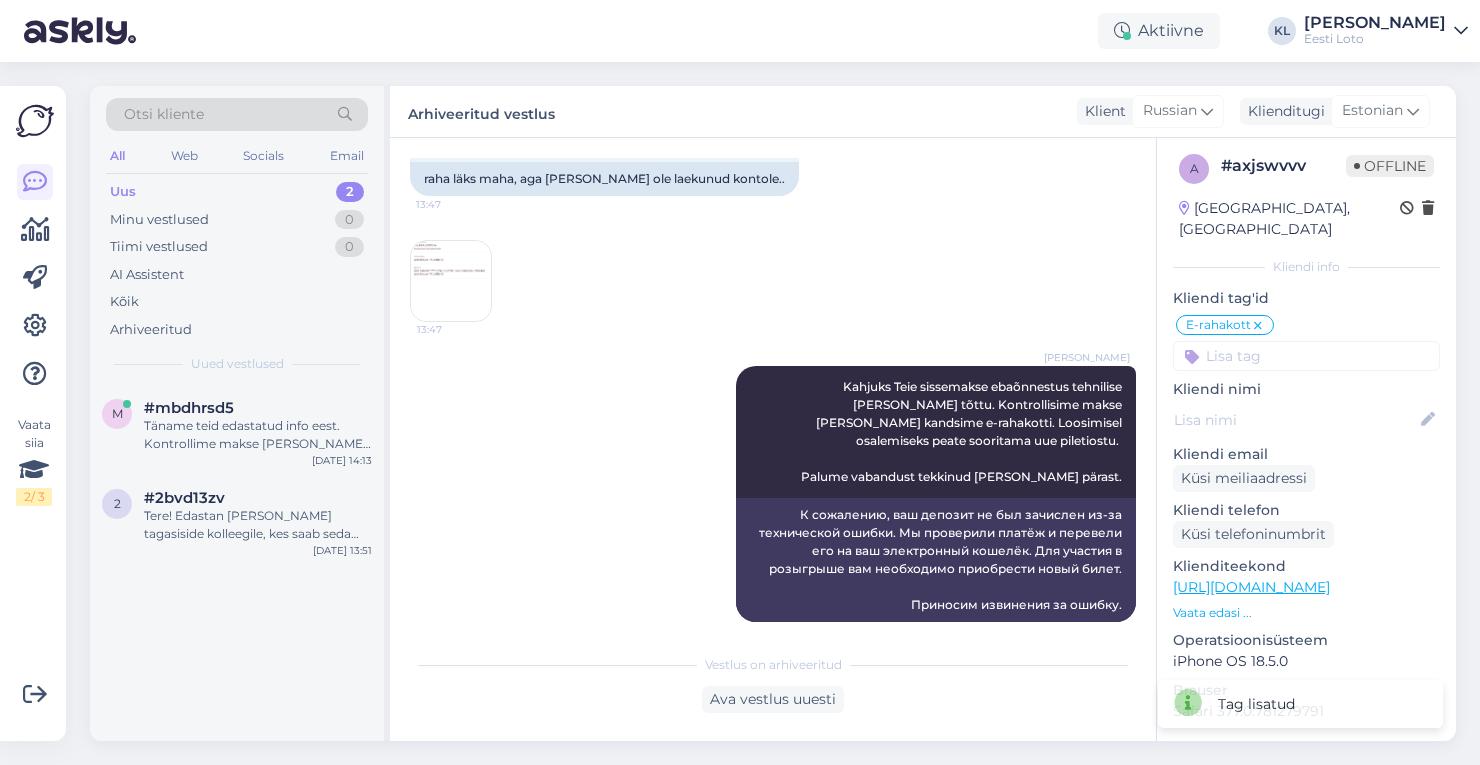 scroll, scrollTop: 1748, scrollLeft: 0, axis: vertical 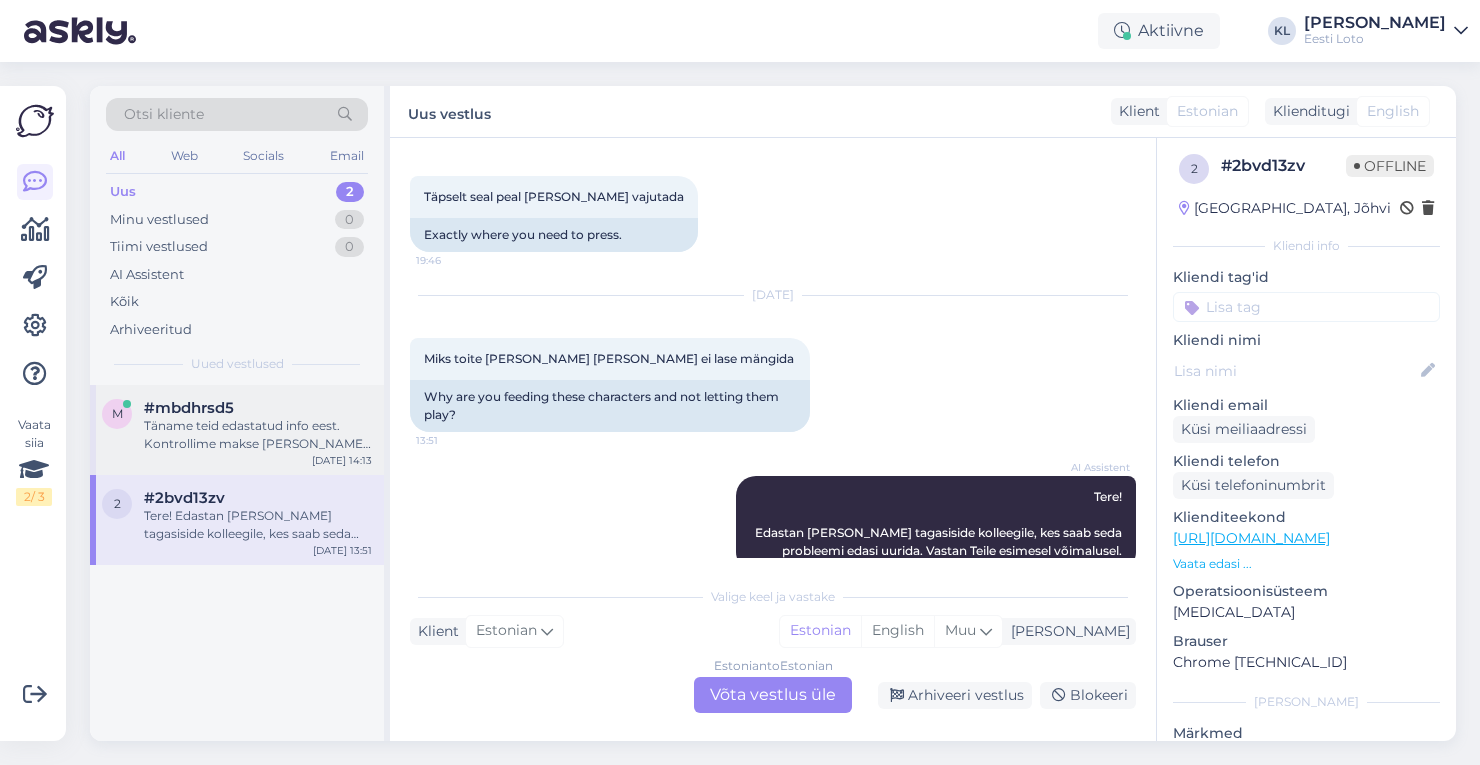 click on "Täname teid edastatud info eest. Kontrollime makse üle ja suuname selle teie e-rahakotti esimesel võimalusel." at bounding box center (258, 435) 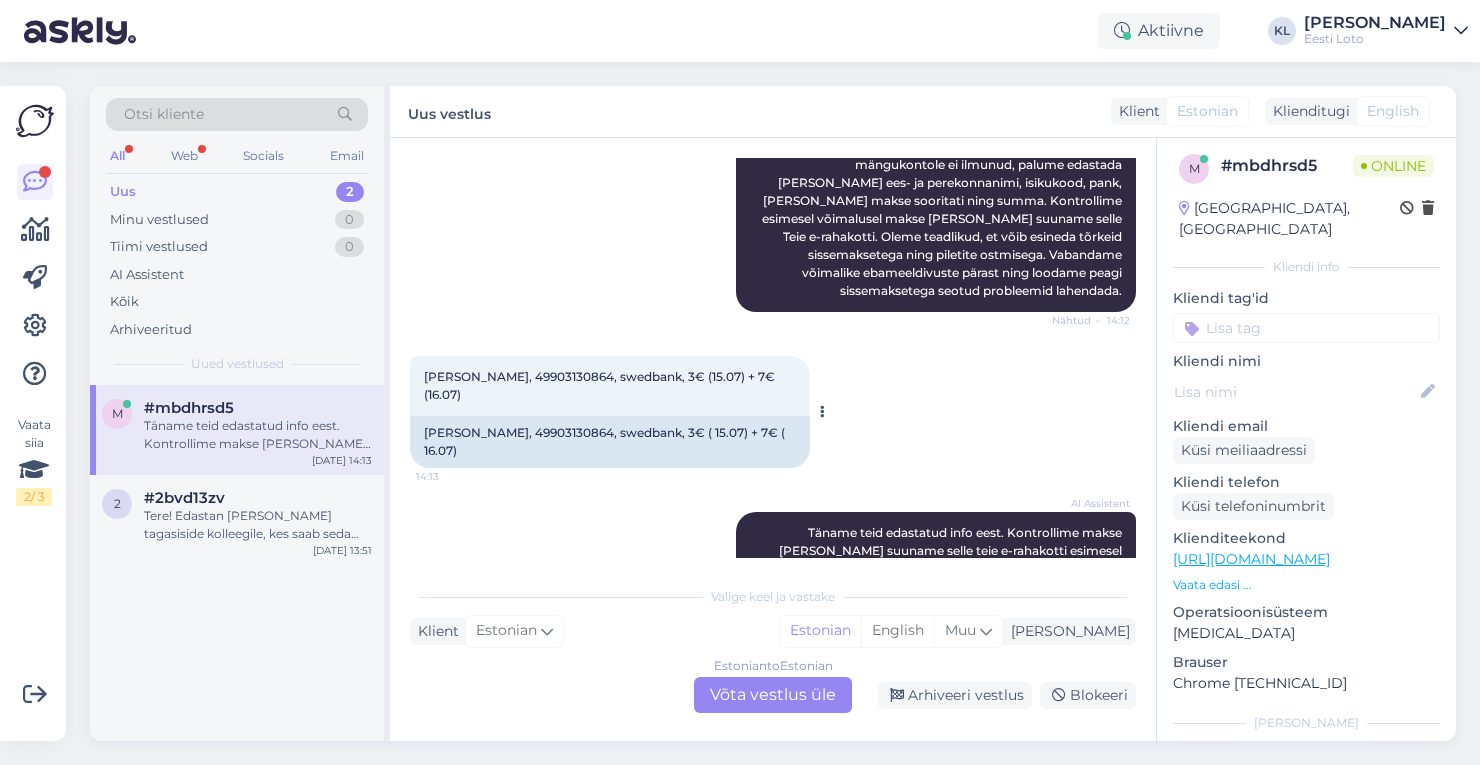 click on "Kelli Avguzev, 49903130864, swedbank, 3€ (15.07) + 7€ (16.07)" at bounding box center (601, 385) 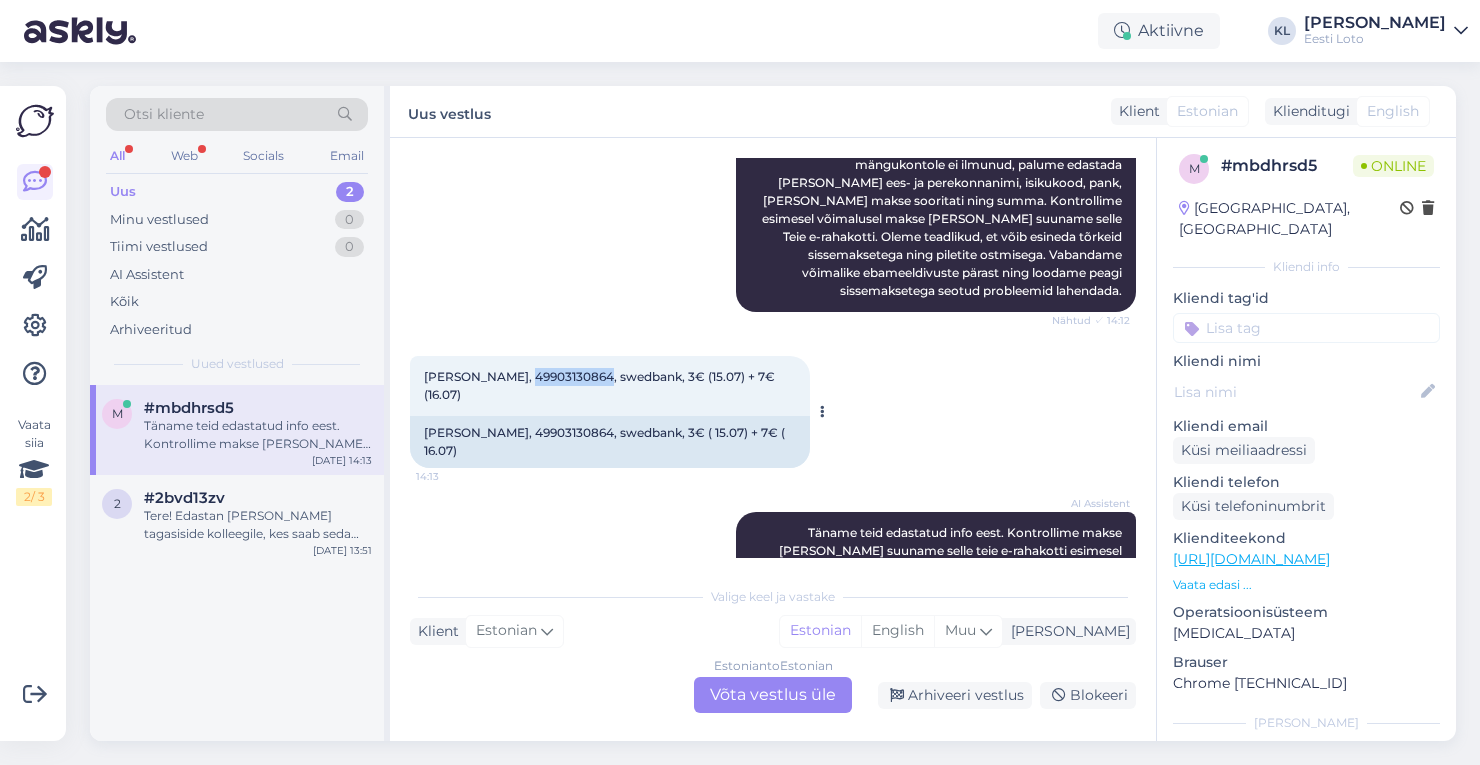 click on "Kelli Avguzev, 49903130864, swedbank, 3€ (15.07) + 7€ (16.07)" at bounding box center (601, 385) 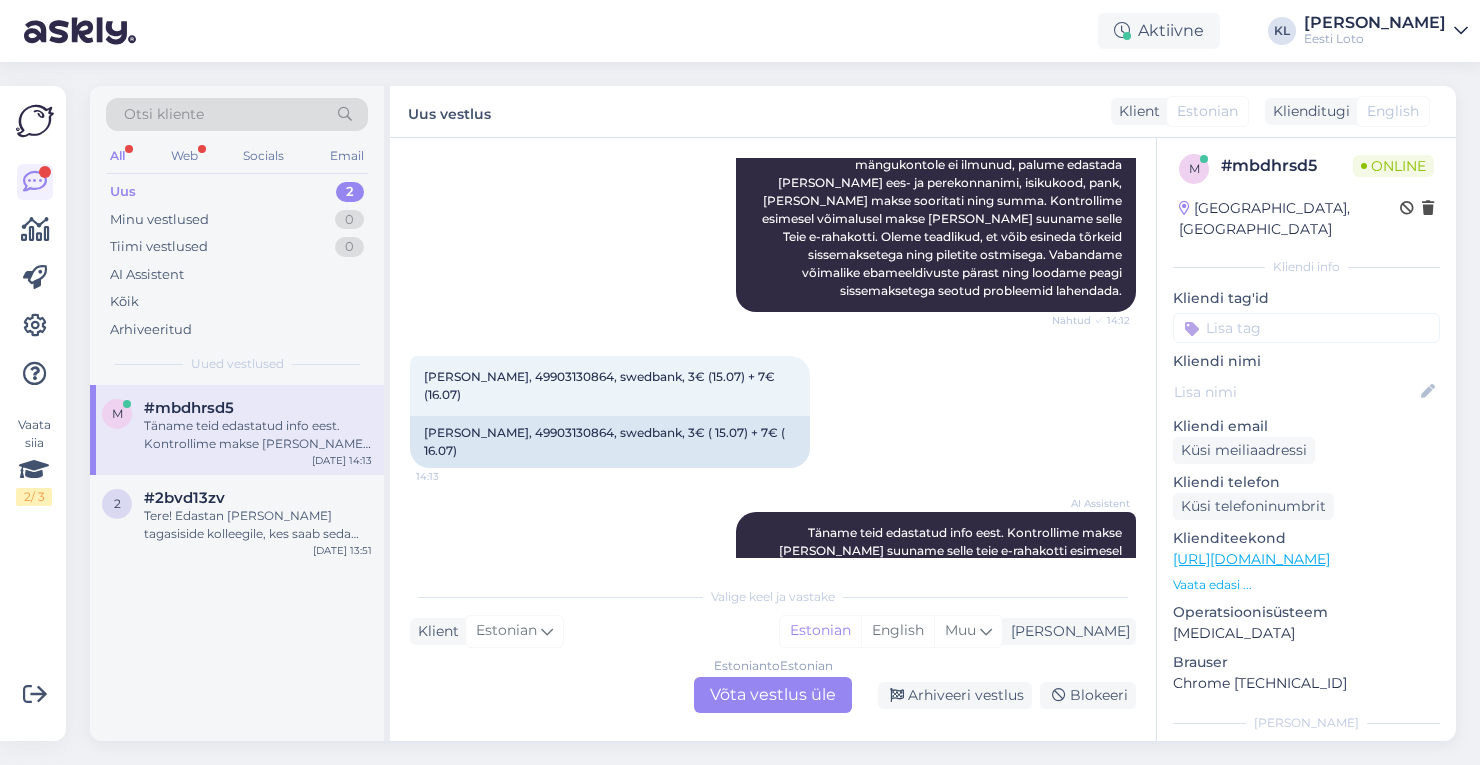 click on "Estonian  to  Estonian Võta vestlus üle" at bounding box center (773, 695) 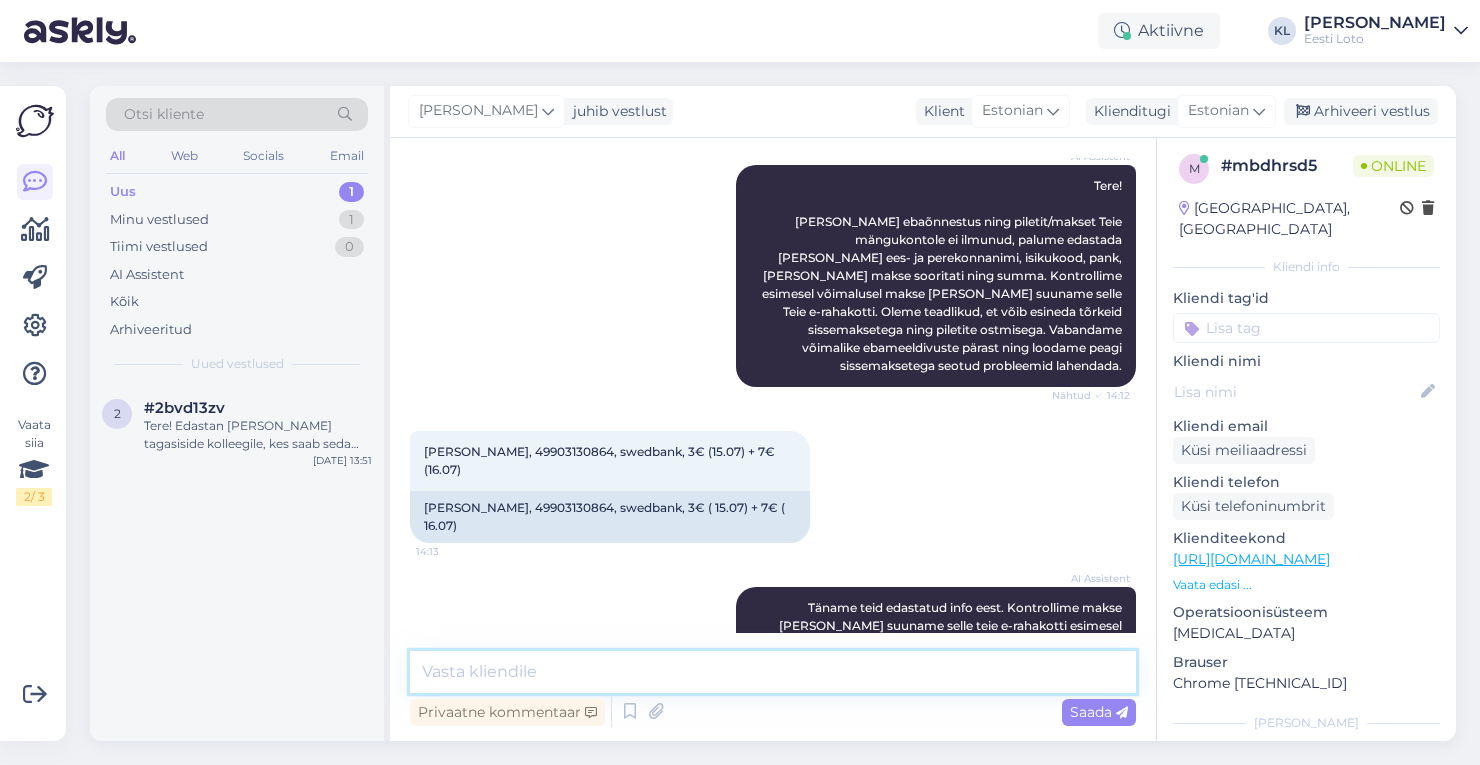 click at bounding box center [773, 672] 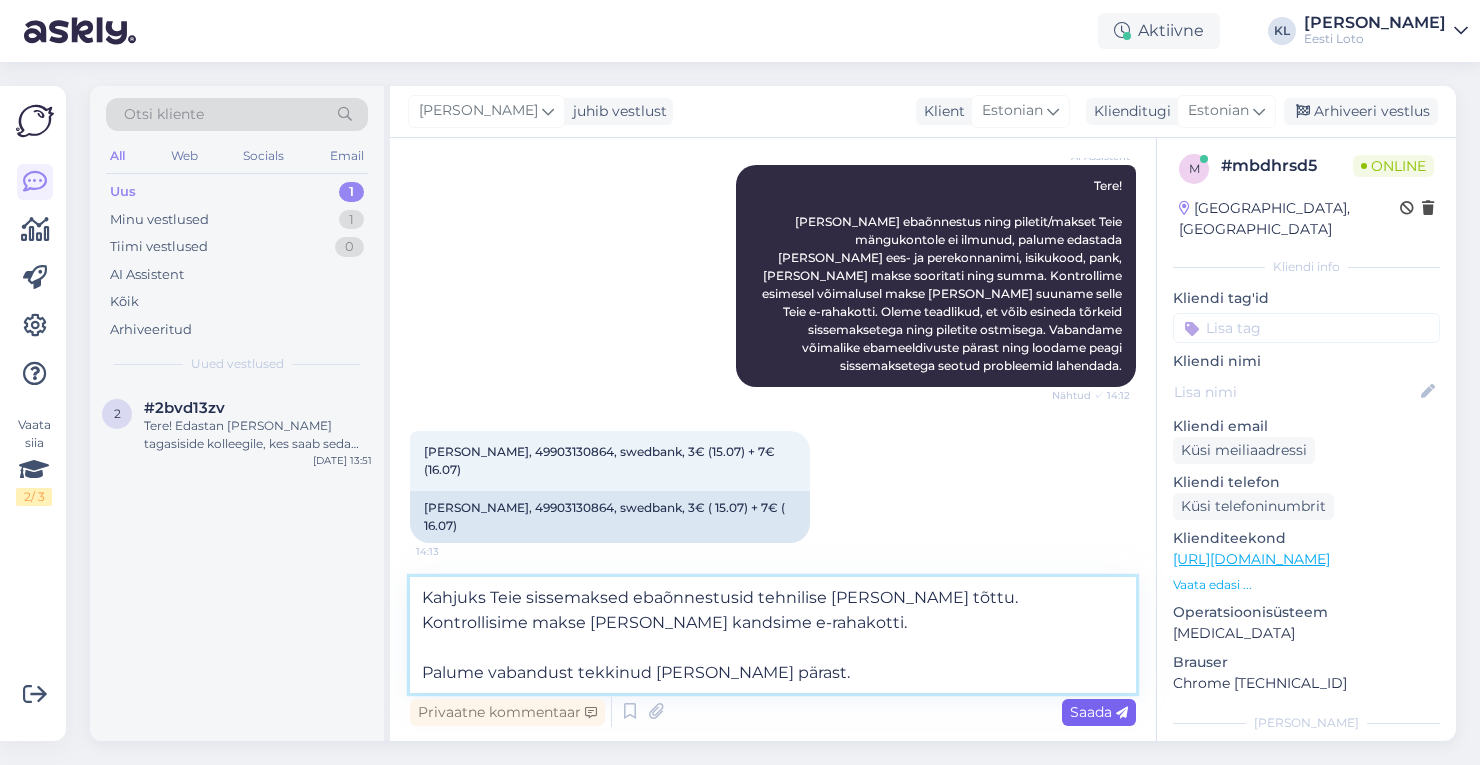 type on "Kahjuks Teie sissemaksed ebaõnnestusid tehnilise tõrke tõttu. Kontrollisime makse üle ja kandsime e-rahakotti.
Palume vabandust tekkinud tõrke pärast." 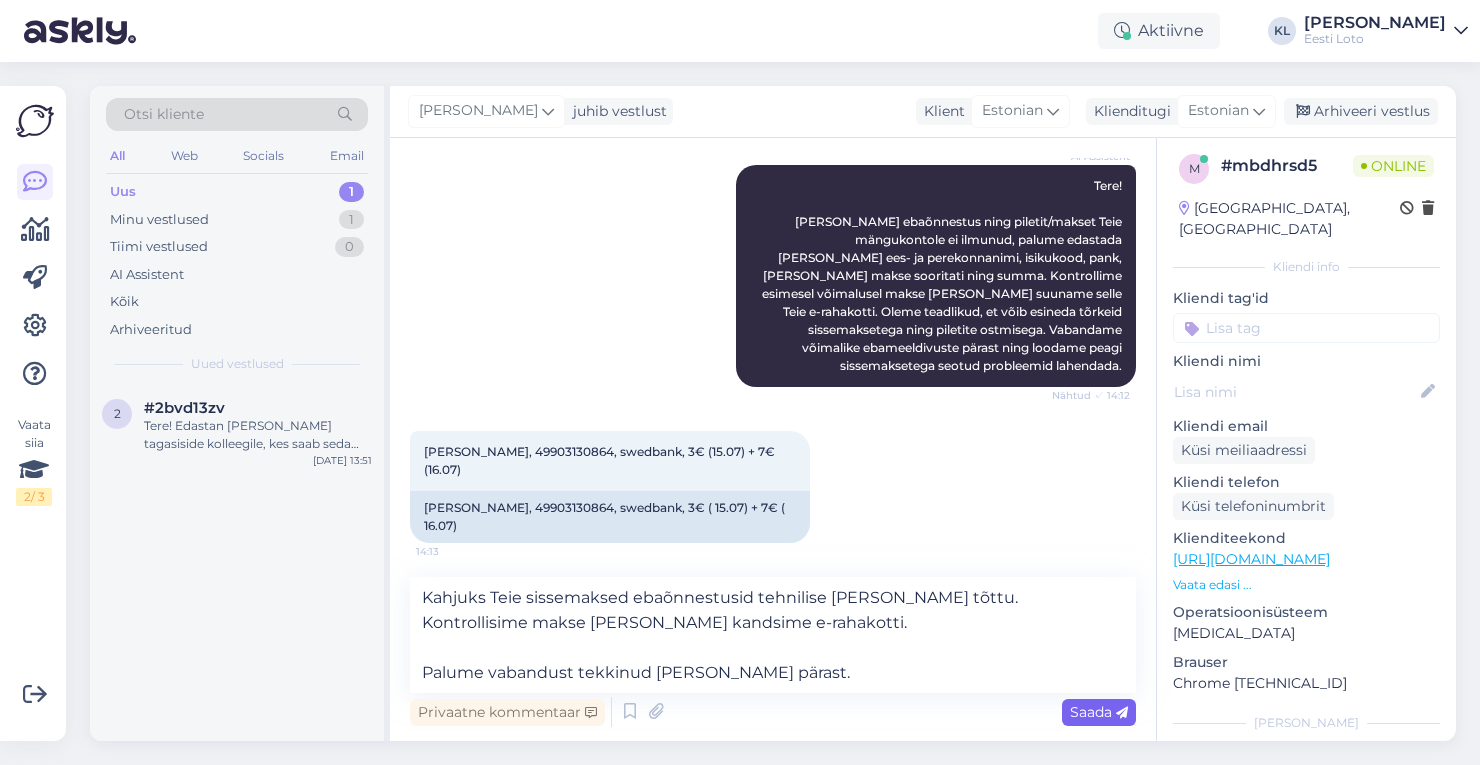 click on "Saada" at bounding box center (1099, 712) 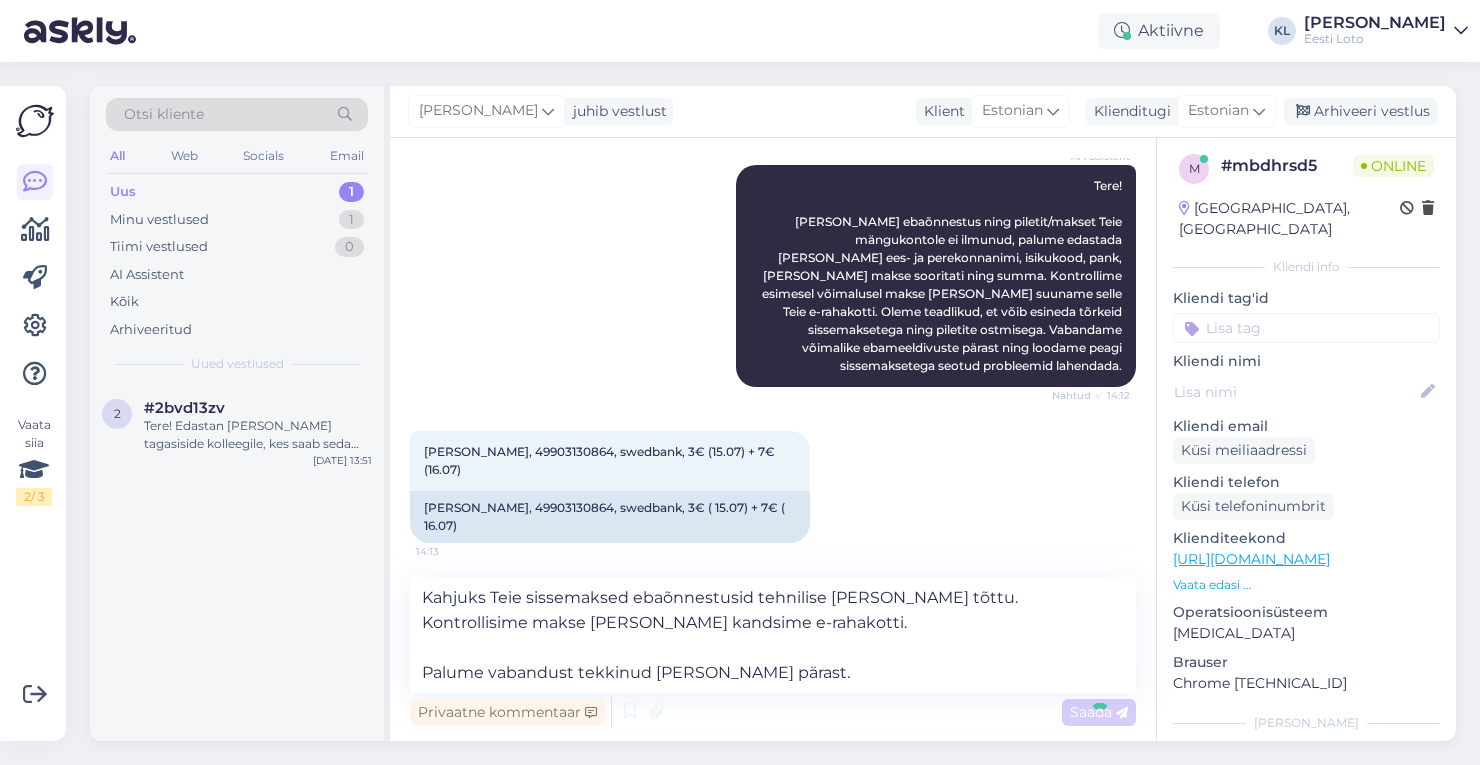 type 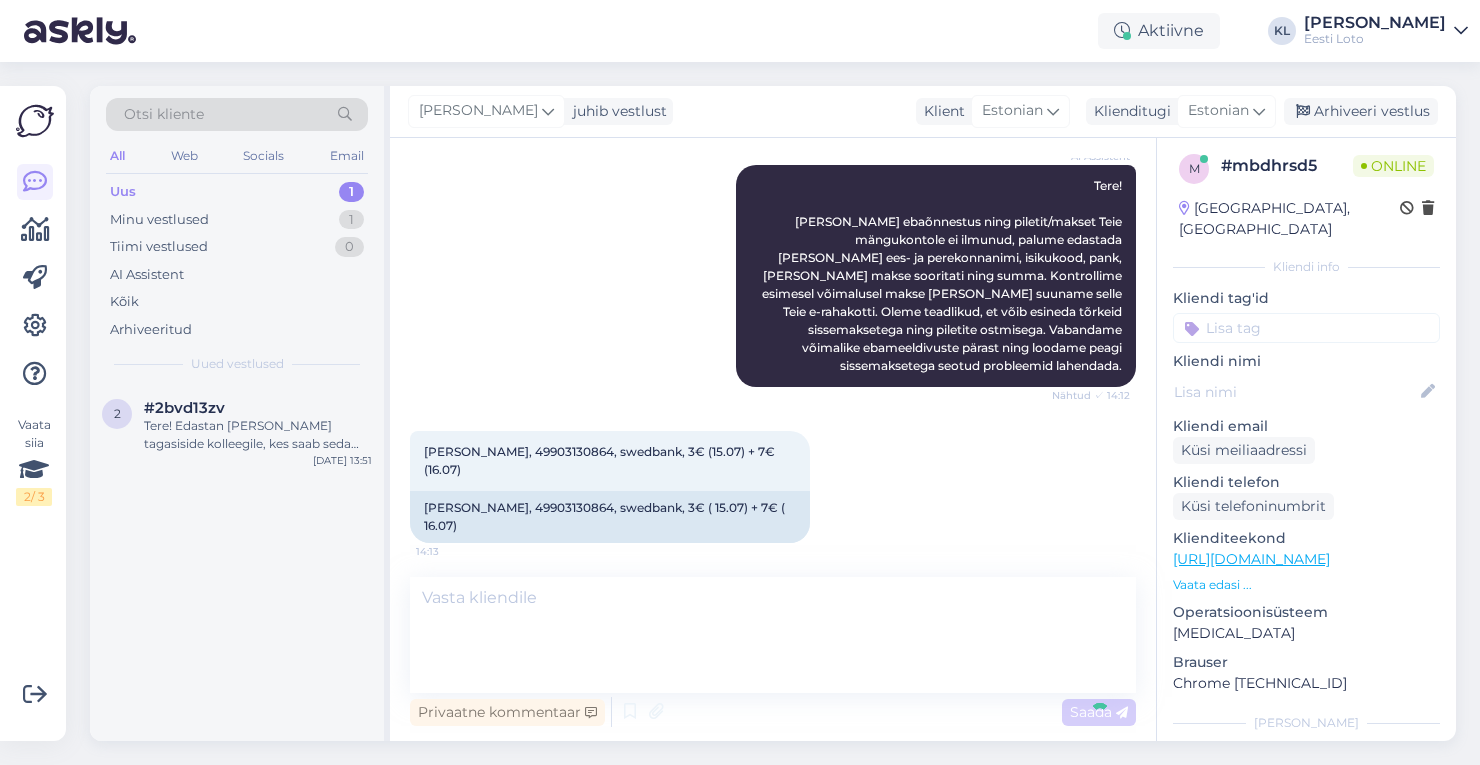 scroll, scrollTop: 449, scrollLeft: 0, axis: vertical 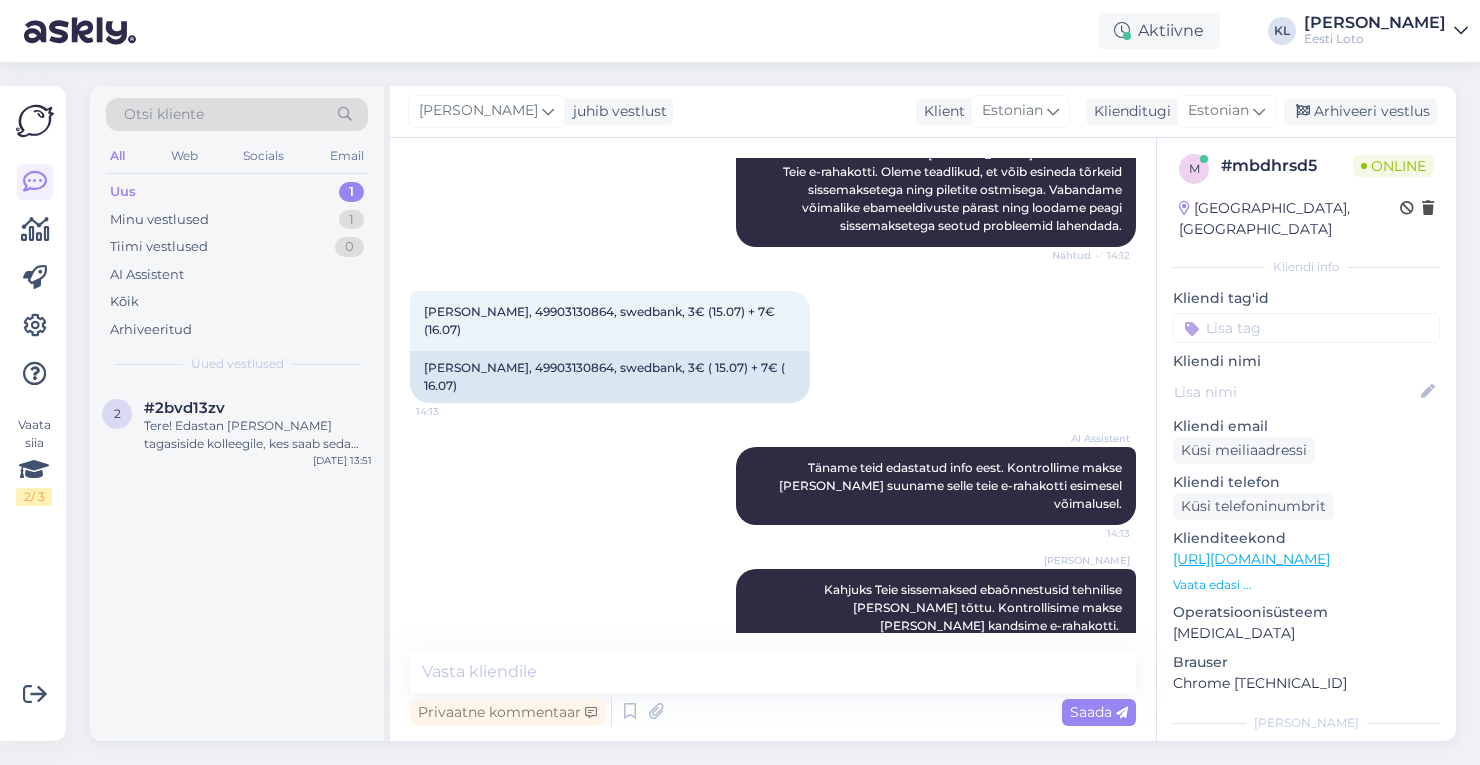 click at bounding box center (1306, 328) 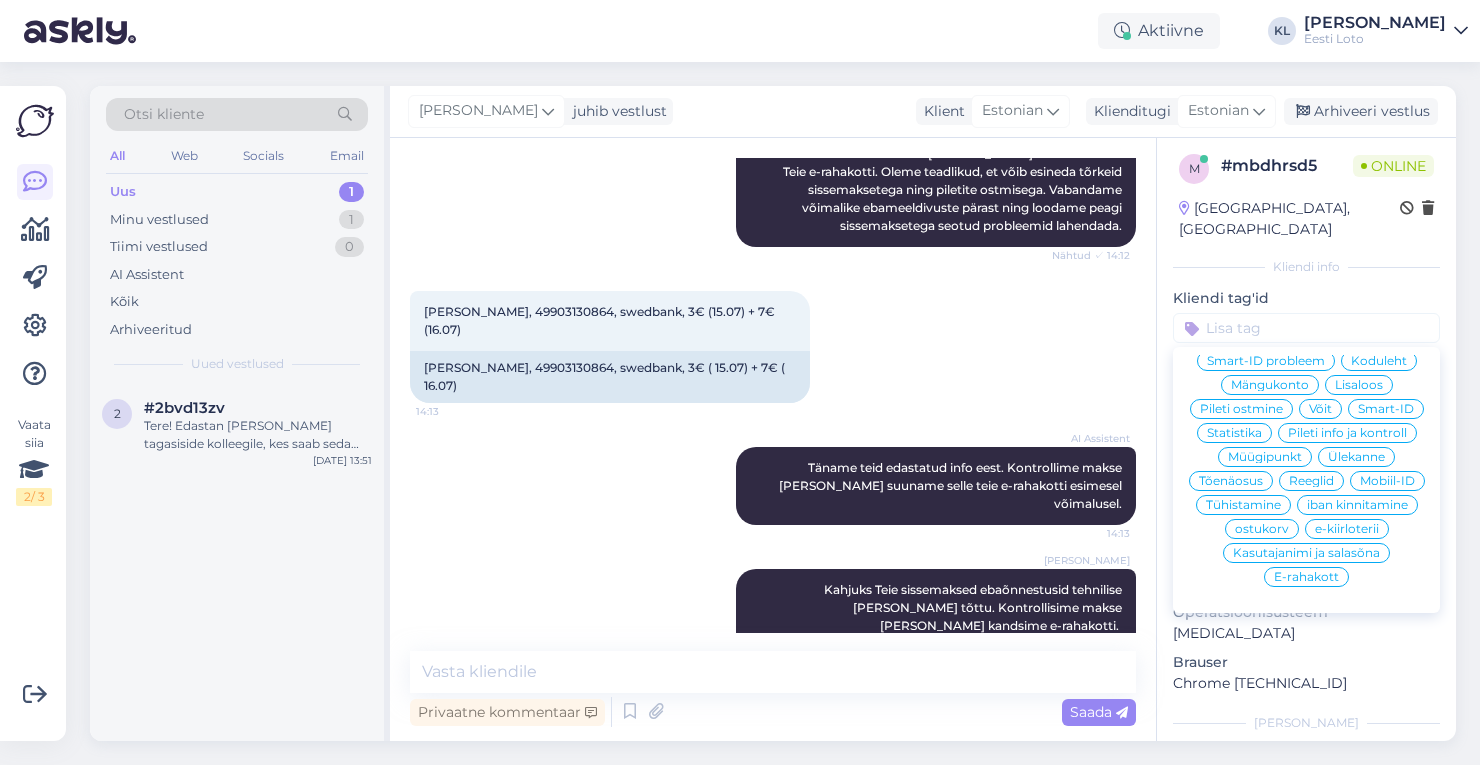 scroll, scrollTop: 72, scrollLeft: 0, axis: vertical 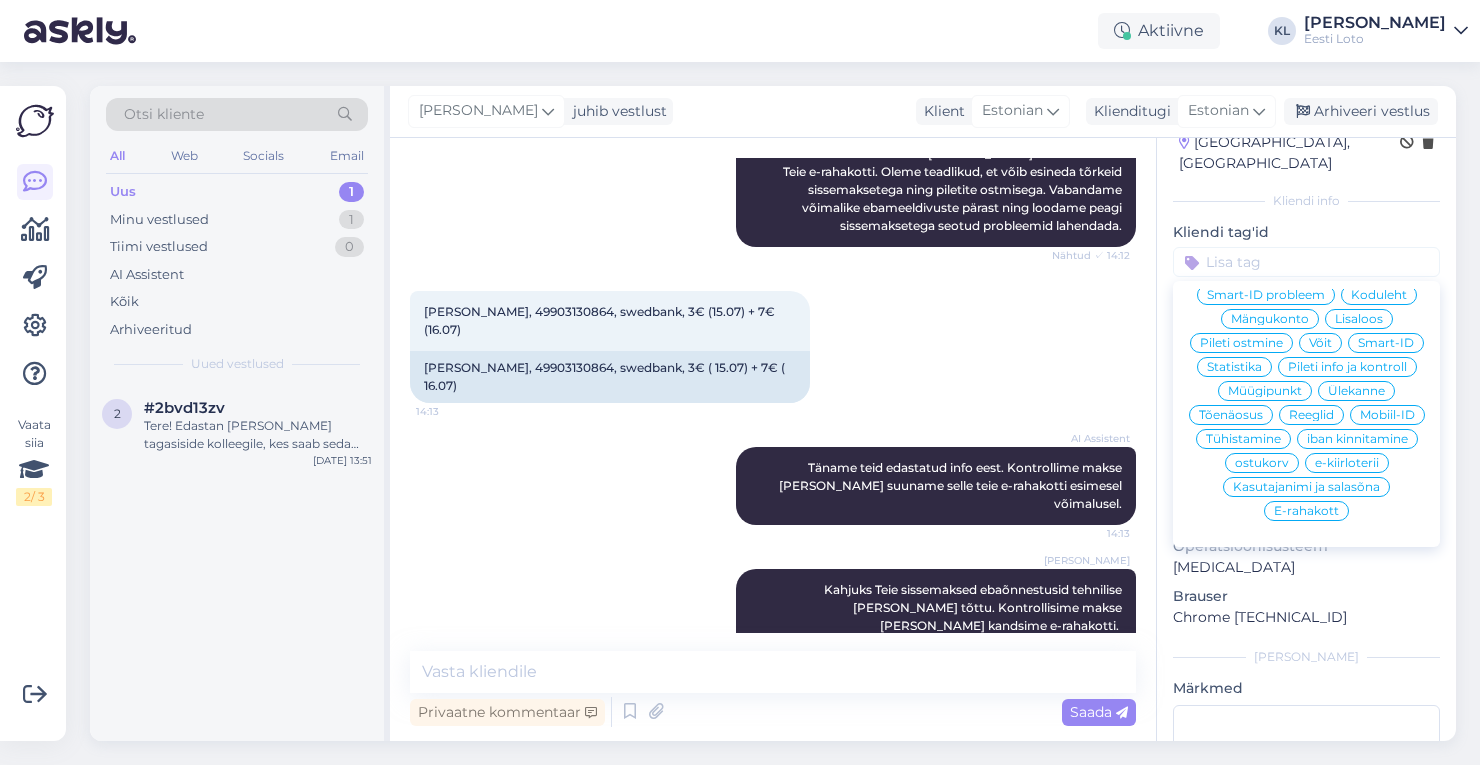 click on "E-rahakott" at bounding box center [1306, 511] 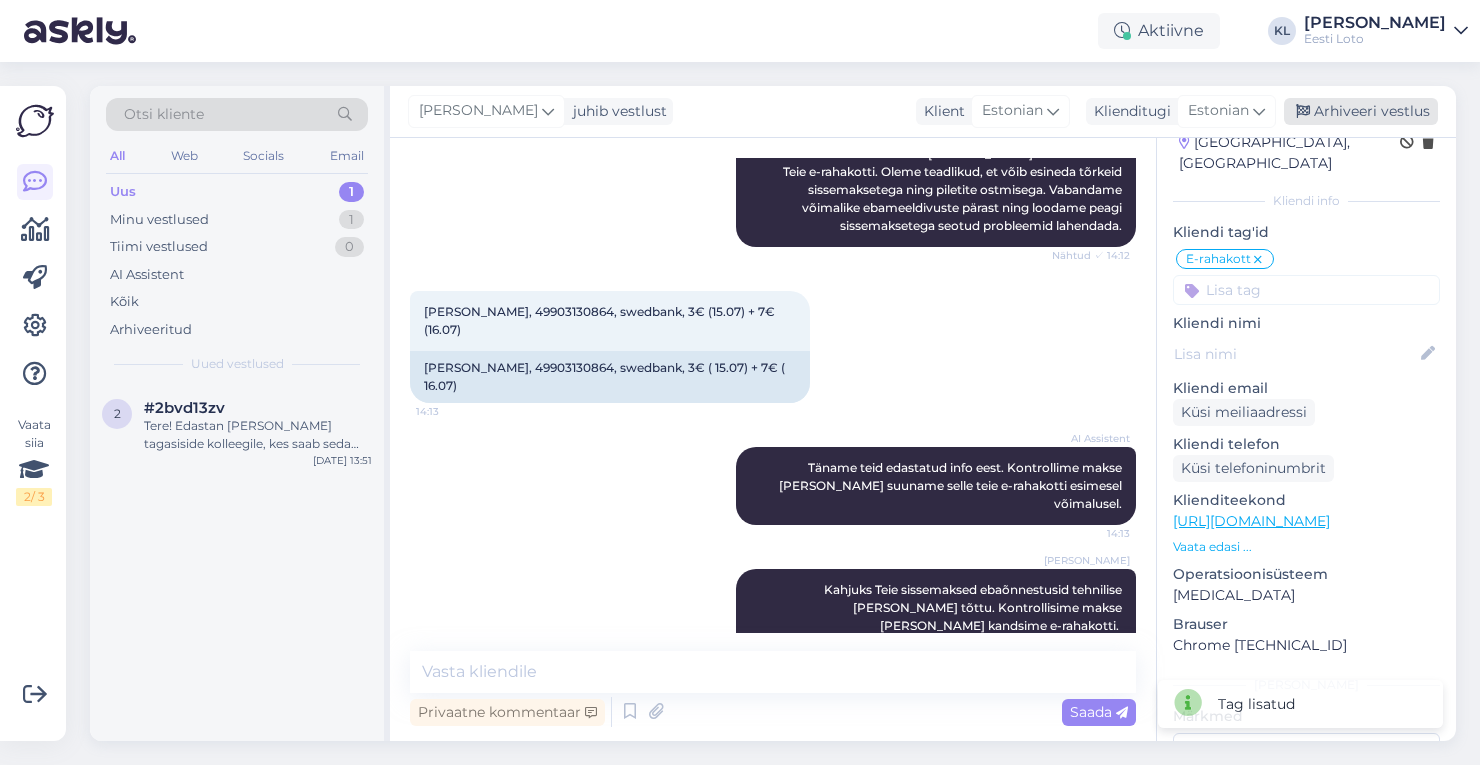 click on "Arhiveeri vestlus" at bounding box center [1361, 111] 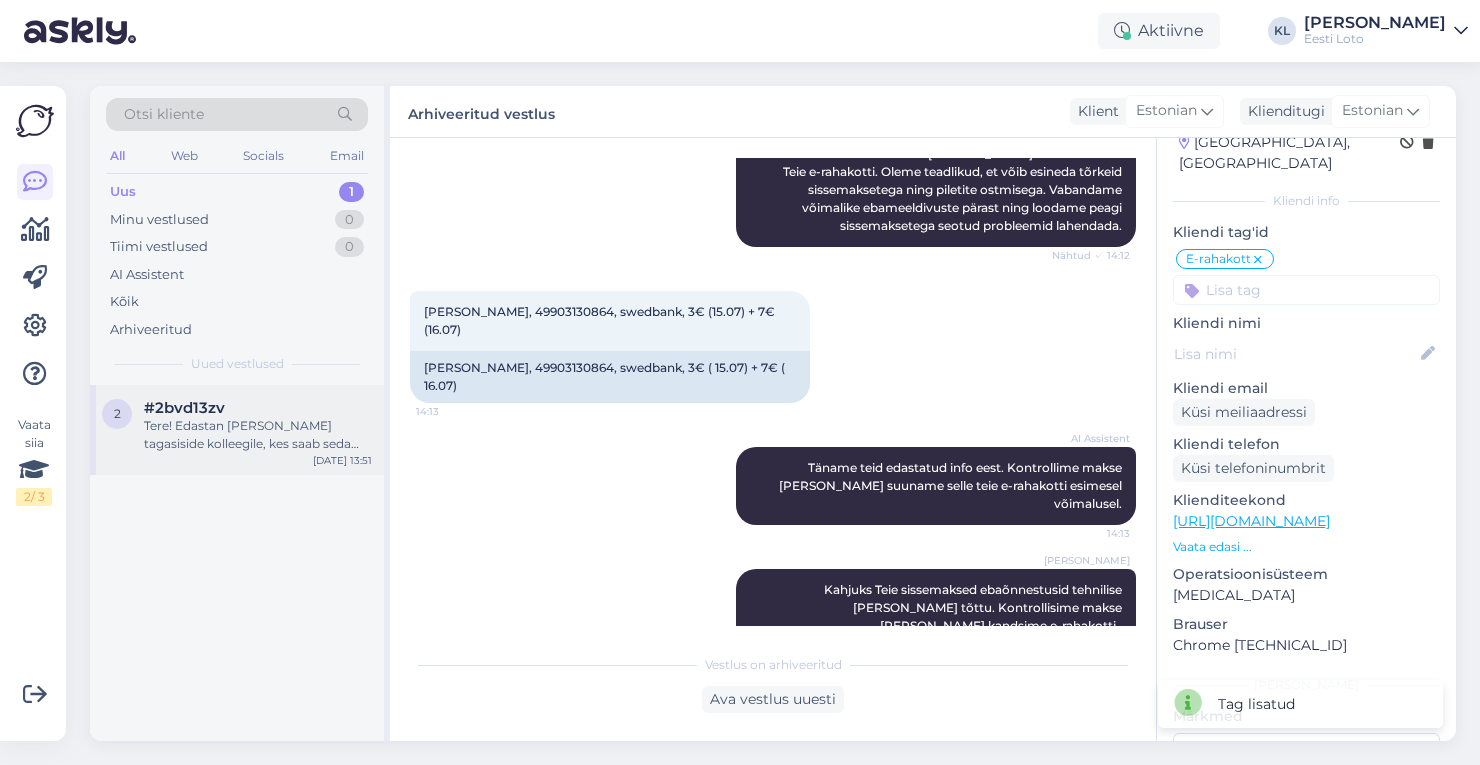 click on "#2bvd13zv" at bounding box center (258, 408) 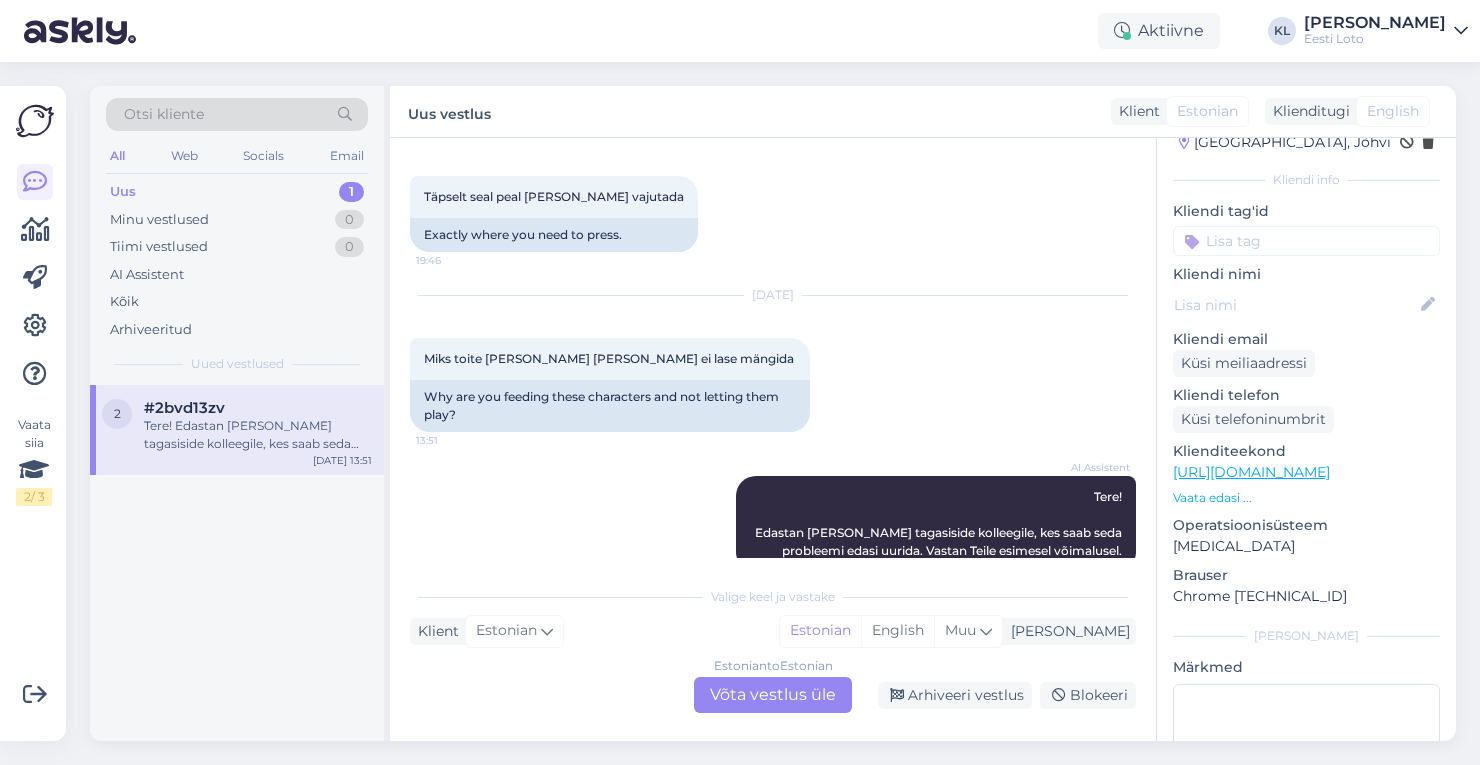 click on "Estonian  to  Estonian Võta vestlus üle" at bounding box center (773, 695) 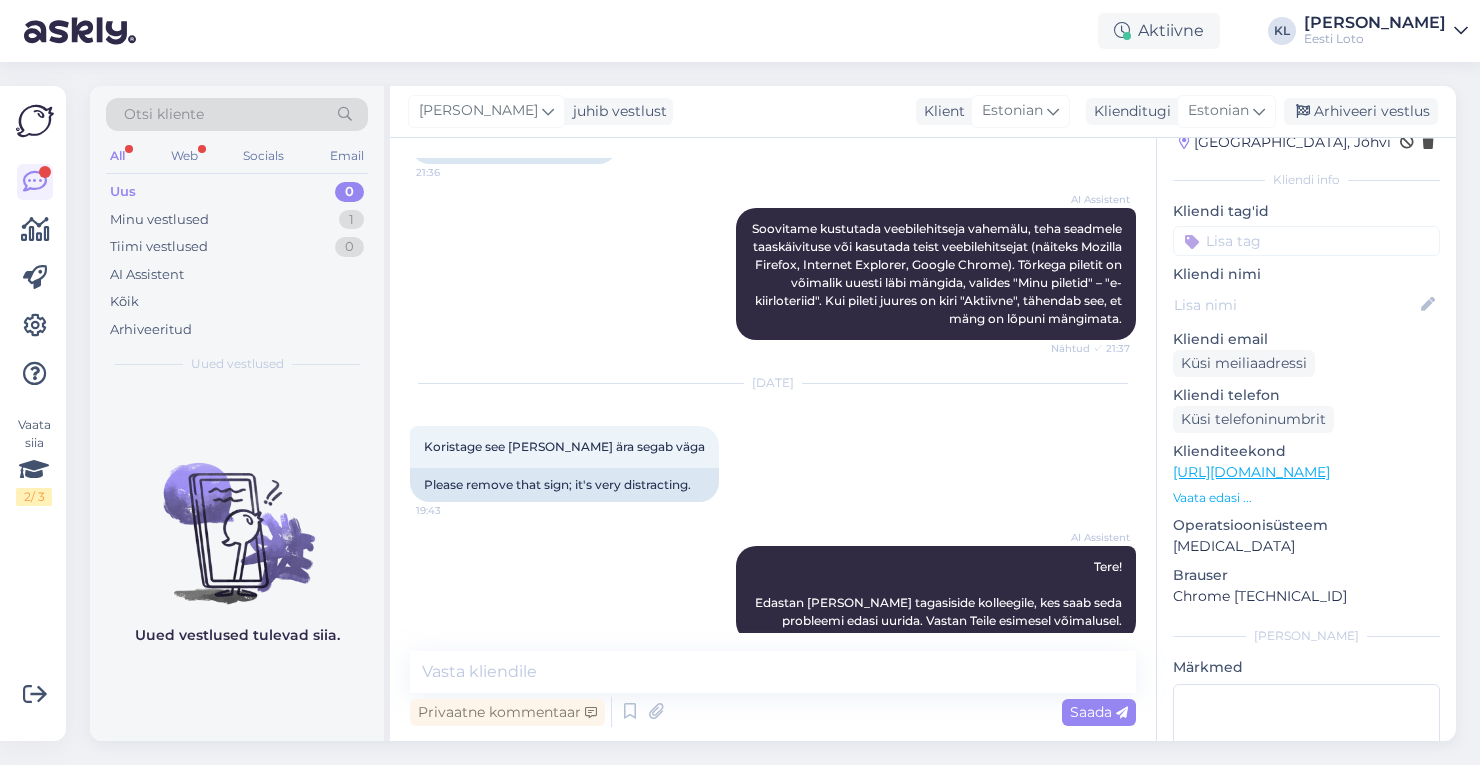 scroll, scrollTop: 1275, scrollLeft: 0, axis: vertical 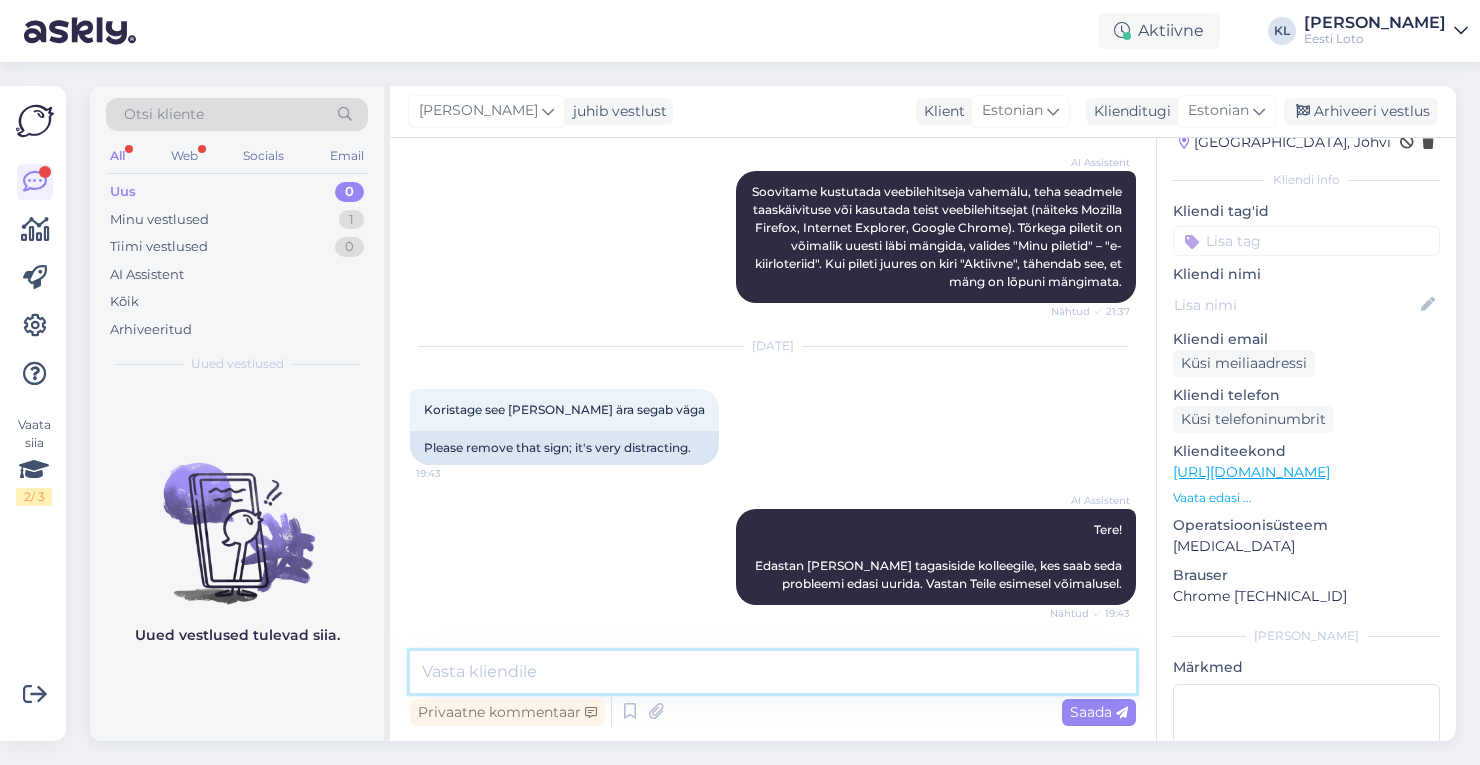 click at bounding box center [773, 672] 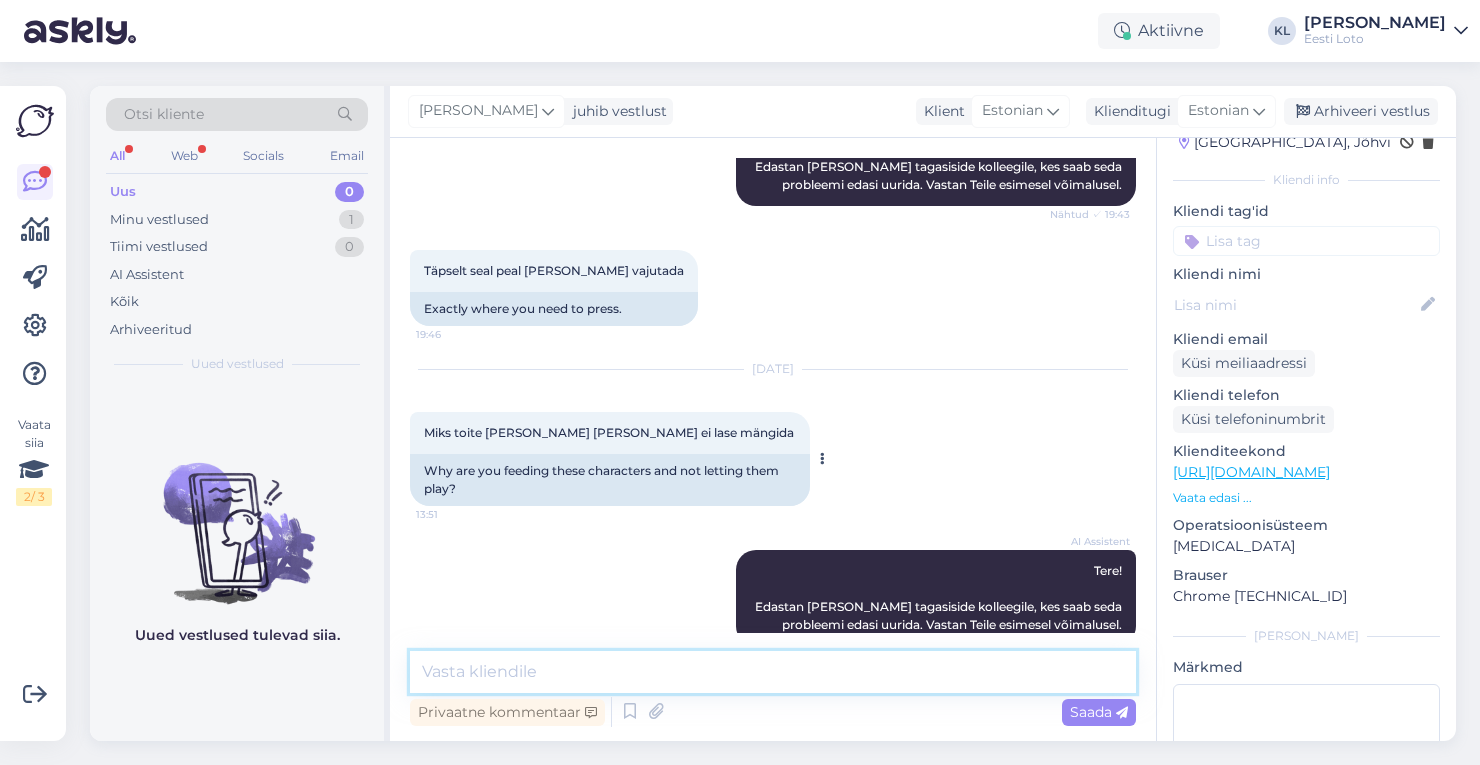 scroll, scrollTop: 1673, scrollLeft: 0, axis: vertical 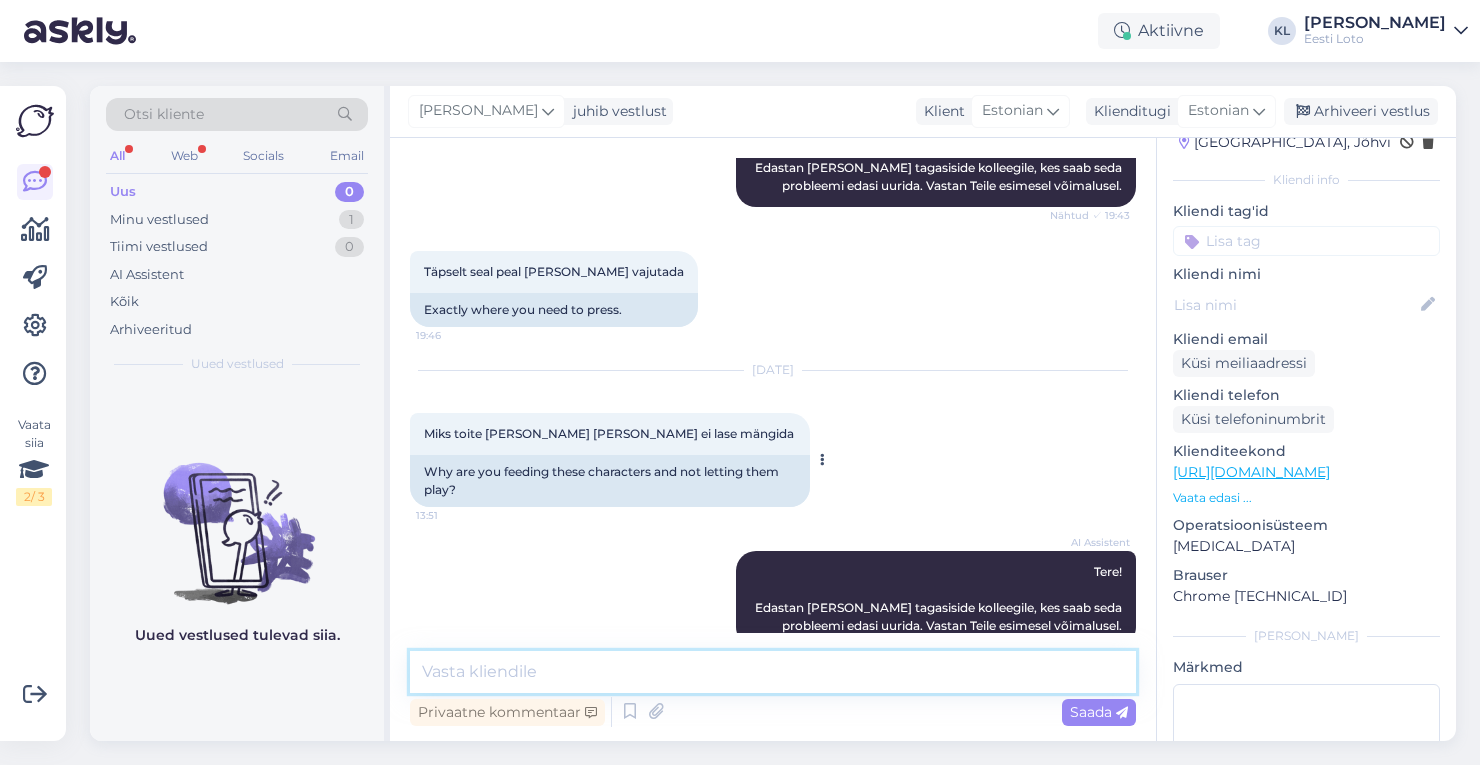 paste on "Aitäh, et andsite teada, et juturoboti vestlusaken segab Teid veebikiirloteriiside mängimisel.
Kahjuks ei ole meil hetkel võimalik juturoboti mulli täielikult eemaldada, kuid saame soovitada mõned lahendused, mis võivad olukorda parandada:
•	Uuendage veebilehitseja uusimale versioonile.
•	Maksimeerige veebibrauseri aken – see võib anda rohkem ruumi mängualale.
•	Proovige teist veebilehitsejat (nt Google Chrome, Mozilla Firefox, Microsoft Edge).
•	Vähendage lehe suumi (klaviatuuril Ctrl - või Cmd -), et rohkem sisu mahuks ekraanile.
•	Kasutage inkognito-/privaatrežiimi, mis aitab vältida võimalikke häireid laiendustest või küpsistest.
•	Mobiilseadmes proovige seadet keerata horisontaalsesse asendisse, et saada rohkem ekraaniruumi." 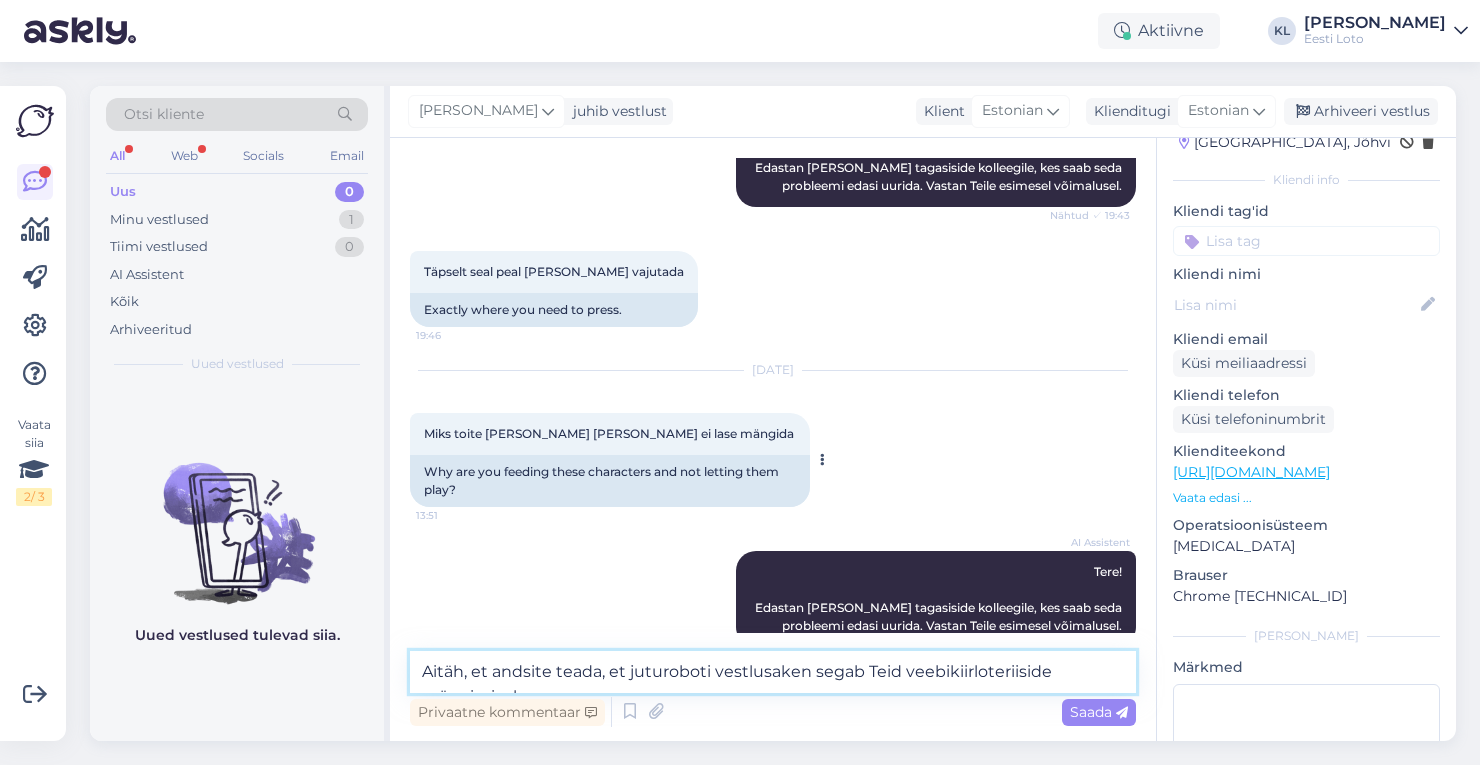 scroll, scrollTop: 211, scrollLeft: 0, axis: vertical 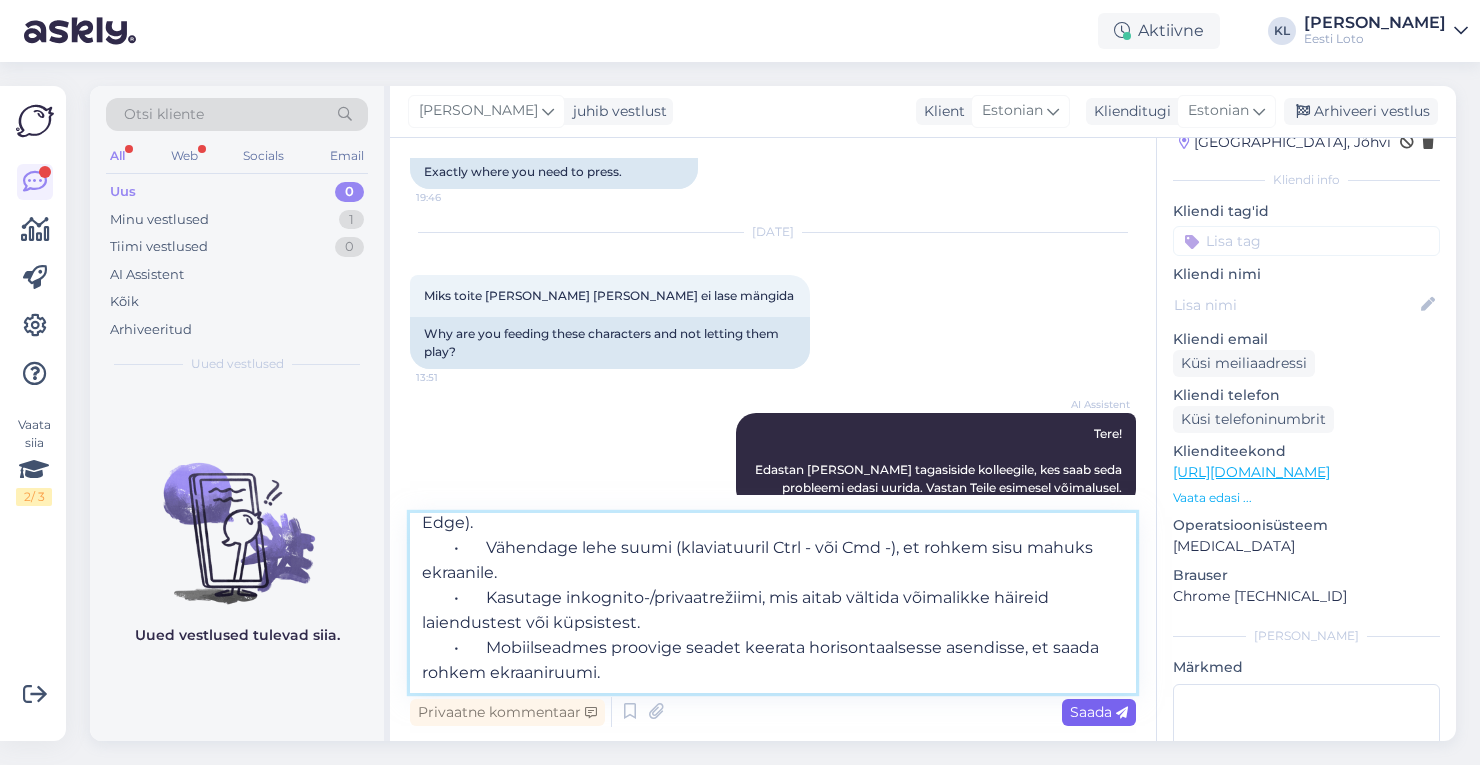 type on "Aitäh, et andsite teada, et juturoboti vestlusaken segab Teid veebikiirloteriiside mängimisel.
Kahjuks ei ole meil hetkel võimalik juturoboti mulli täielikult eemaldada, kuid saame soovitada mõned lahendused, mis võivad olukorda parandada:
•	Uuendage veebilehitseja uusimale versioonile.
•	Maksimeerige veebibrauseri aken – see võib anda rohkem ruumi mängualale.
•	Proovige teist veebilehitsejat (nt Google Chrome, Mozilla Firefox, Microsoft Edge).
•	Vähendage lehe suumi (klaviatuuril Ctrl - või Cmd -), et rohkem sisu mahuks ekraanile.
•	Kasutage inkognito-/privaatrežiimi, mis aitab vältida võimalikke häireid laiendustest või küpsistest.
•	Mobiilseadmes proovige seadet keerata horisontaalsesse asendisse, et saada rohkem ekraaniruumi." 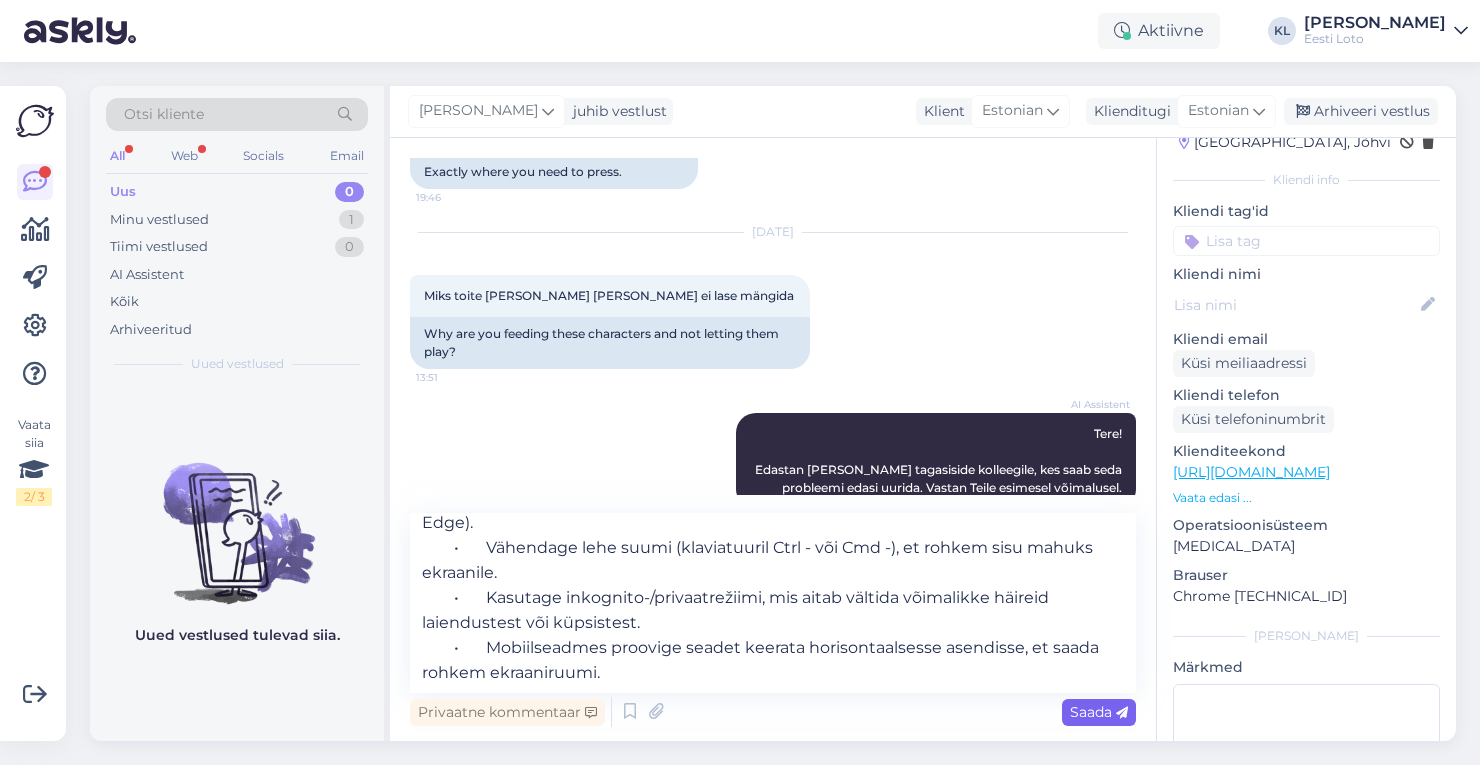 click on "Saada" at bounding box center (1099, 712) 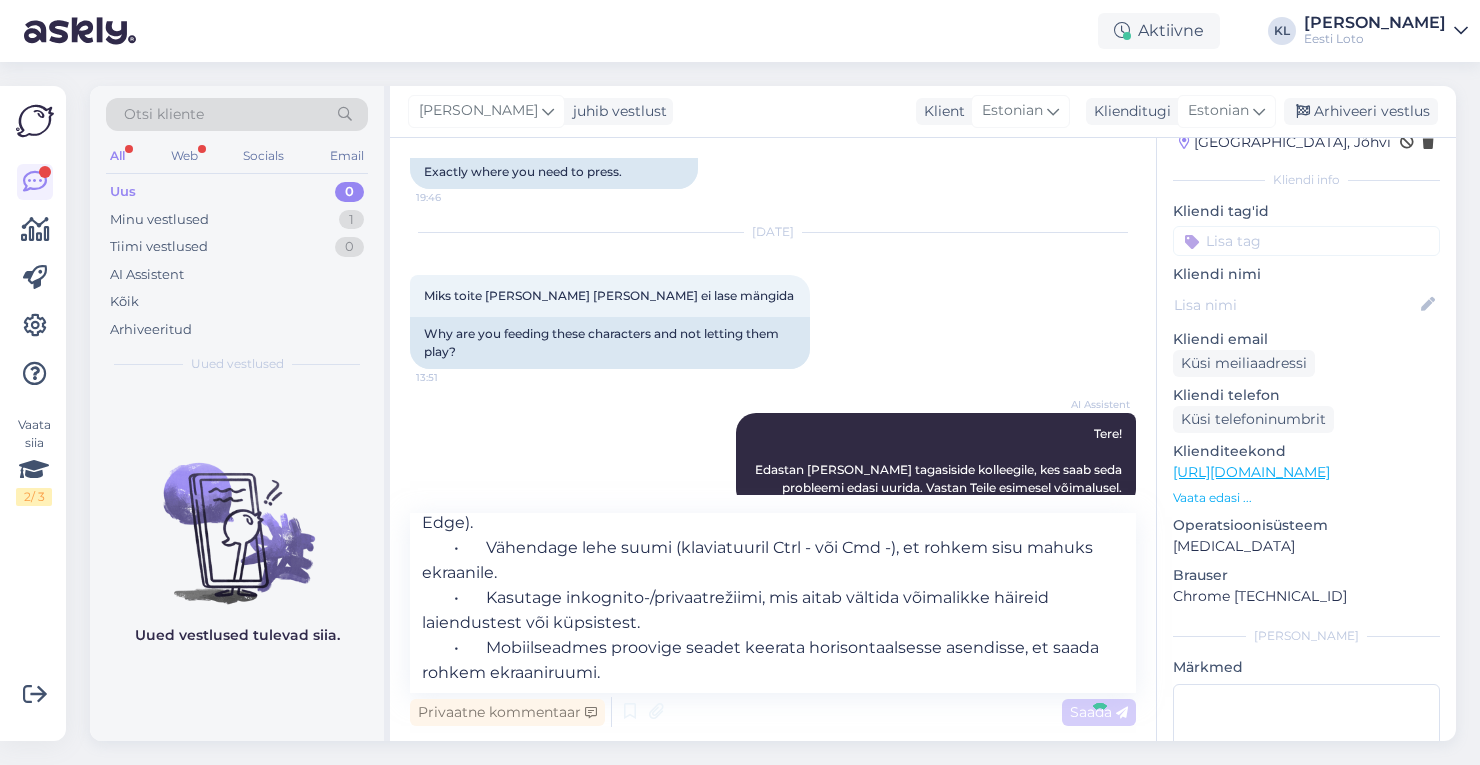 type 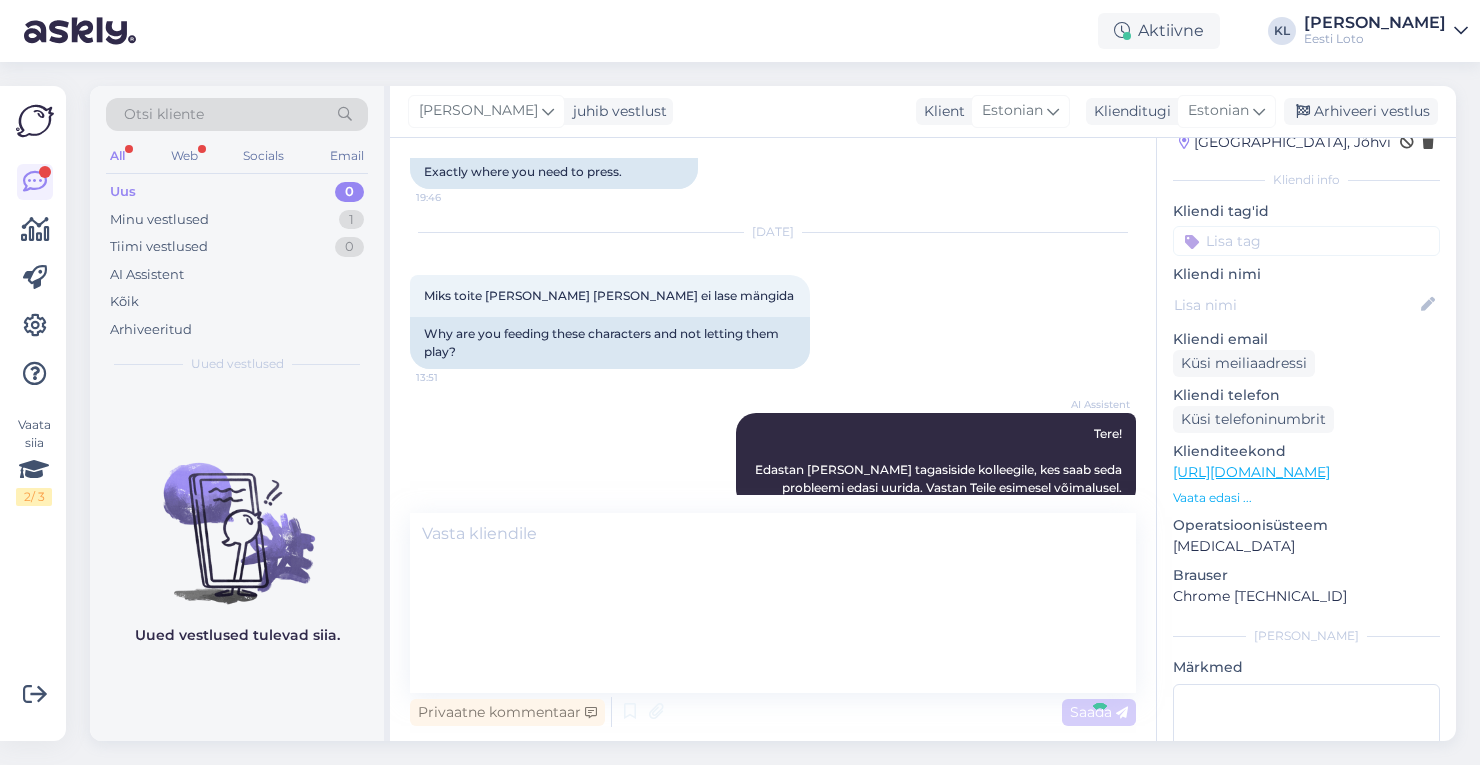 scroll, scrollTop: 2047, scrollLeft: 0, axis: vertical 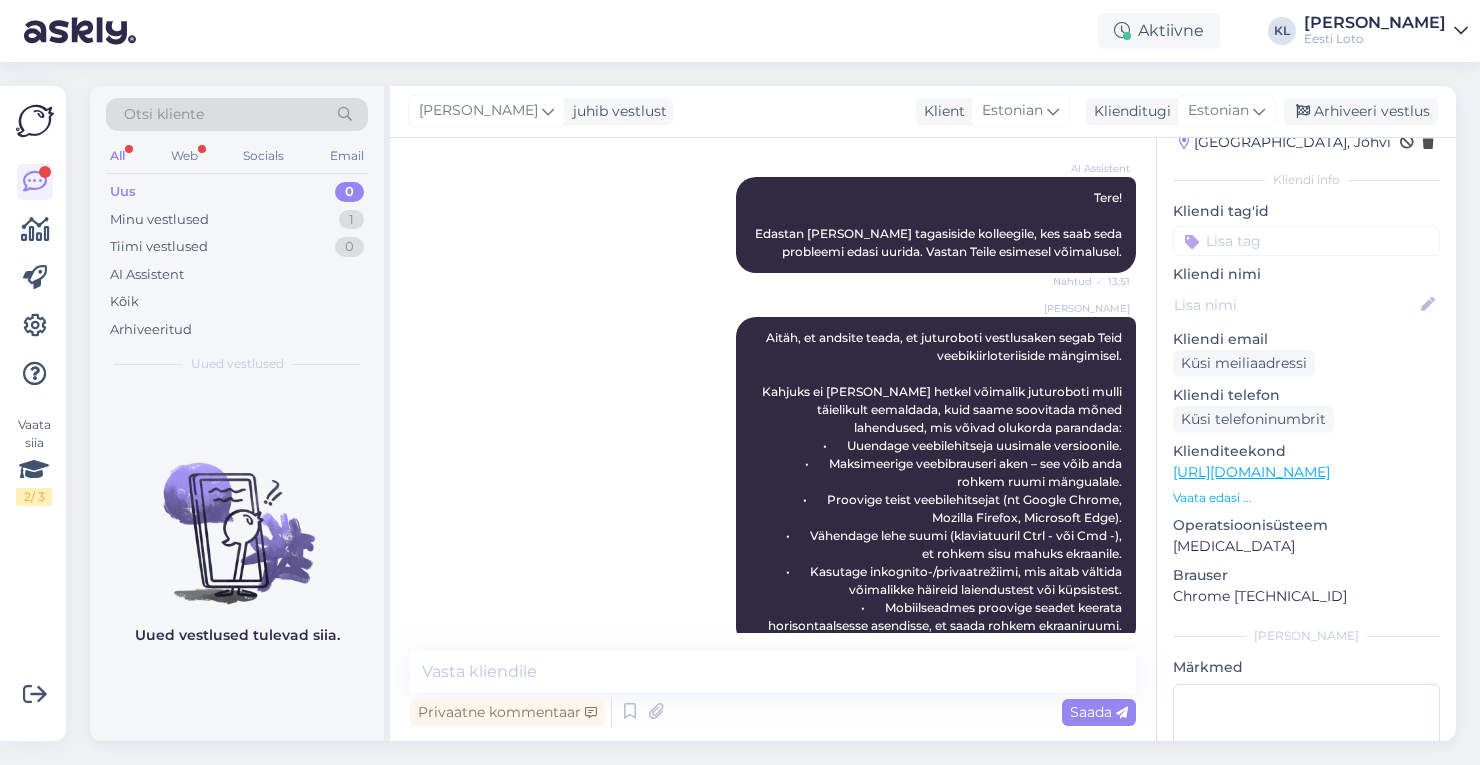click at bounding box center (1306, 241) 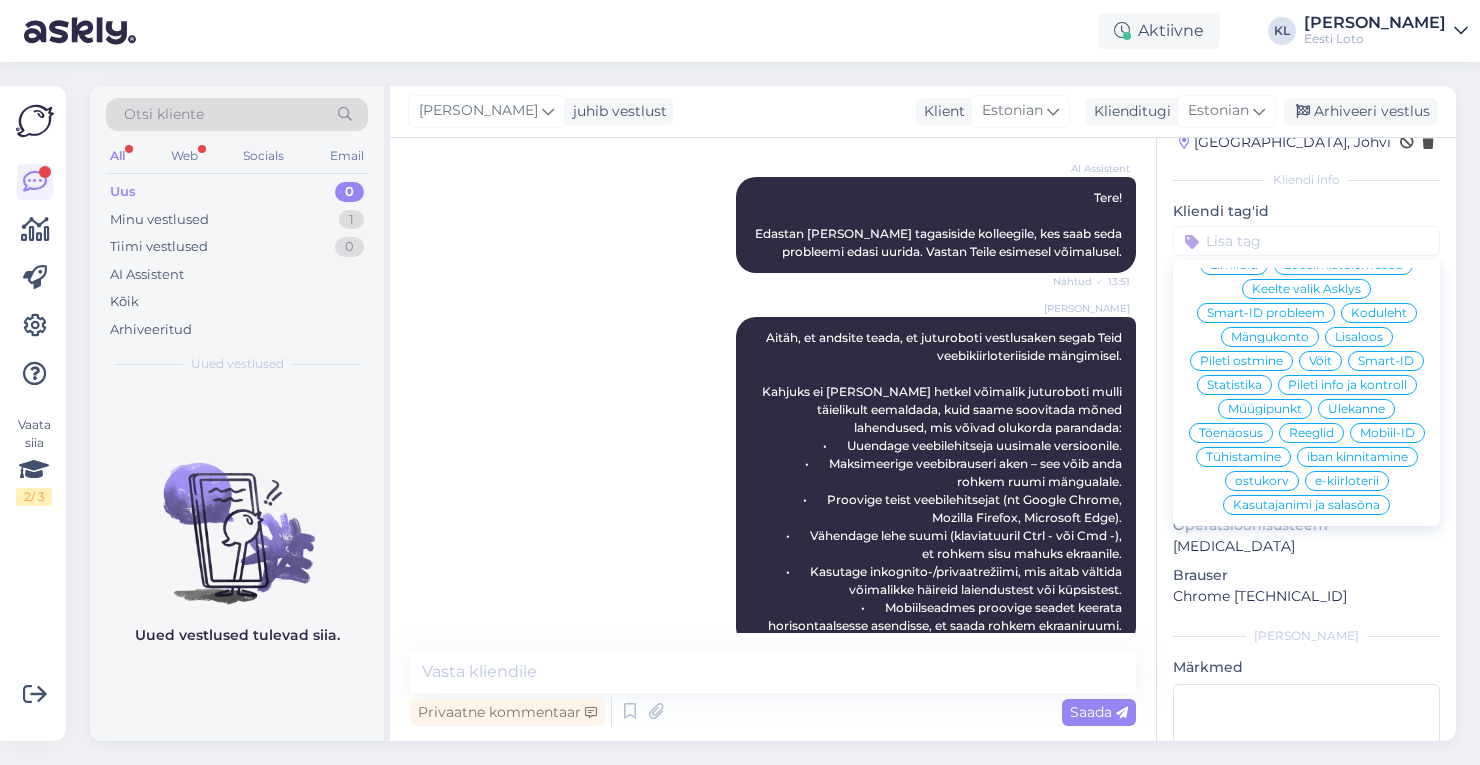 scroll, scrollTop: 92, scrollLeft: 0, axis: vertical 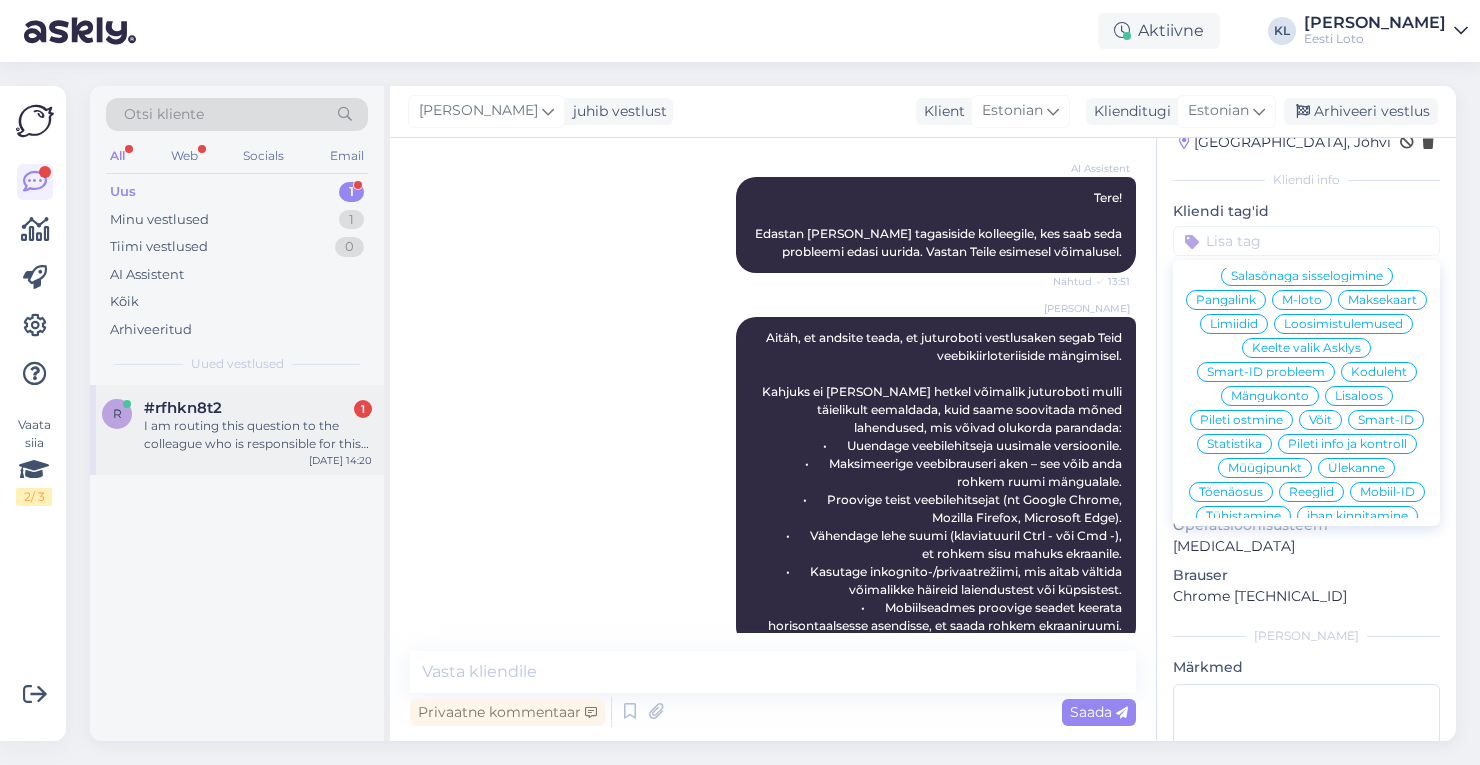 click on "I am routing this question to the colleague who is responsible for this topic. The reply might take a bit. But it’ll be saved here for you to read later." at bounding box center [258, 435] 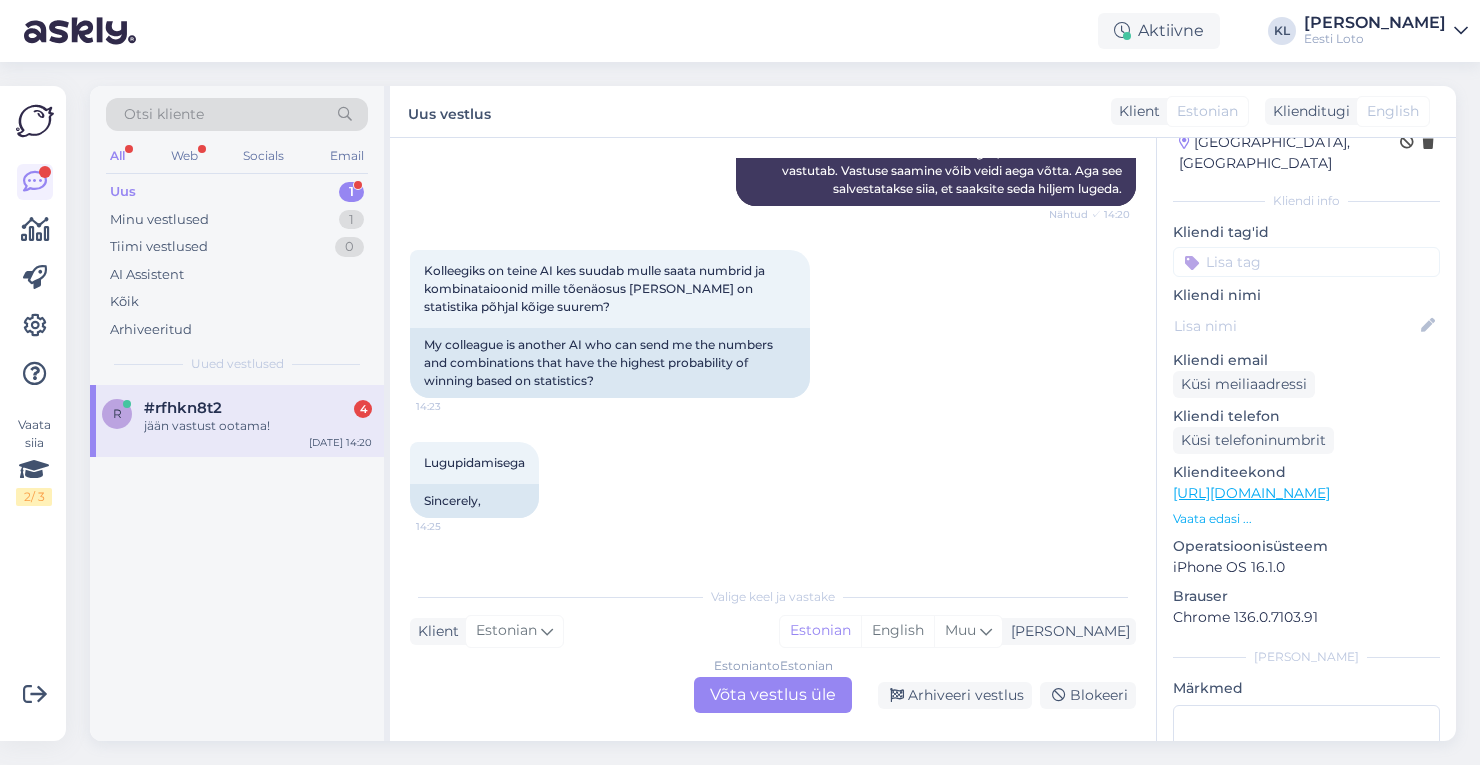 scroll, scrollTop: 2348, scrollLeft: 0, axis: vertical 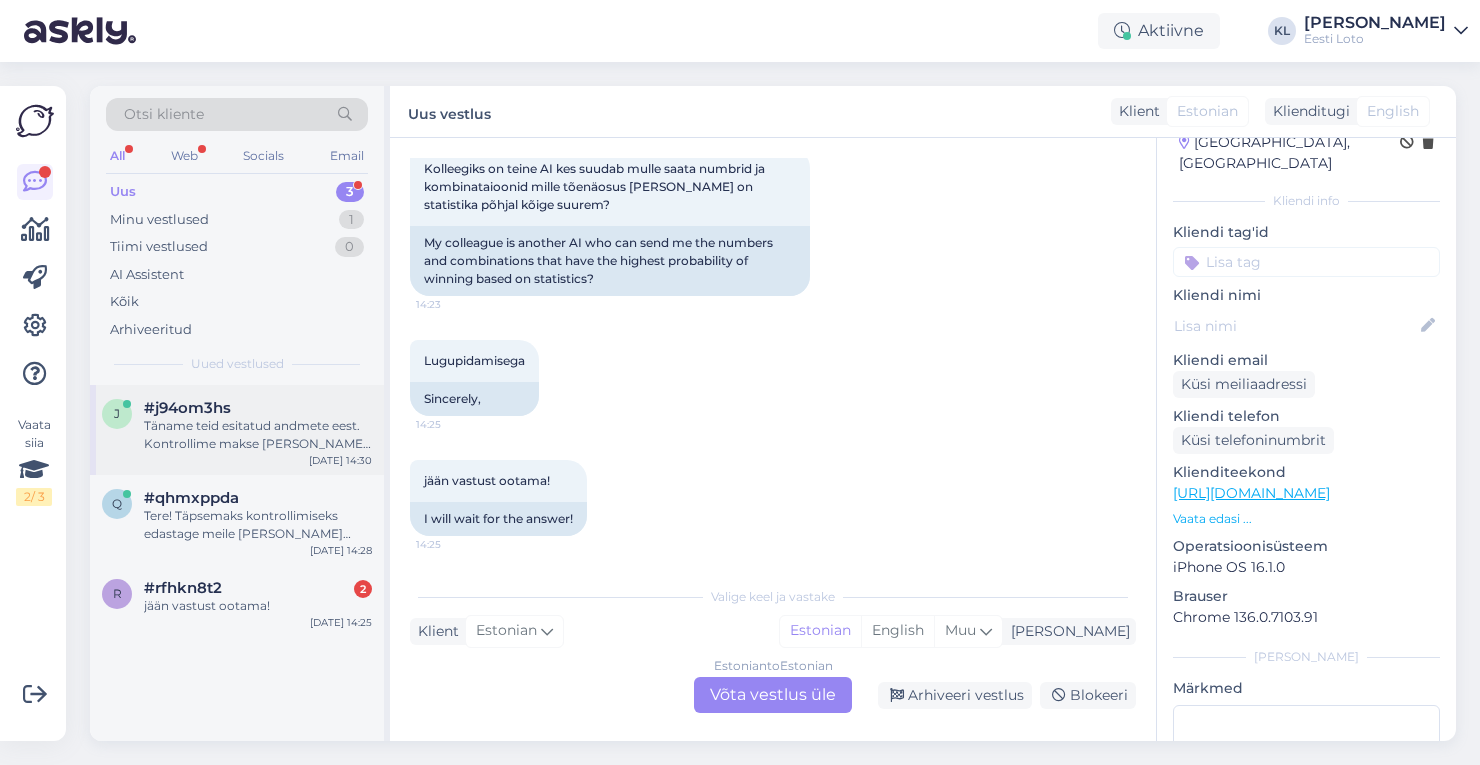 click on "Täname teid esitatud andmete eest. Kontrollime makse üle ja suuname selle teie e-rahakotti." at bounding box center [258, 435] 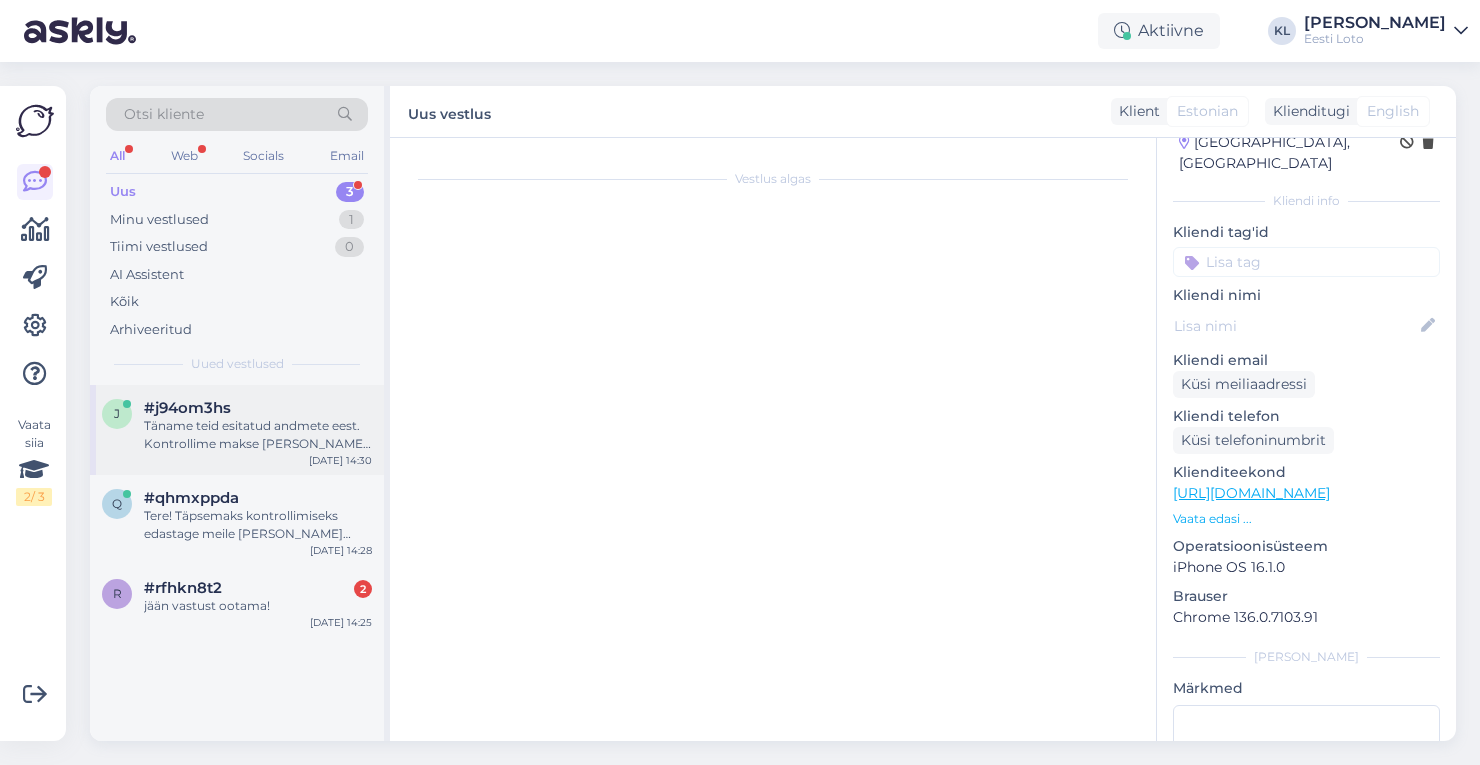 scroll, scrollTop: 276, scrollLeft: 0, axis: vertical 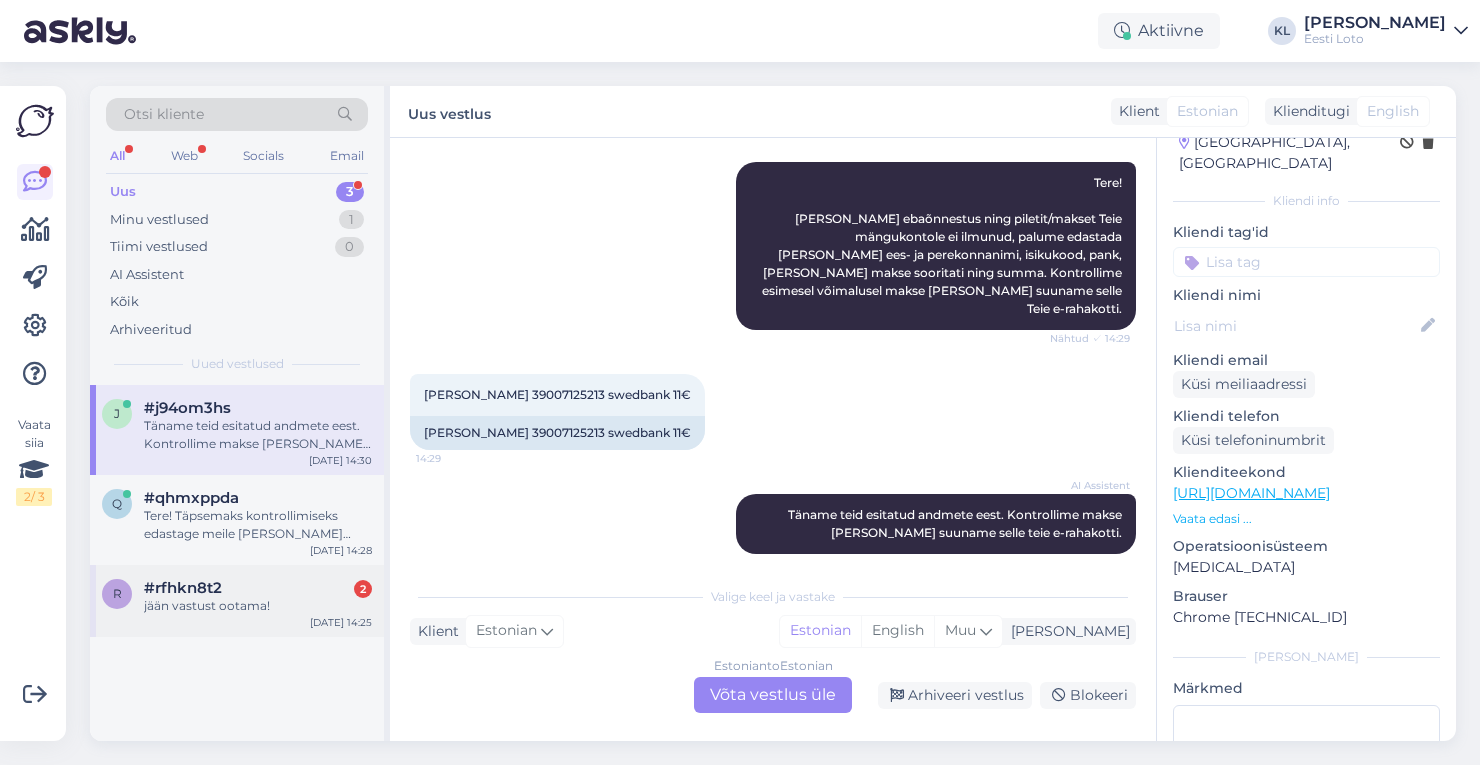 click on "jään vastust ootama!" at bounding box center [258, 606] 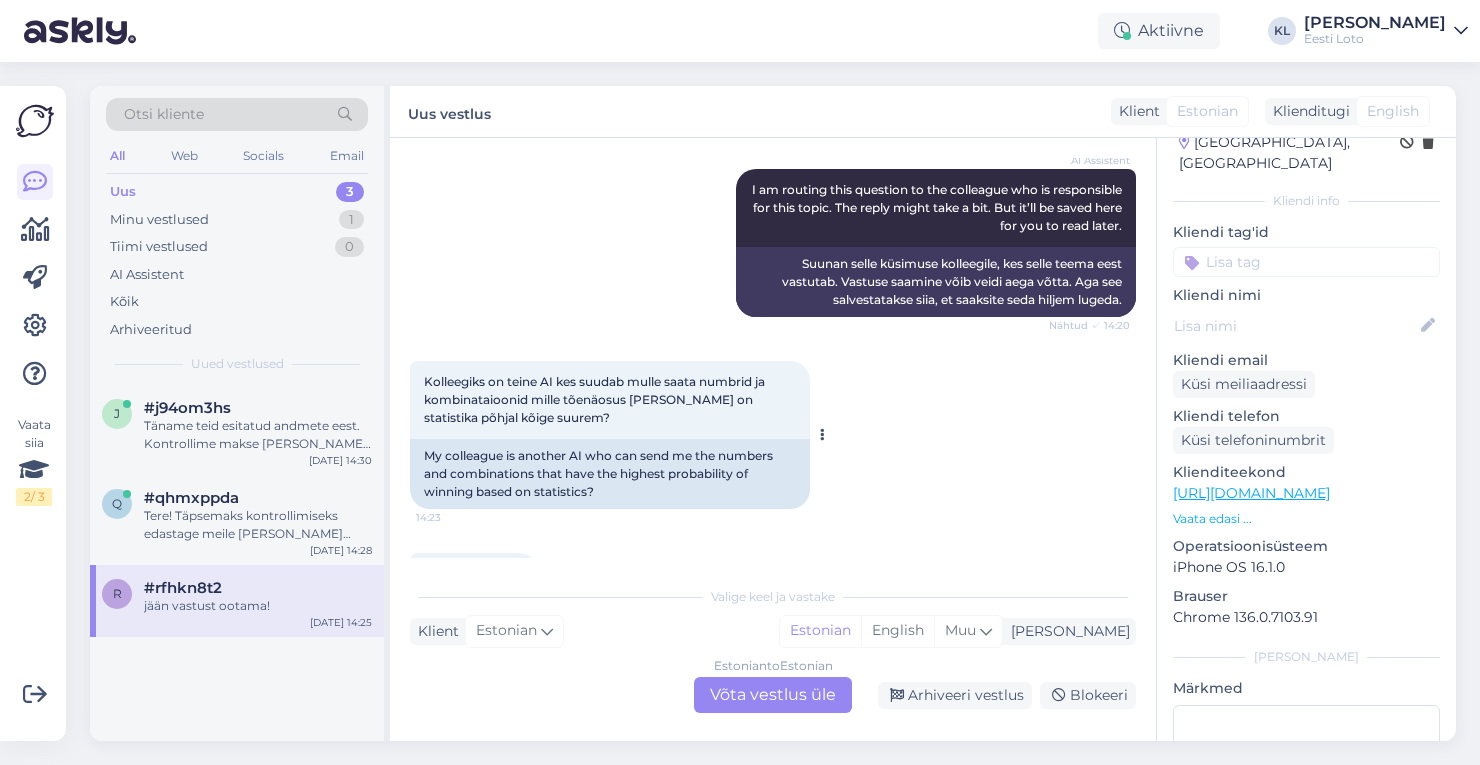 scroll, scrollTop: 2120, scrollLeft: 0, axis: vertical 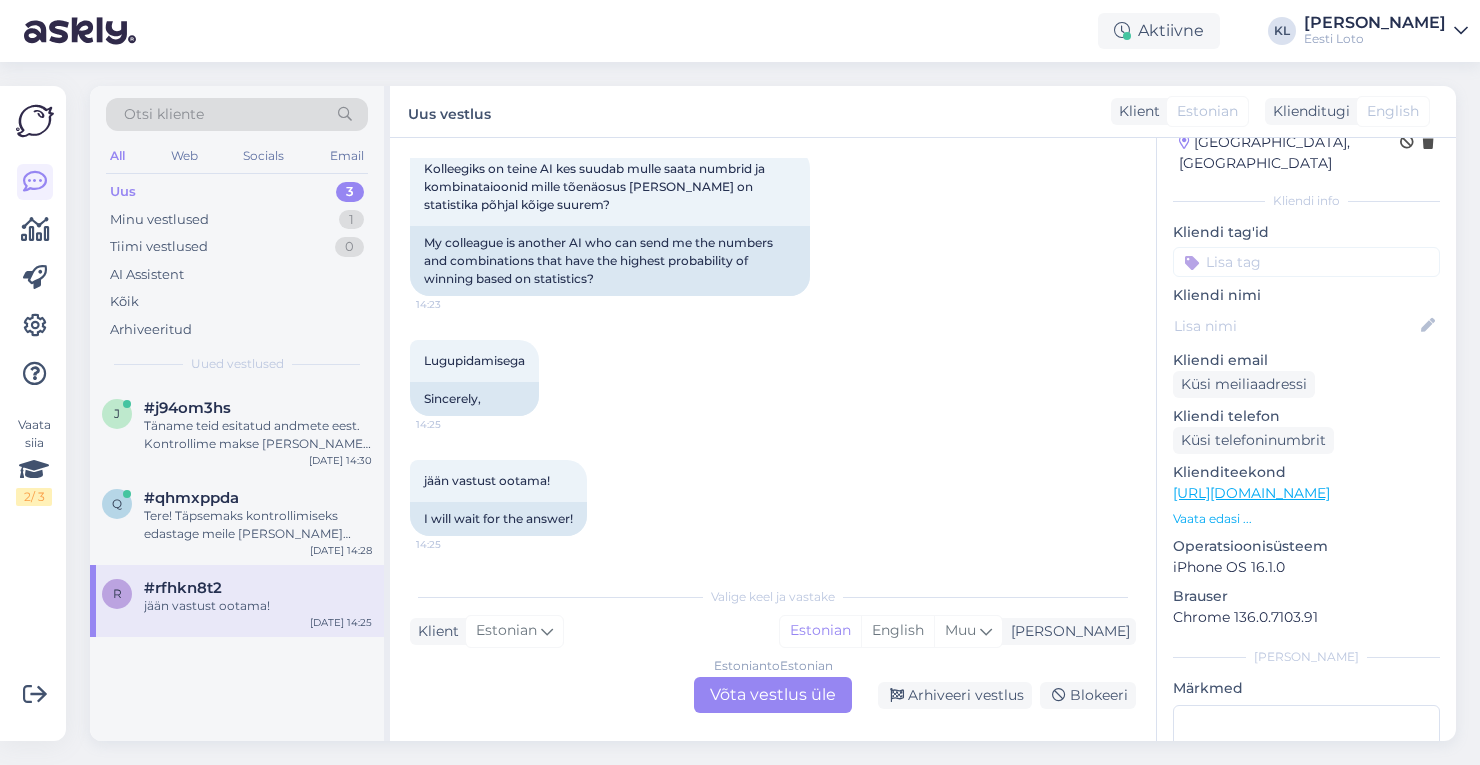 click on "Estonian  to  Estonian Võta vestlus üle" at bounding box center (773, 695) 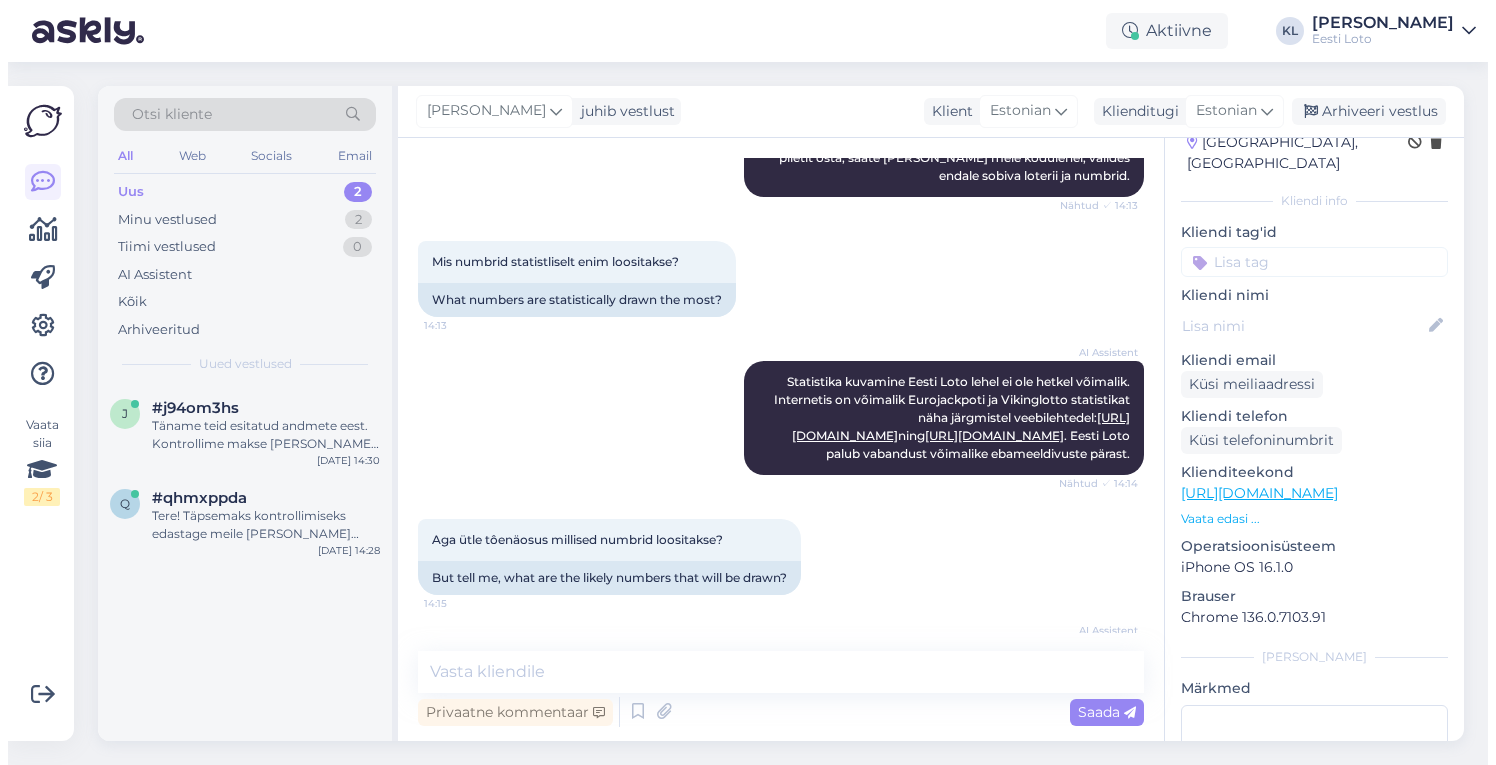 scroll, scrollTop: 644, scrollLeft: 0, axis: vertical 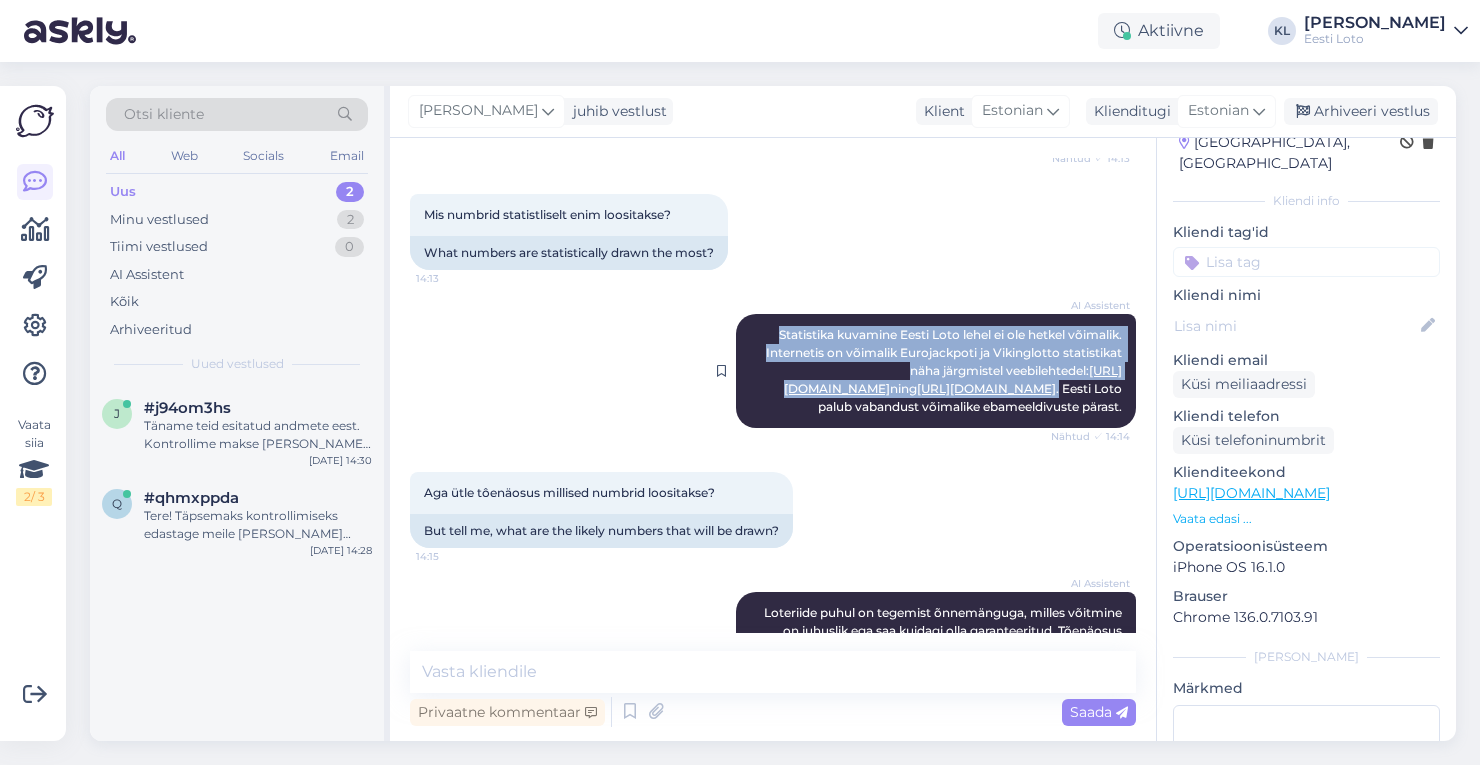 drag, startPoint x: 891, startPoint y: 410, endPoint x: 741, endPoint y: 322, distance: 173.90802 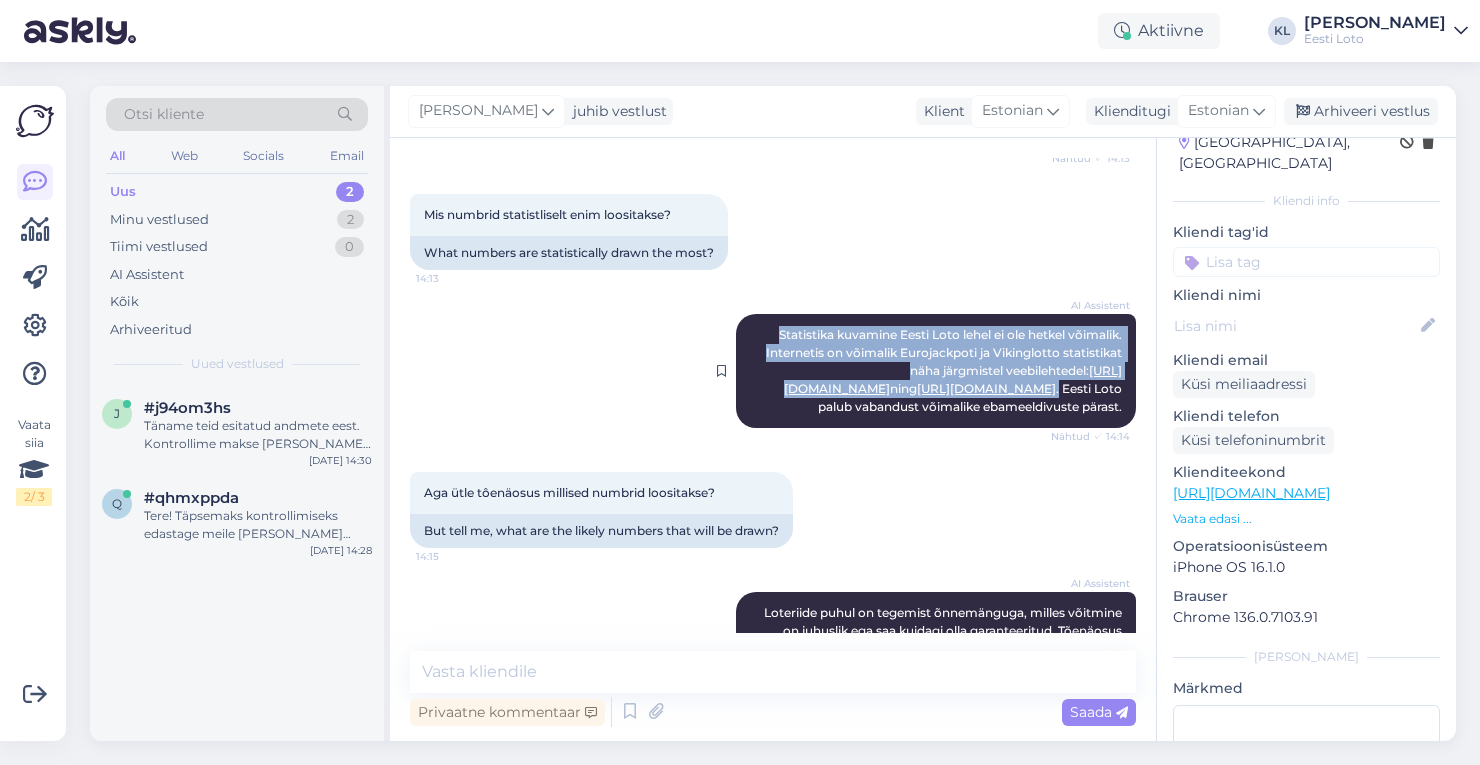 click on "AI Assistent Statistika kuvamine Eesti Loto lehel ei ole hetkel võimalik. Internetis on võimalik Eurojackpoti ja Vikinglotto statistikat näha järgmistel veebilehtedel:  https://www.euro-jackpot.net/et/statistika  ning  https://viking-lotto.net/en/statistics . Eesti Loto palub vabandust võimalike ebameeldivuste pärast. Nähtud ✓ 14:14" at bounding box center (936, 371) 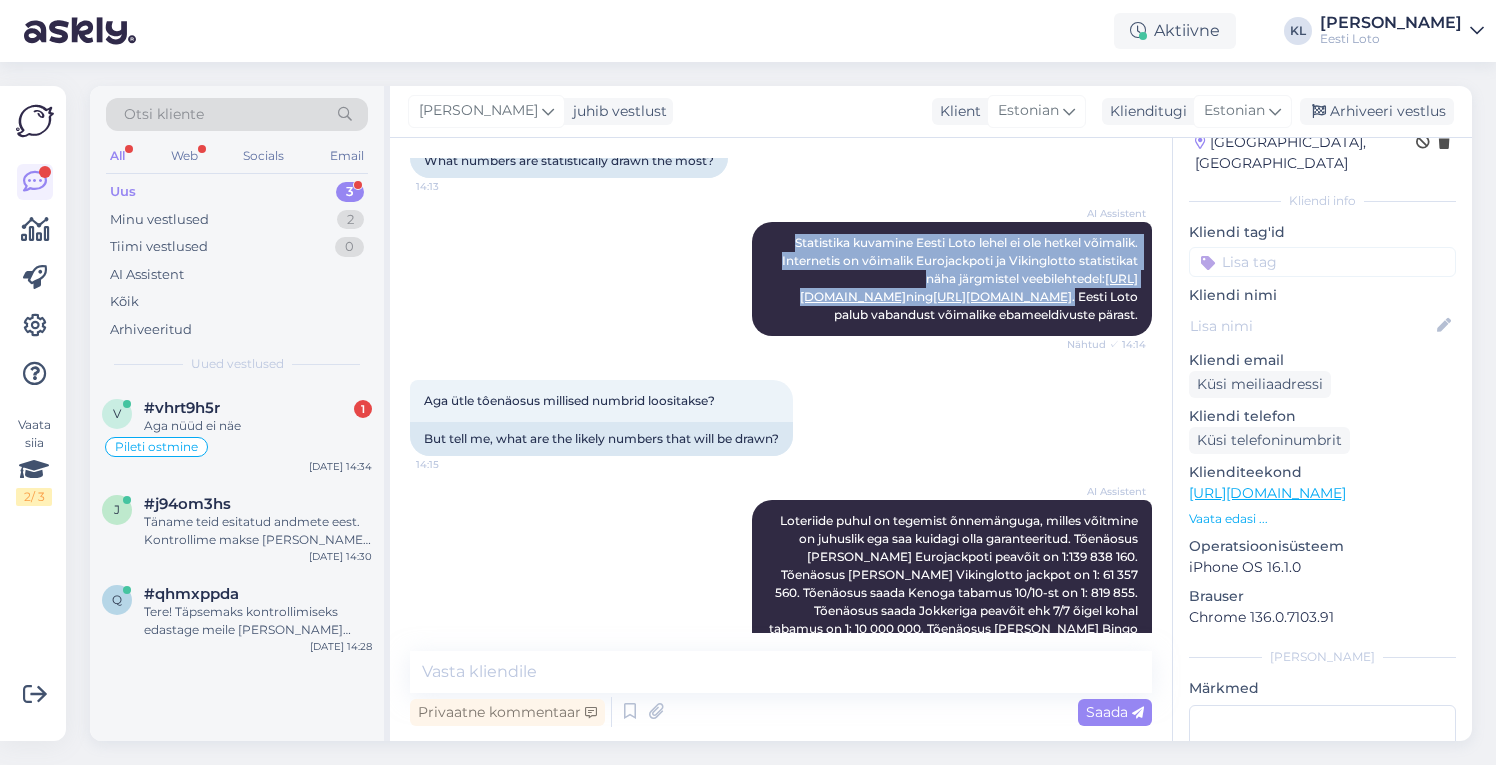 scroll, scrollTop: 748, scrollLeft: 0, axis: vertical 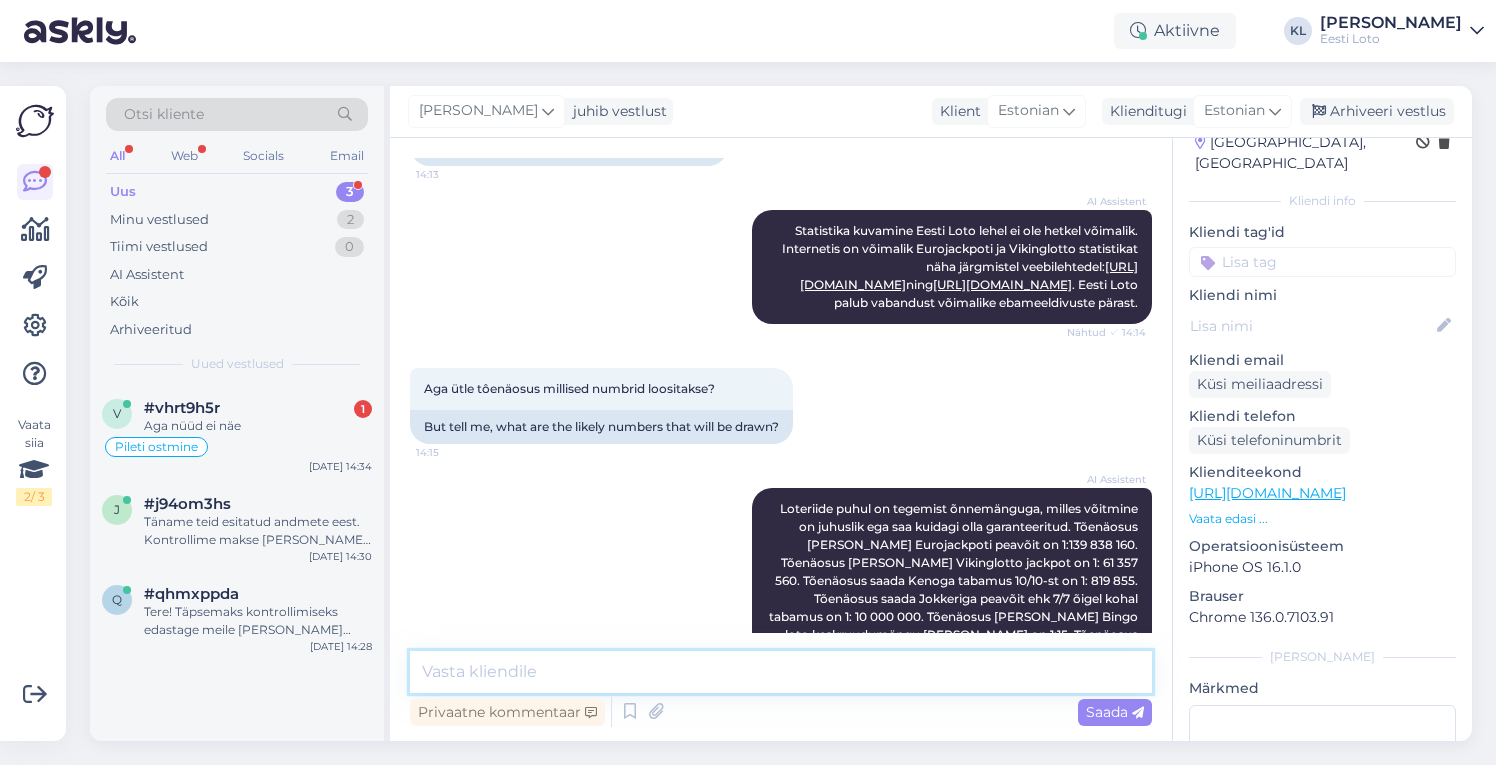 click at bounding box center [781, 672] 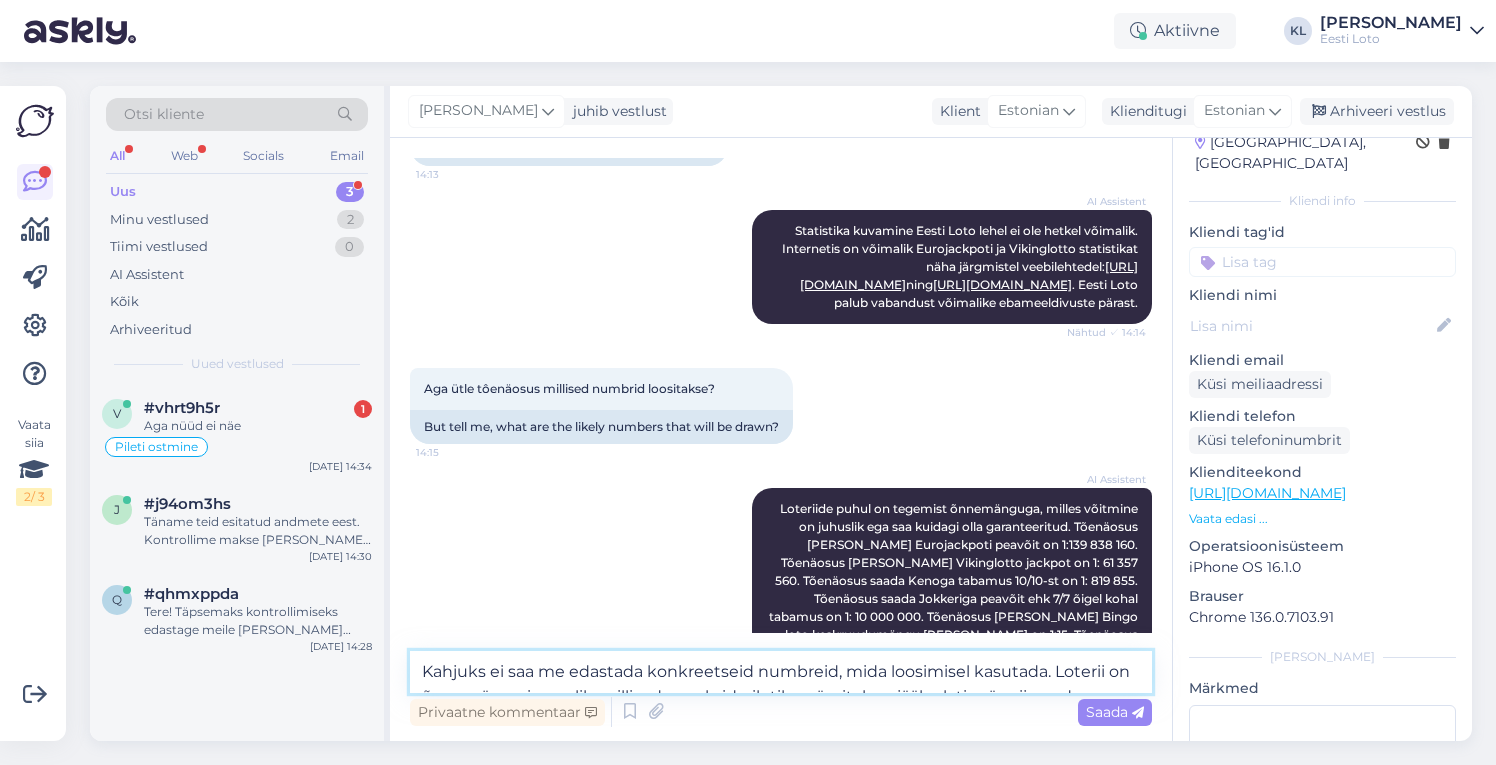 scroll, scrollTop: 111, scrollLeft: 0, axis: vertical 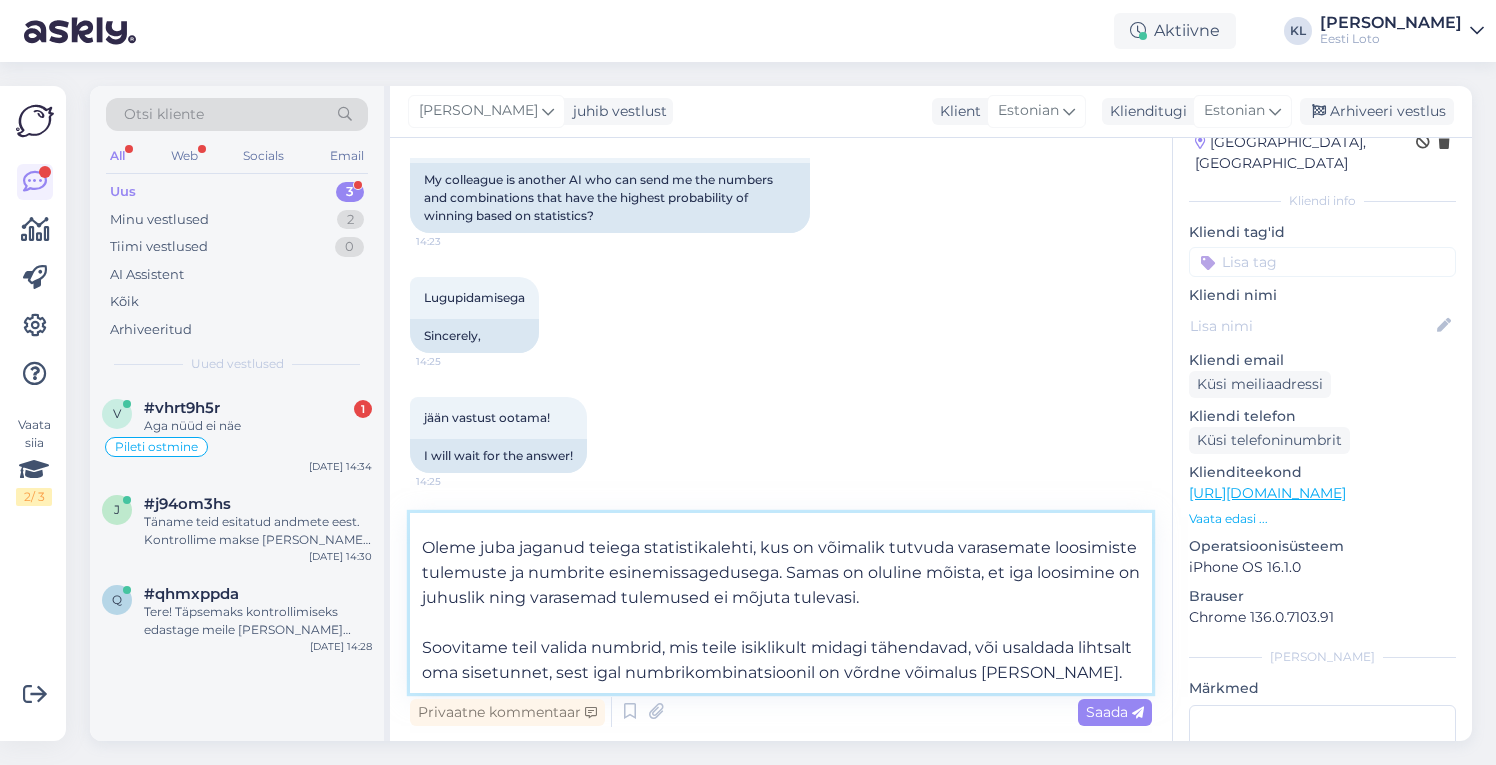 click on "Kahjuks ei saa me edastada konkreetseid numbreid, mida loosimisel kasutada. Loterii on õnnemäng ning valik, millised numbrid piletile märgitakse, jääb alati mängija enda otsustada.
Oleme juba jaganud teiega statistikalehti, kus on võimalik tutvuda varasemate loosimiste tulemuste ja numbrite esinemissagedusega. Samas on oluline mõista, et iga loosimine on juhuslik ning varasemad tulemused ei mõjuta tulevasi.
Soovitame teil valida numbrid, mis teile isiklikult midagi tähendavad, või usaldada lihtsalt oma sisetunnet, sest igal numbrikombinatsioonil on võrdne võimalus võita." at bounding box center [781, 603] 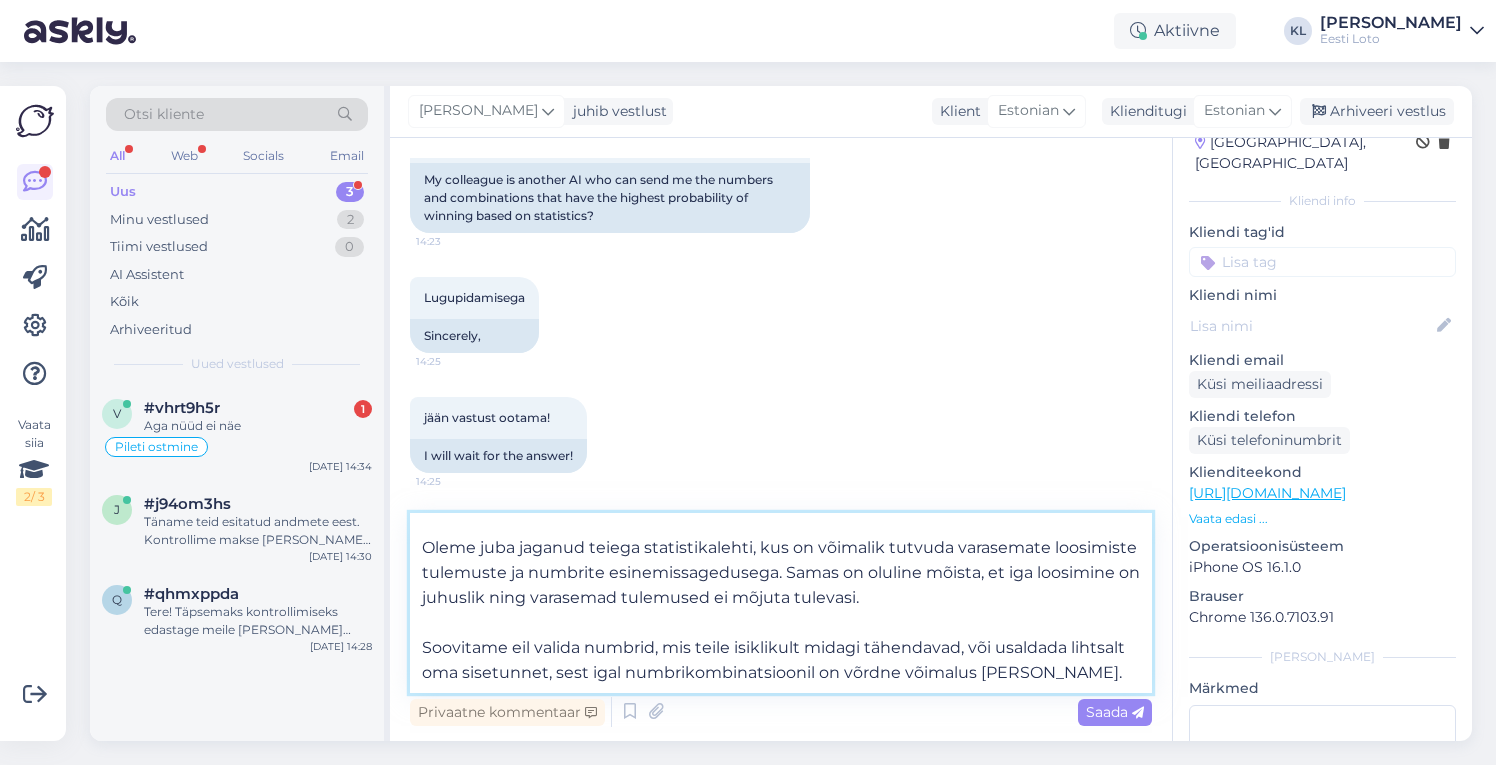 scroll, scrollTop: 2273, scrollLeft: 0, axis: vertical 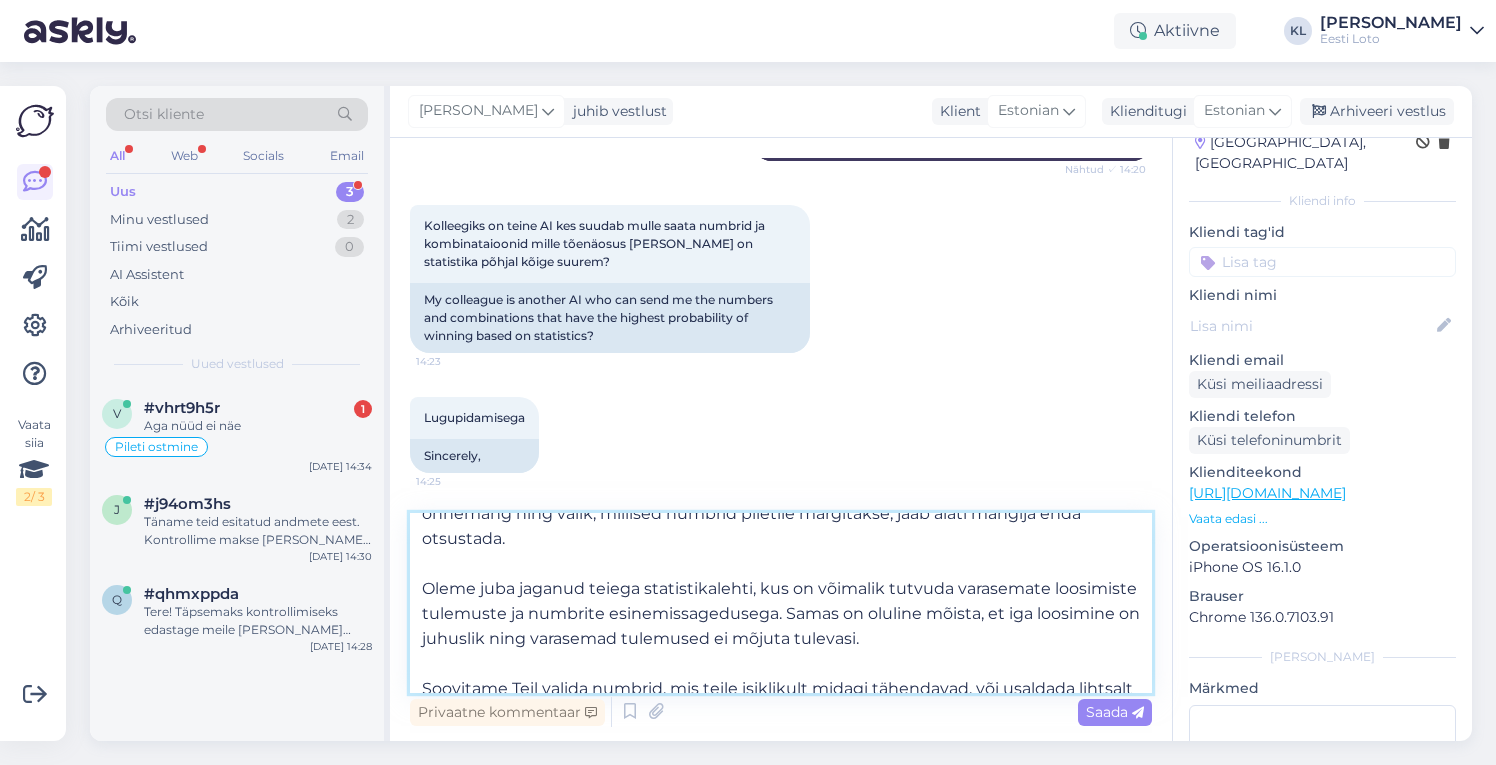 click on "Kahjuks ei saa me edastada konkreetseid numbreid, mida loosimisel kasutada. Loterii on õnnemäng ning valik, millised numbrid piletile märgitakse, jääb alati mängija enda otsustada.
Oleme juba jaganud teiega statistikalehti, kus on võimalik tutvuda varasemate loosimiste tulemuste ja numbrite esinemissagedusega. Samas on oluline mõista, et iga loosimine on juhuslik ning varasemad tulemused ei mõjuta tulevasi.
Soovitame Teil valida numbrid, mis teile isiklikult midagi tähendavad, või usaldada lihtsalt oma sisetunnet, sest igal numbrikombinatsioonil on võrdne võimalus võita." at bounding box center (781, 603) 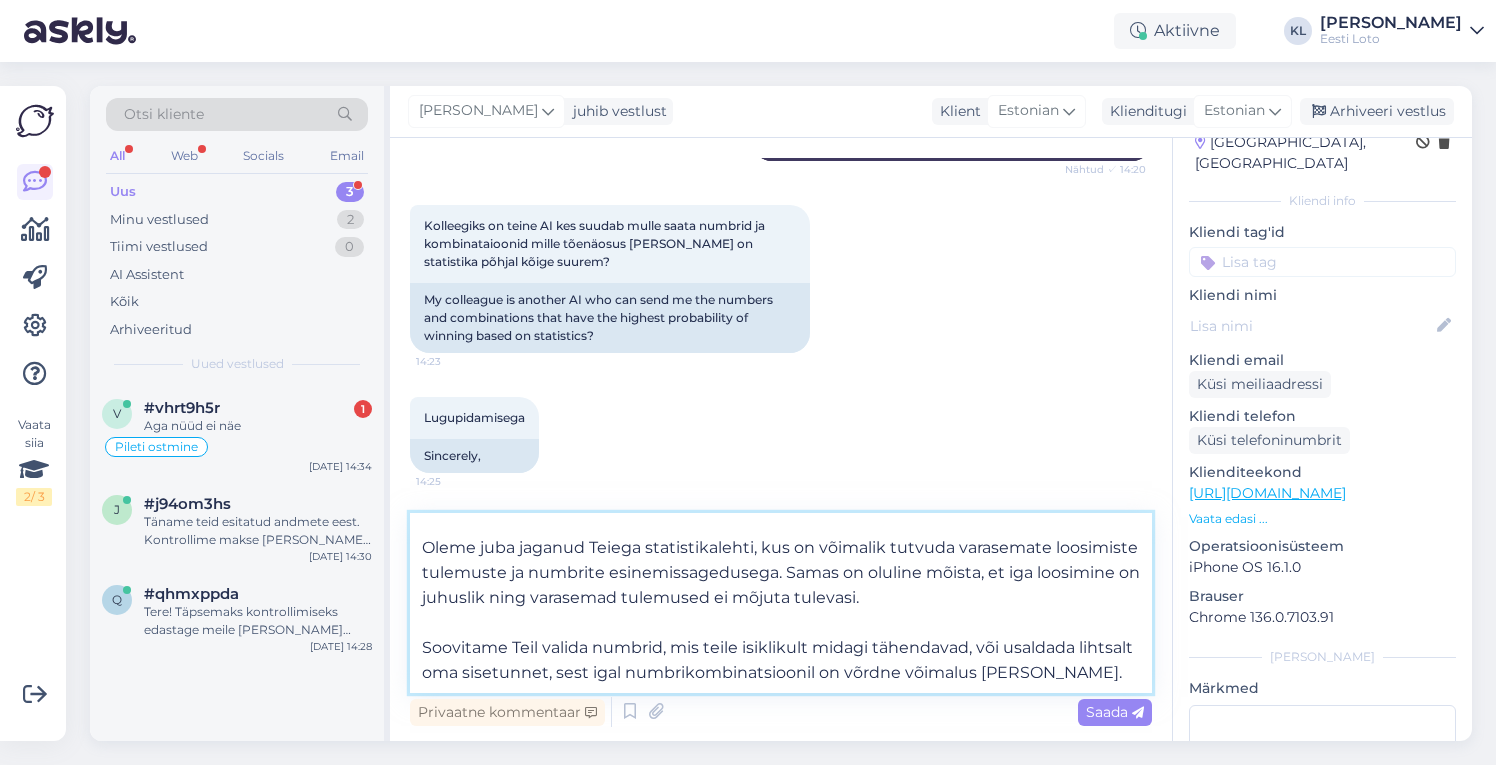 scroll, scrollTop: 111, scrollLeft: 0, axis: vertical 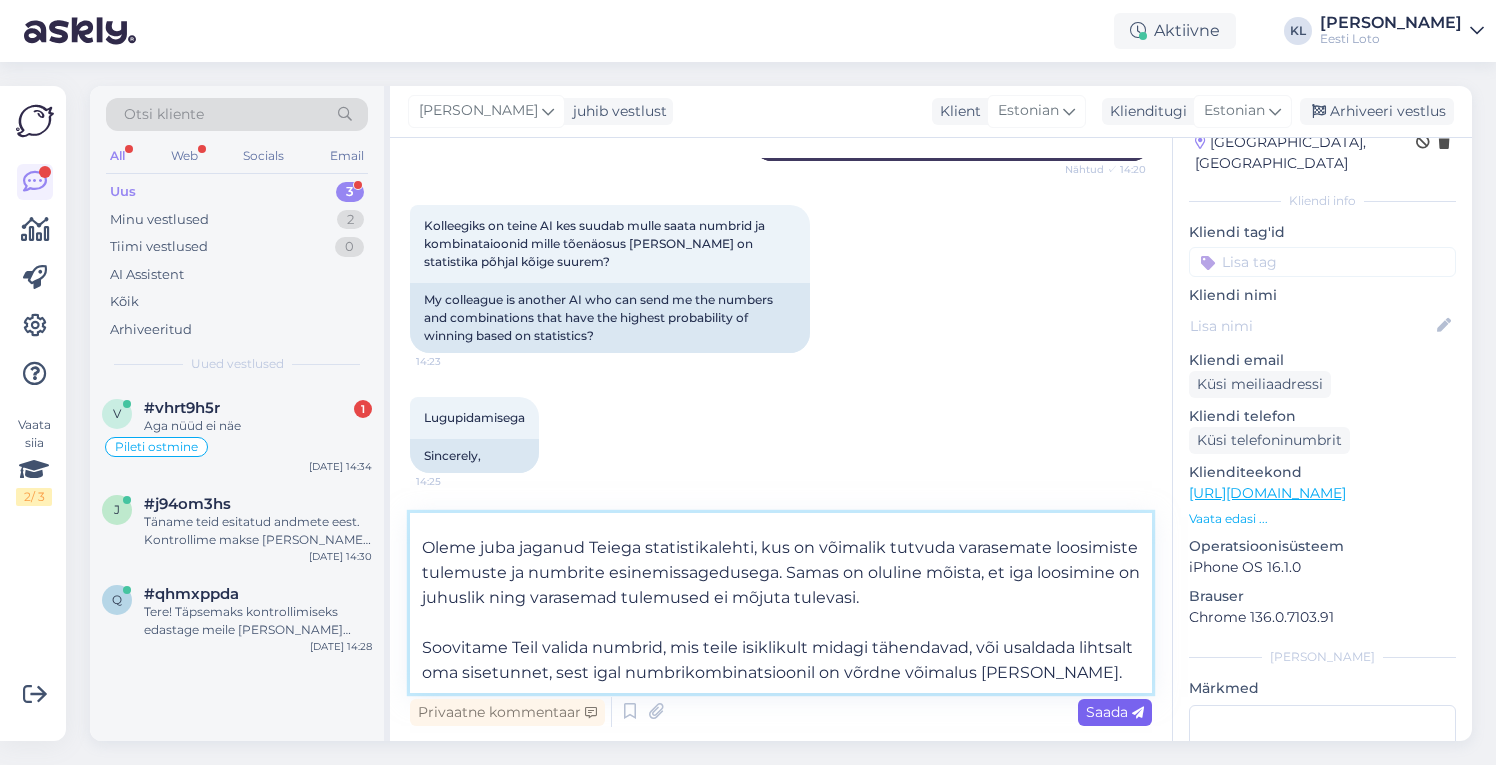type on "Kahjuks ei saa me edastada konkreetseid numbreid, mida loosimisel kasutada. Loterii on õnnemäng ning valik, millised numbrid piletile märgitakse, jääb alati mängija enda otsustada.
Oleme juba jaganud Teiega statistikalehti, kus on võimalik tutvuda varasemate loosimiste tulemuste ja numbrite esinemissagedusega. Samas on oluline mõista, et iga loosimine on juhuslik ning varasemad tulemused ei mõjuta tulevasi.
Soovitame Teil valida numbrid, mis teile isiklikult midagi tähendavad, või usaldada lihtsalt oma sisetunnet, sest igal numbrikombinatsioonil on võrdne võimalus võita." 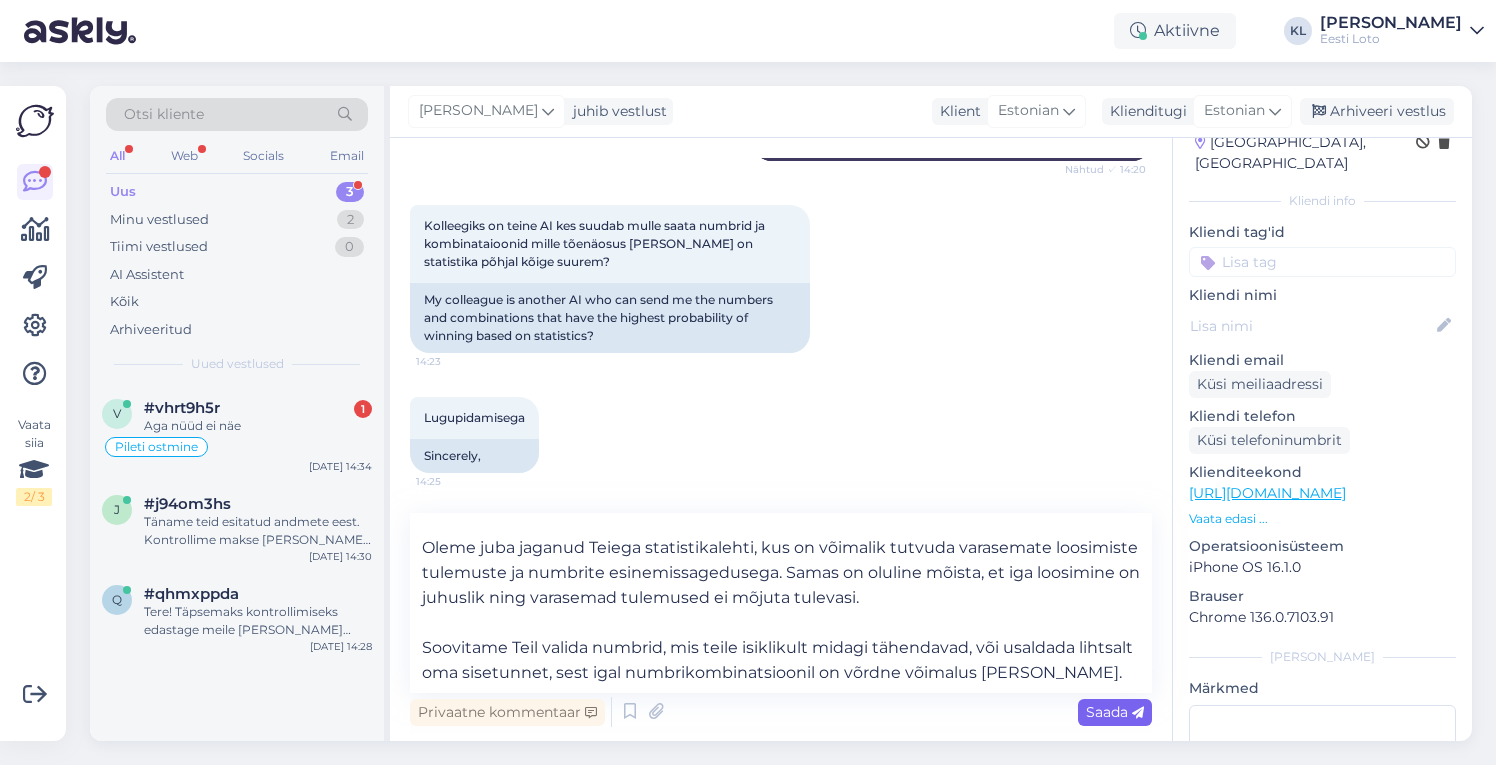 click on "Saada" at bounding box center (1115, 712) 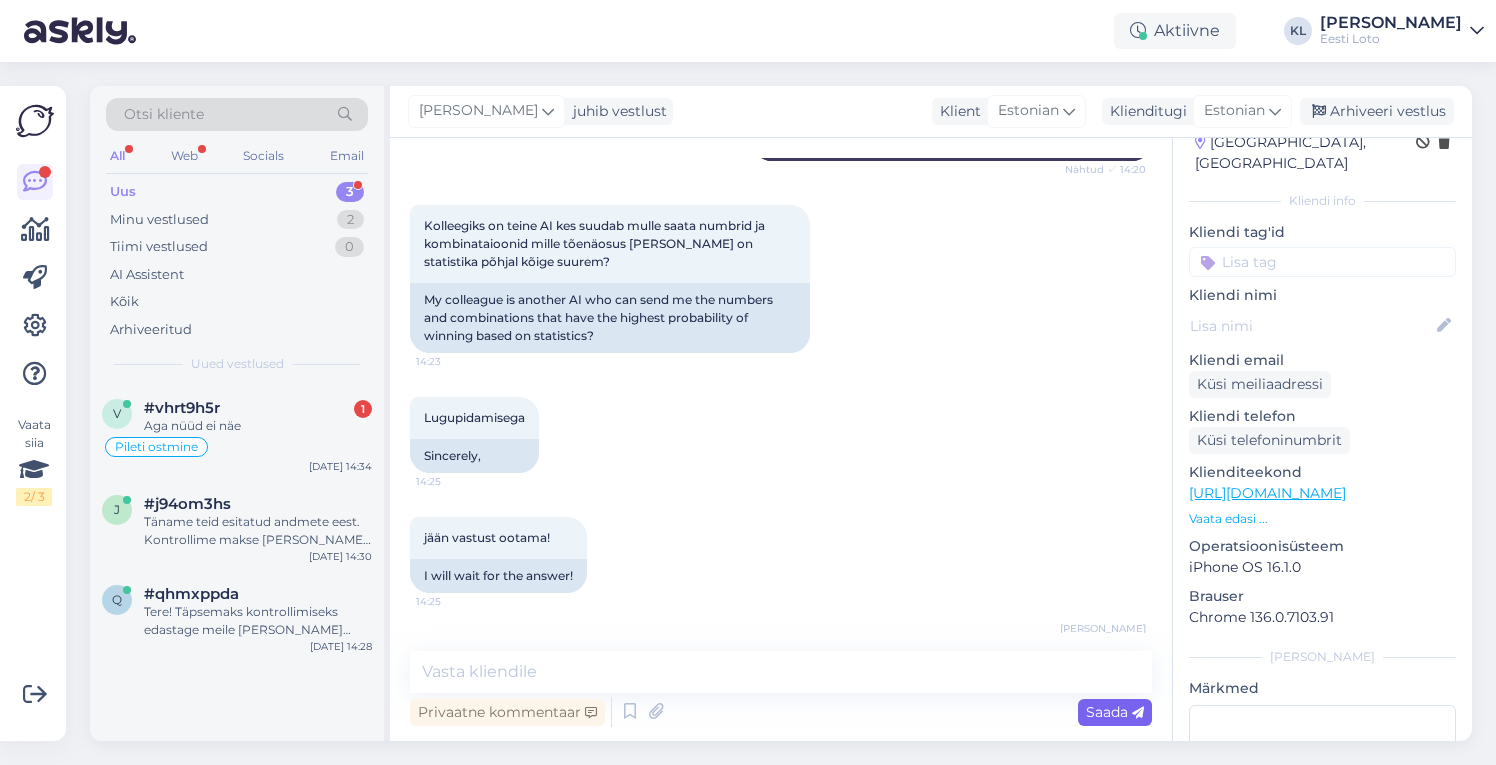 scroll, scrollTop: 2593, scrollLeft: 0, axis: vertical 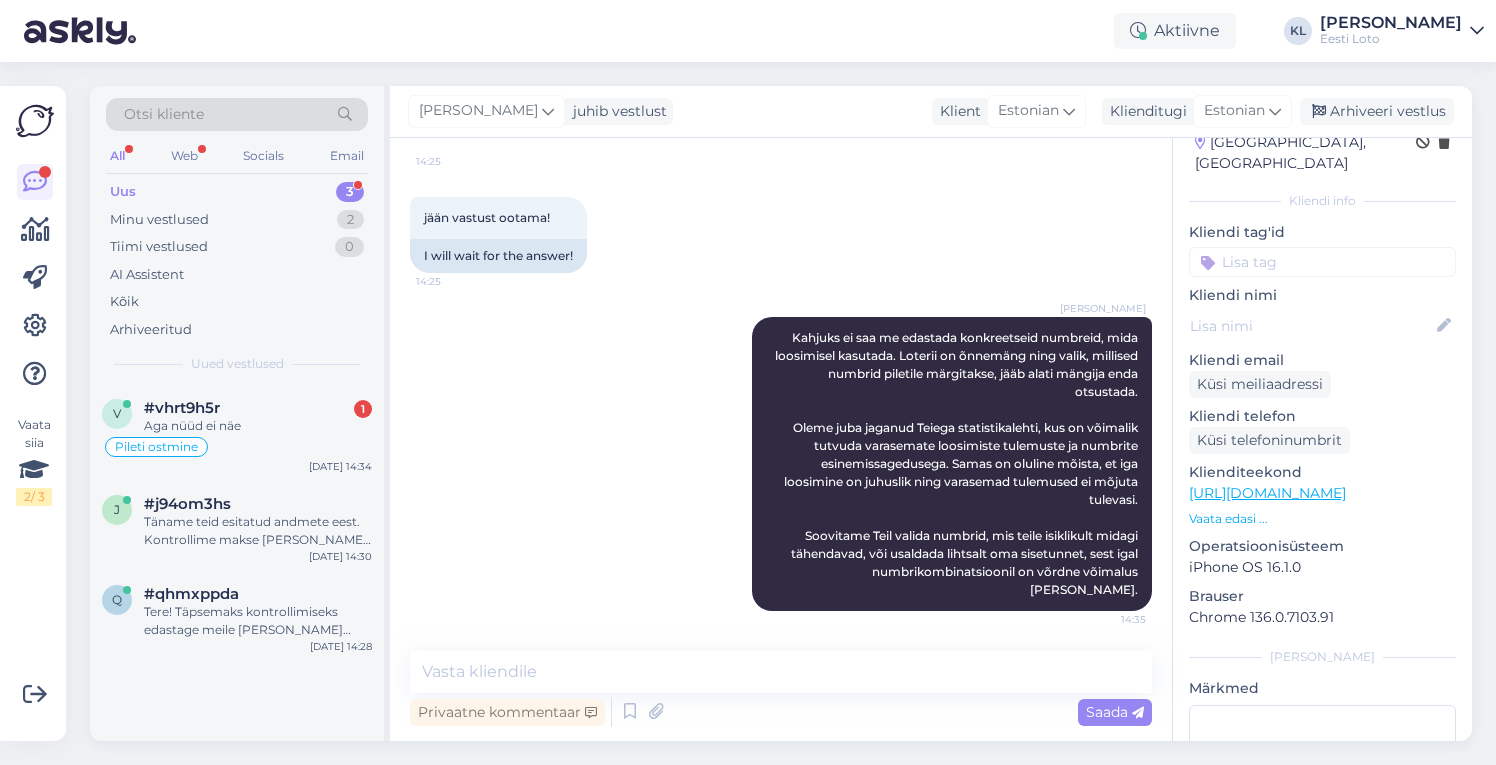 click at bounding box center (1322, 262) 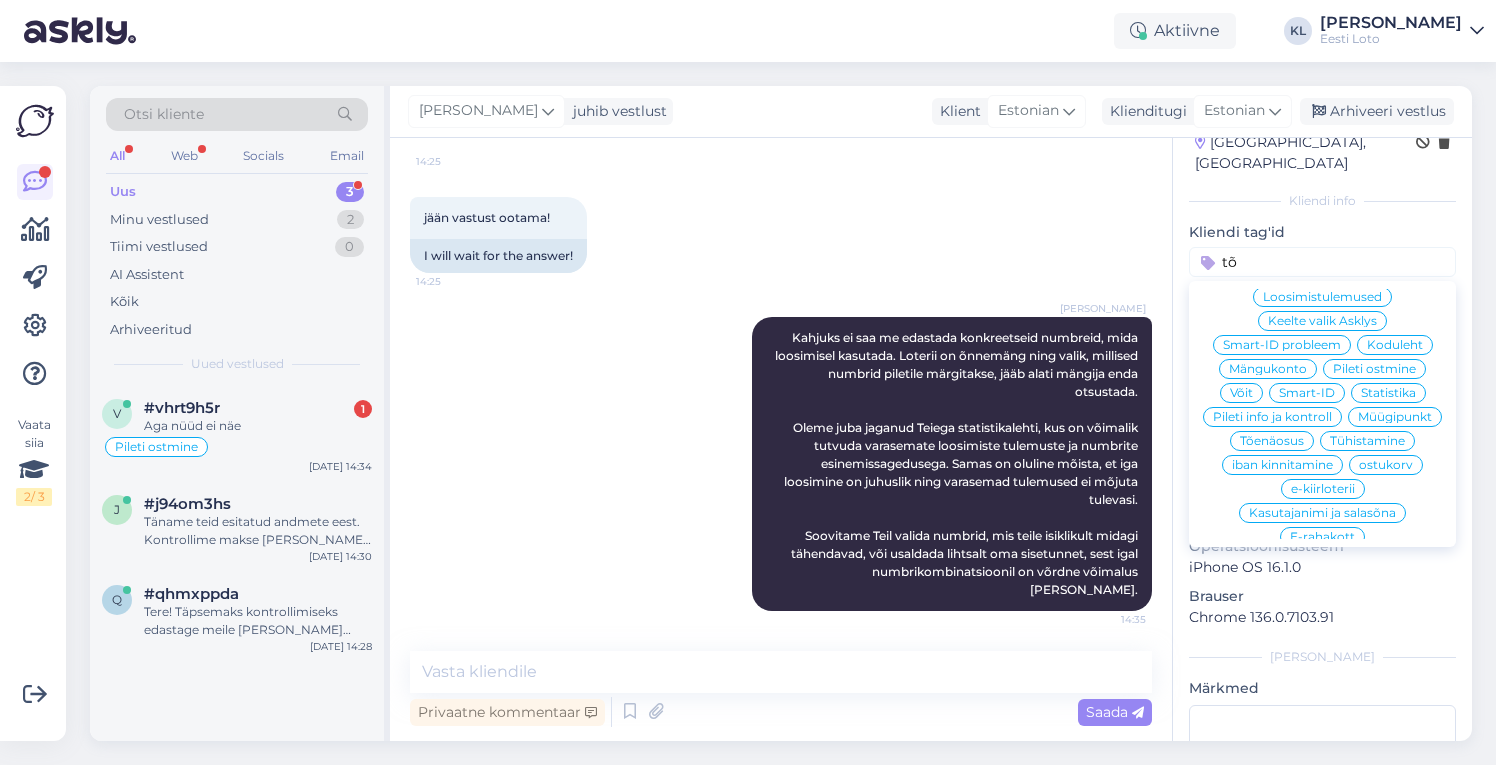 scroll, scrollTop: 0, scrollLeft: 0, axis: both 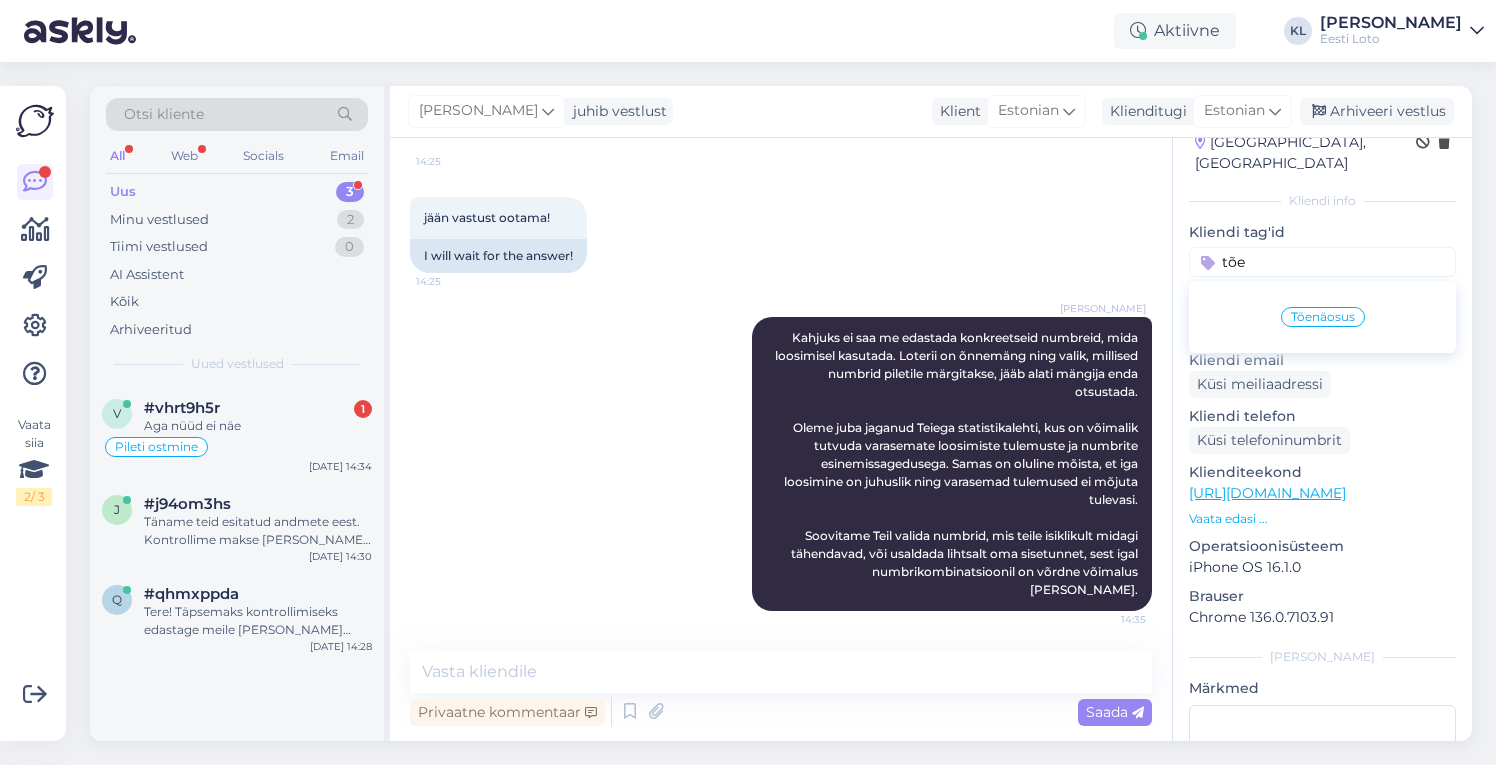 type on "tõe" 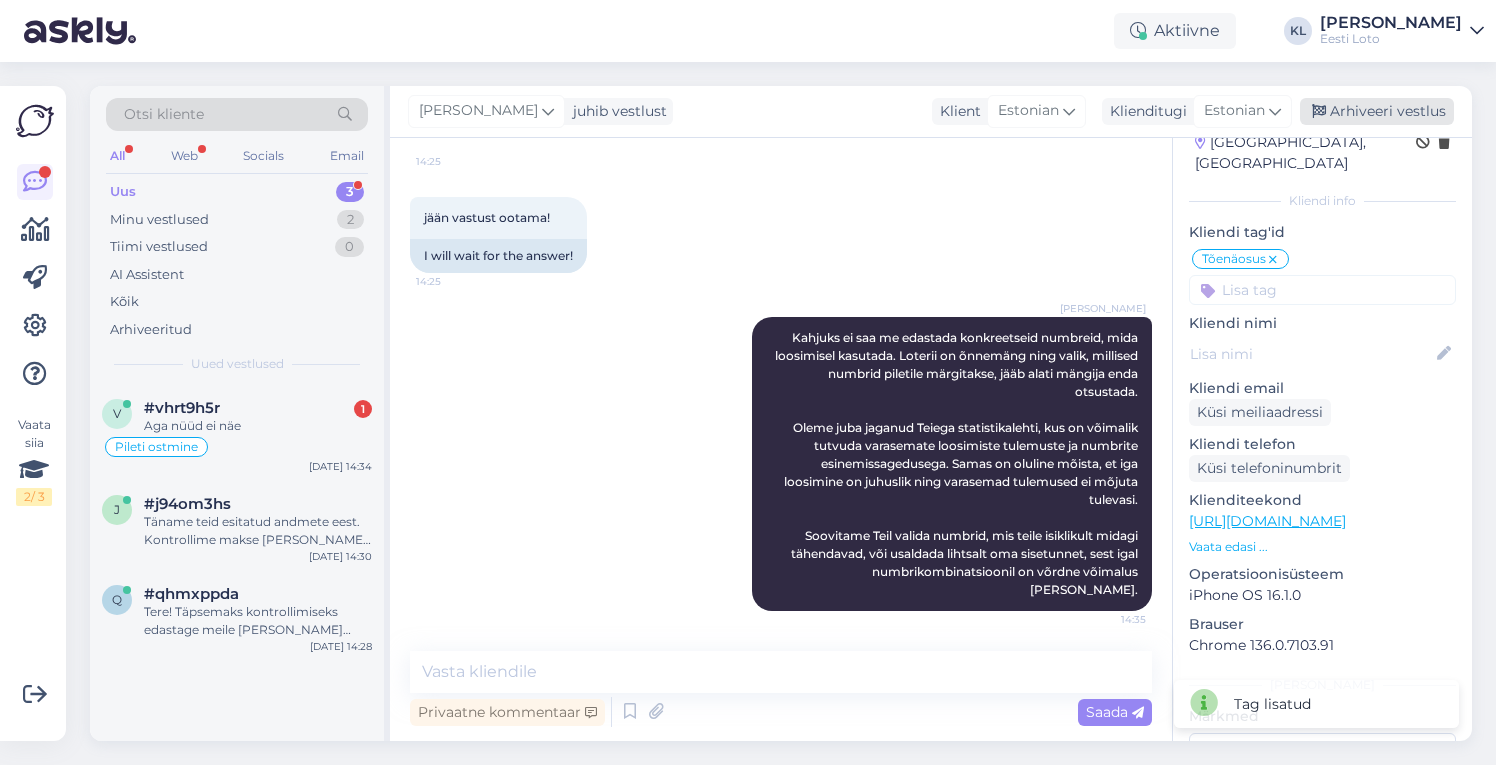 click on "Arhiveeri vestlus" at bounding box center [1377, 111] 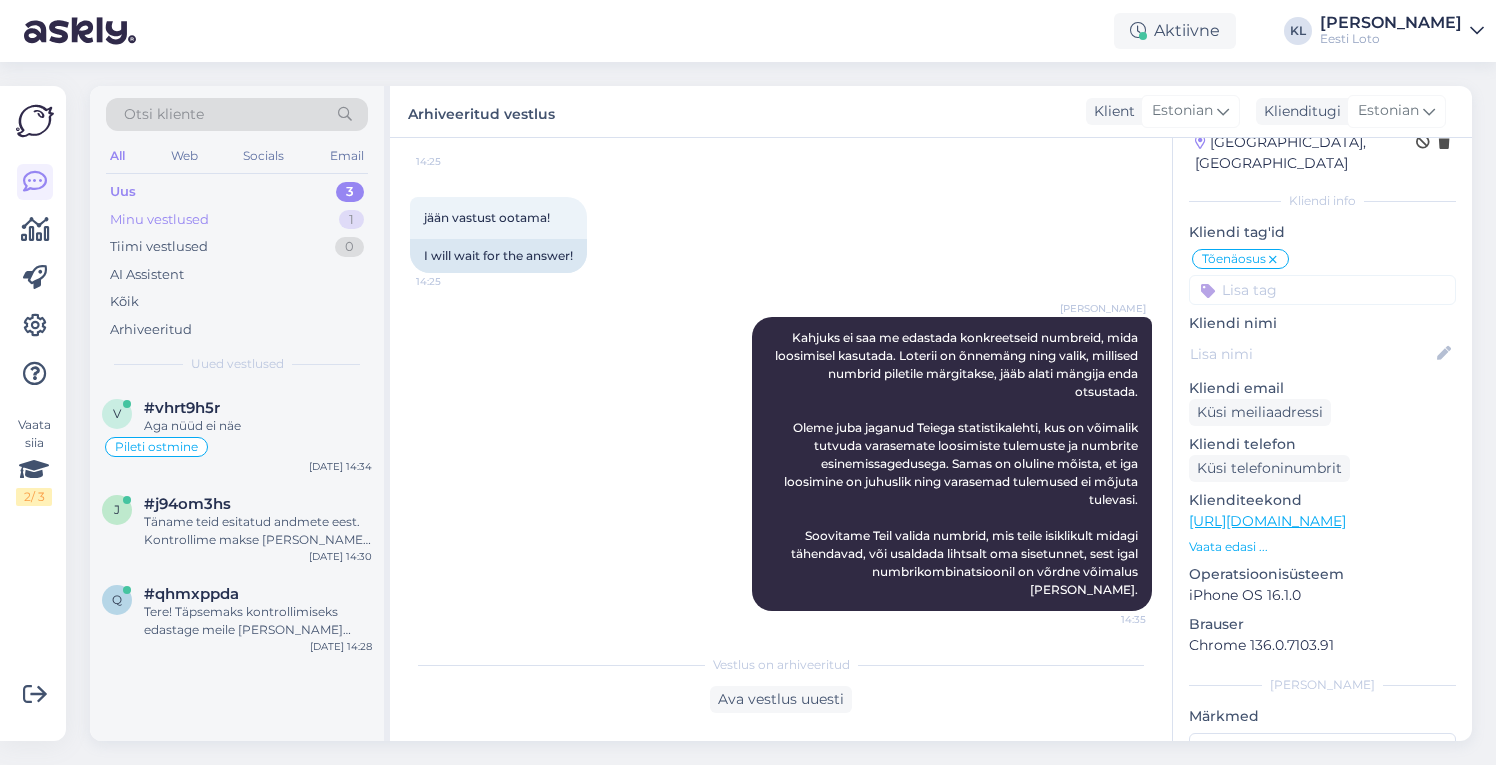 click on "Minu vestlused 1" at bounding box center (237, 220) 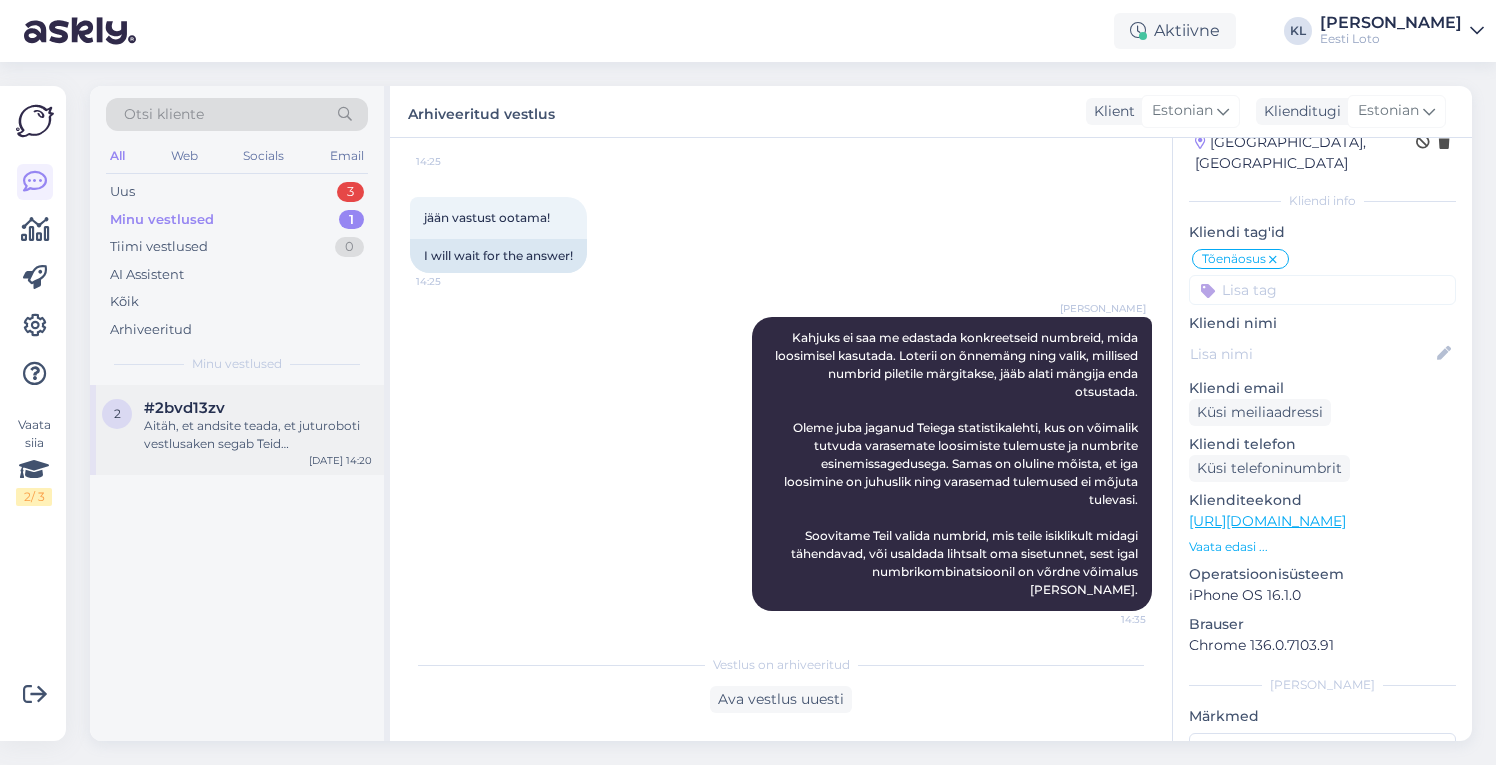 click on "Aitäh, et andsite teada, et juturoboti vestlusaken segab Teid veebikiirloteriiside mängimisel.
Kahjuks ei ole meil hetkel võimalik juturoboti mulli täielikult eemaldada, kuid saame soovitada mõned lahendused, mis võivad olukorda parandada:
•	Uuendage veebilehitseja uusimale versioonile.
•	Maksimeerige veebibrauseri aken – see võib anda rohkem ruumi mängualale.
•	Proovige teist veebilehitsejat (nt Google Chrome, Mozilla Firefox, Microsoft Edge).
•	Vähendage lehe suumi (klaviatuuril Ctrl - või Cmd -), et rohkem sisu mahuks ekraanile.
•	Kasutage inkognito-/privaatrežiimi, mis aitab vältida võimalikke häireid laiendustest või küpsistest.
•	Mobiilseadmes proovige seadet keerata horisontaalsesse asendisse, et saada rohkem ekraaniruumi." at bounding box center [258, 435] 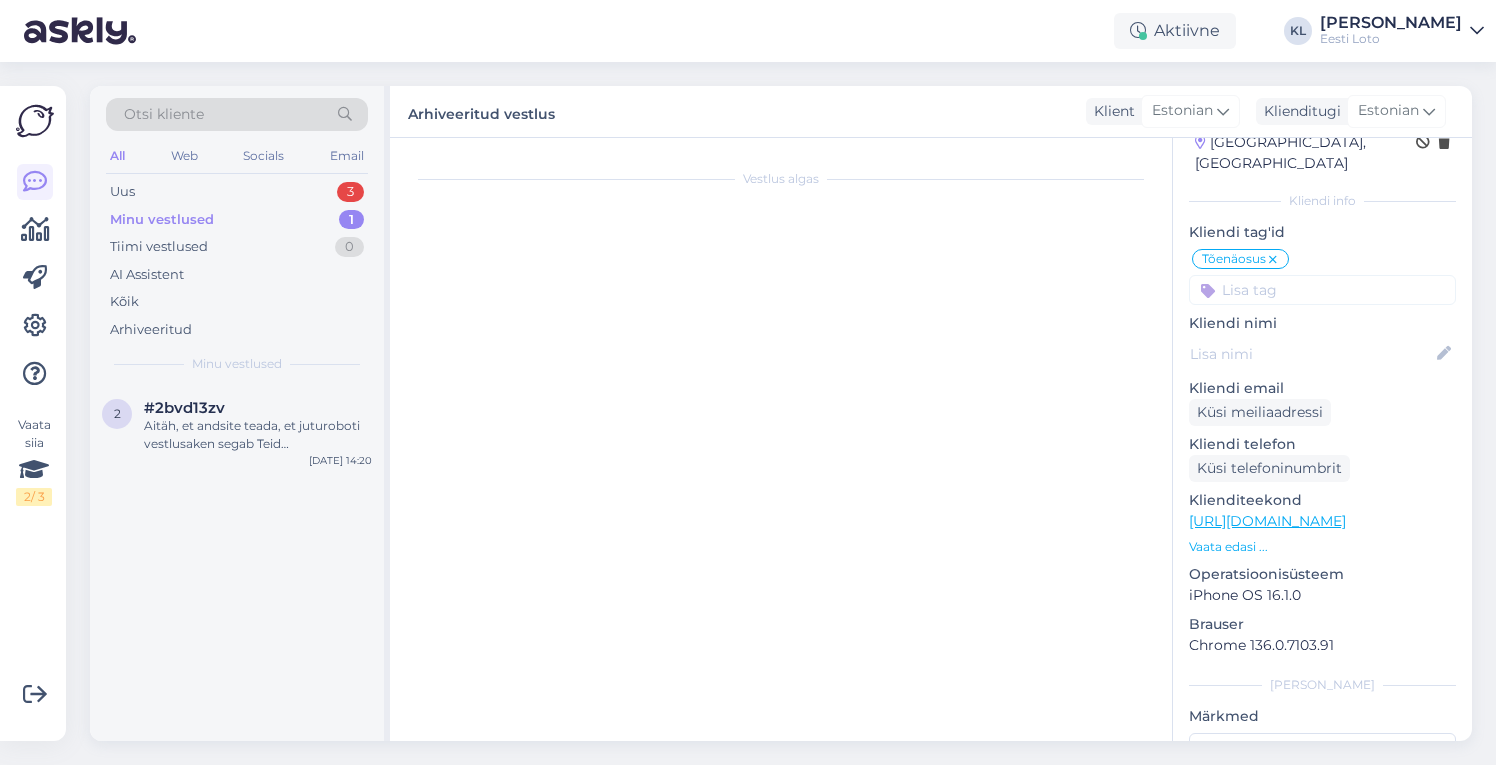 scroll, scrollTop: 2047, scrollLeft: 0, axis: vertical 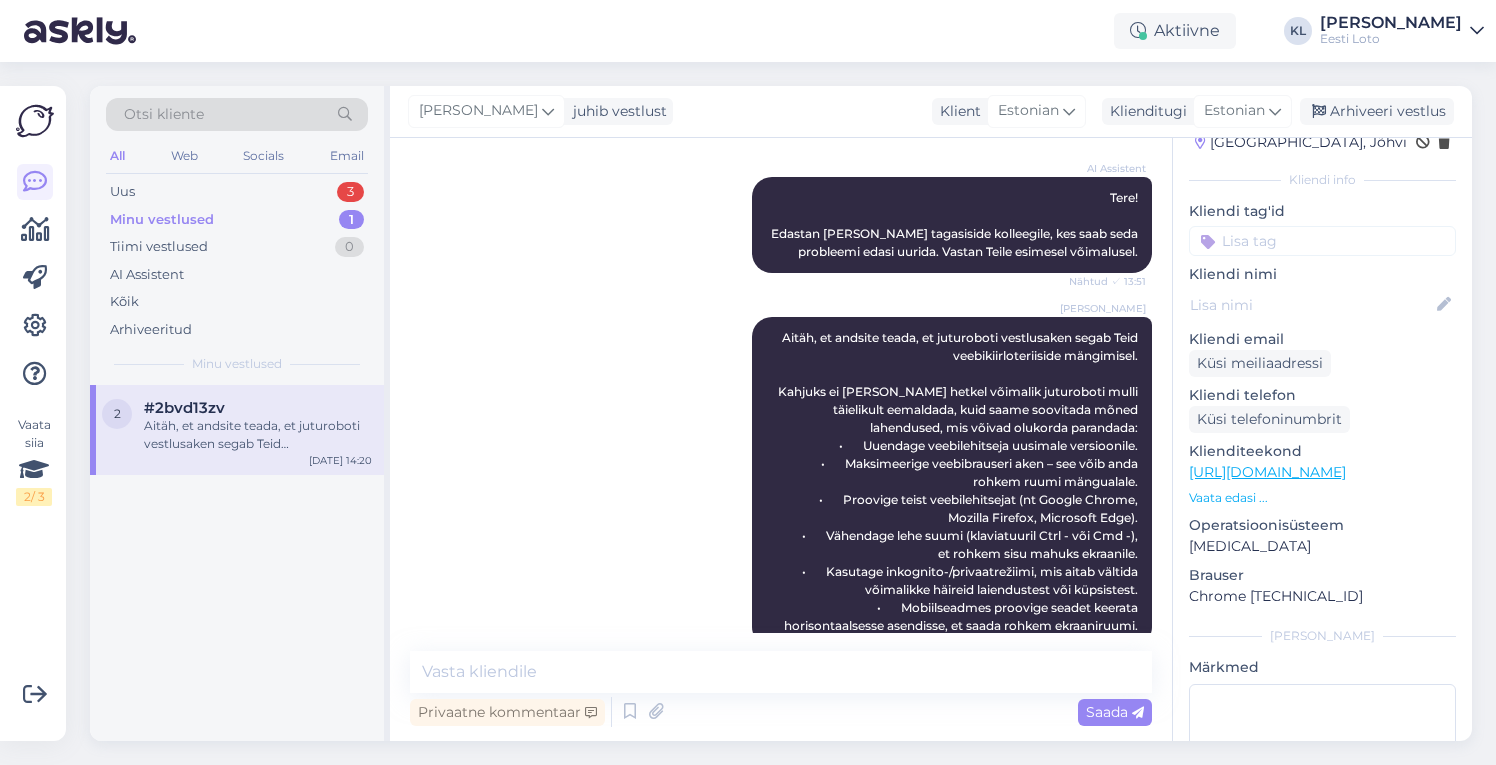 click at bounding box center (1322, 241) 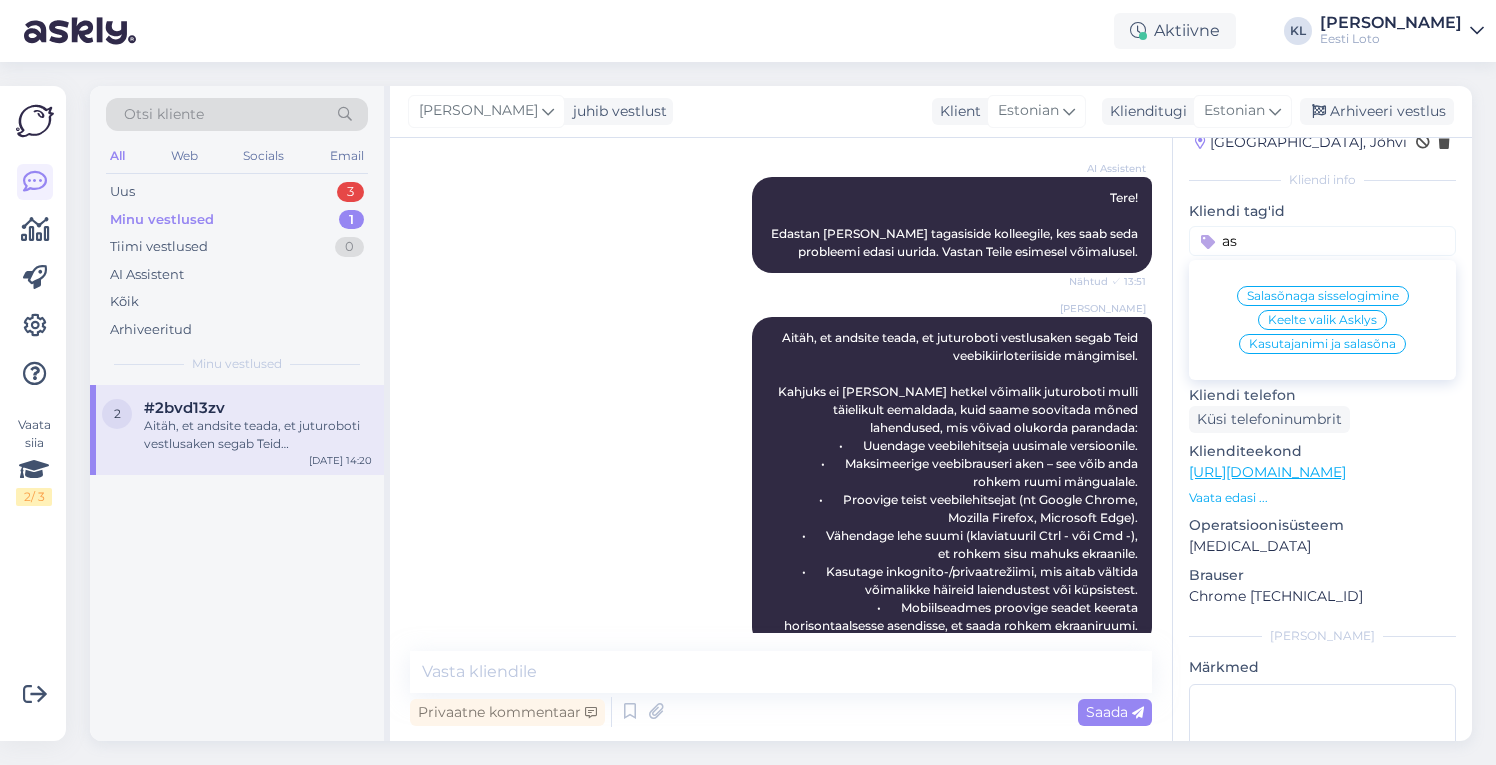 type on "a" 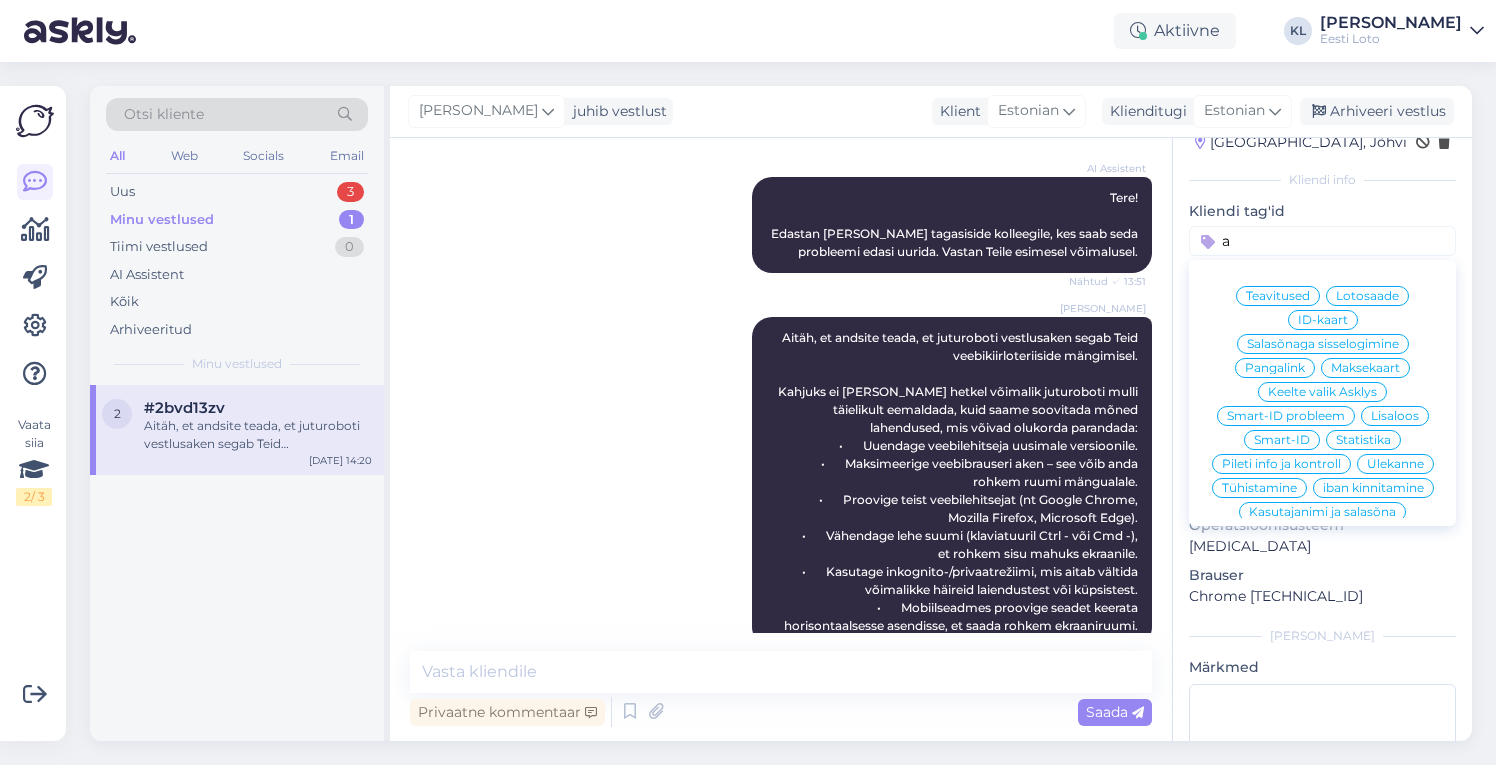 type 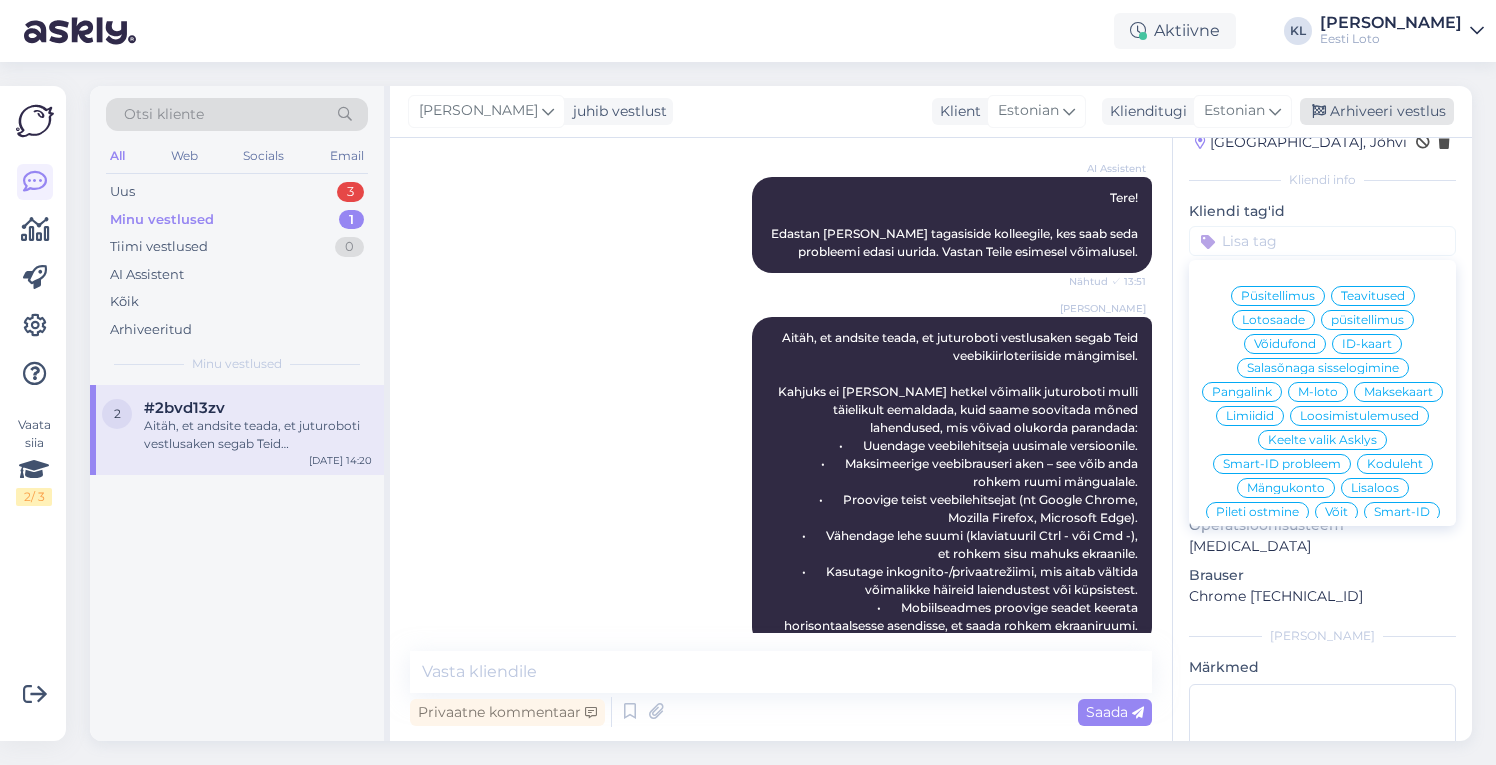 click on "Arhiveeri vestlus" at bounding box center [1377, 111] 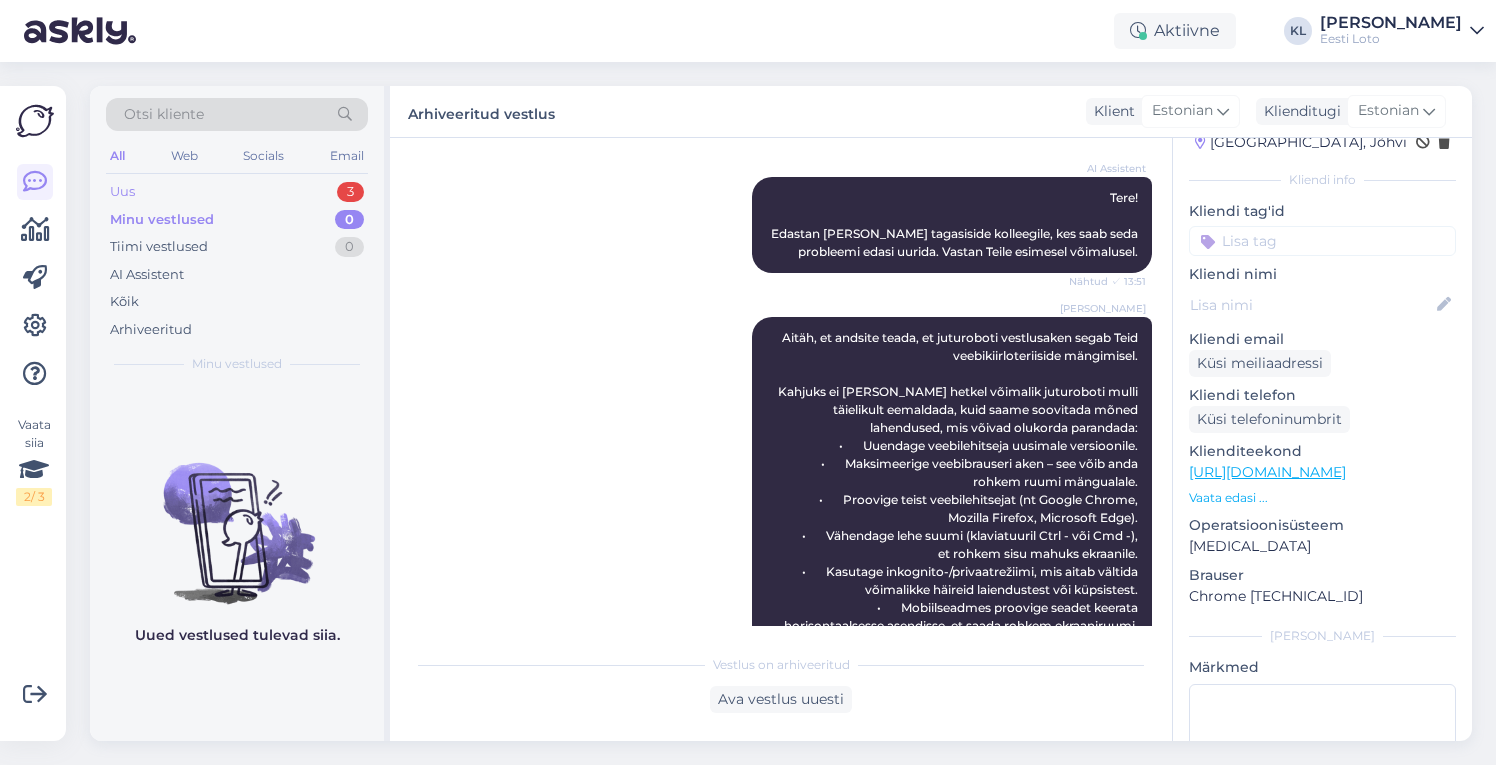 click on "Uus 3" at bounding box center [237, 192] 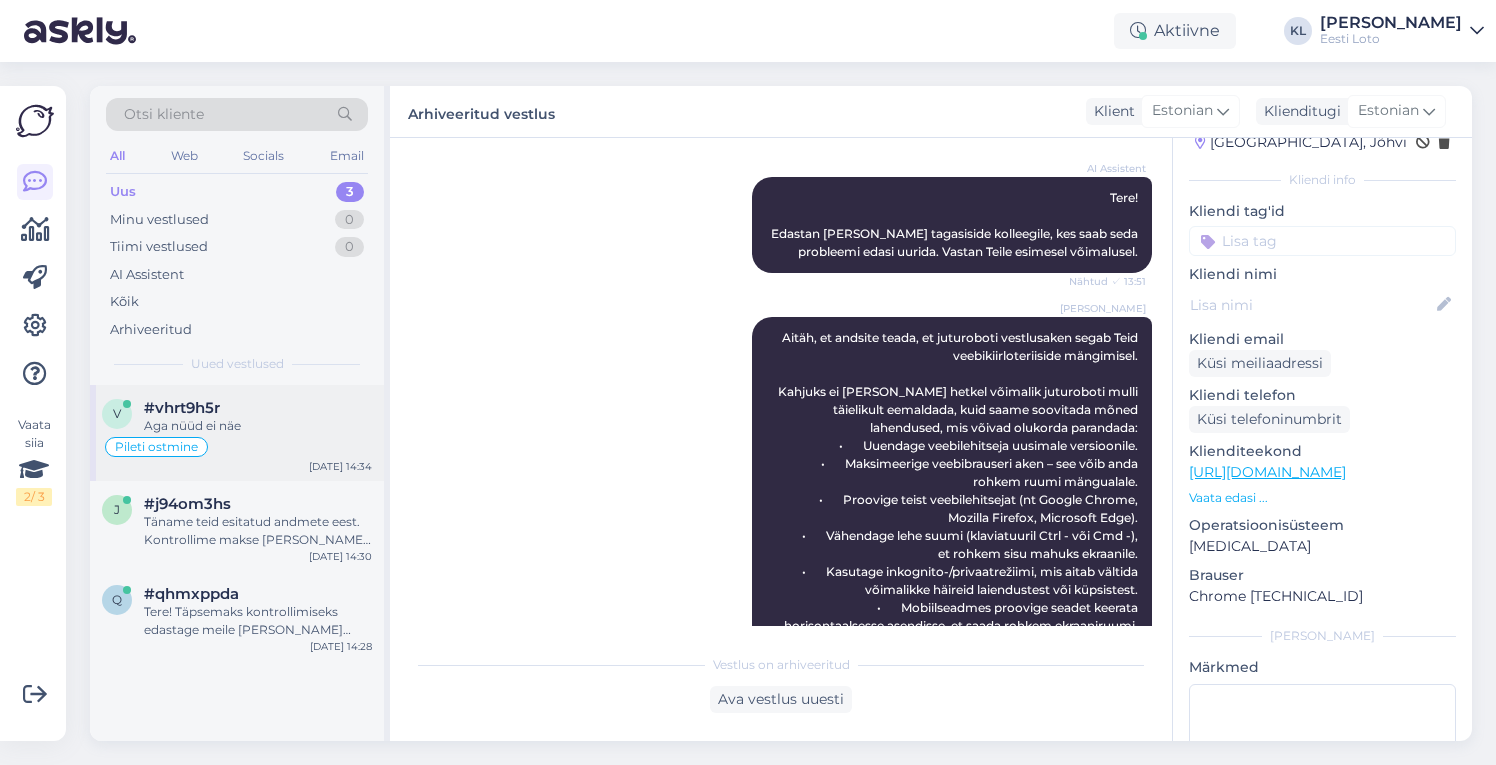 click on "Aga nüüd ei näe" at bounding box center [258, 426] 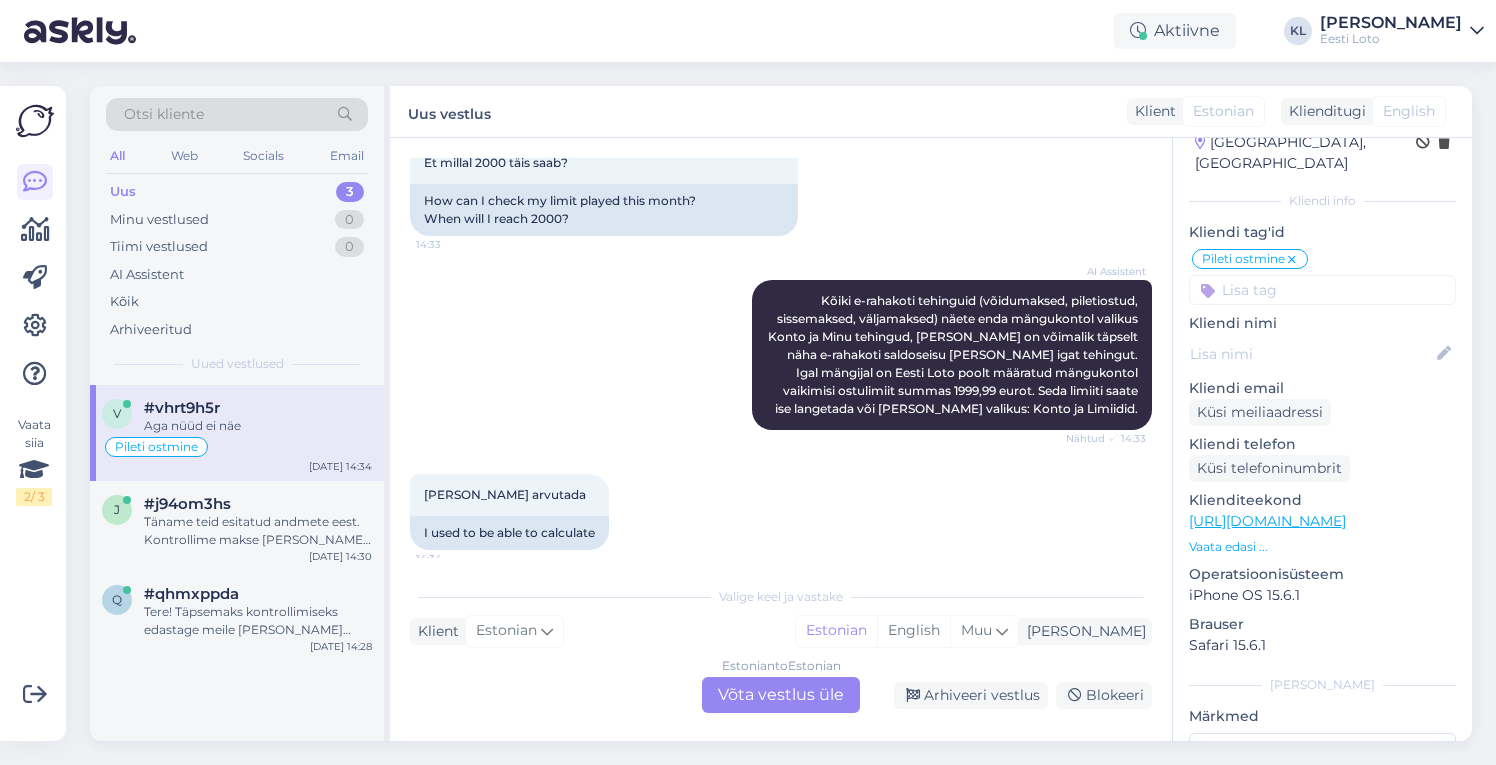 scroll, scrollTop: 1790, scrollLeft: 0, axis: vertical 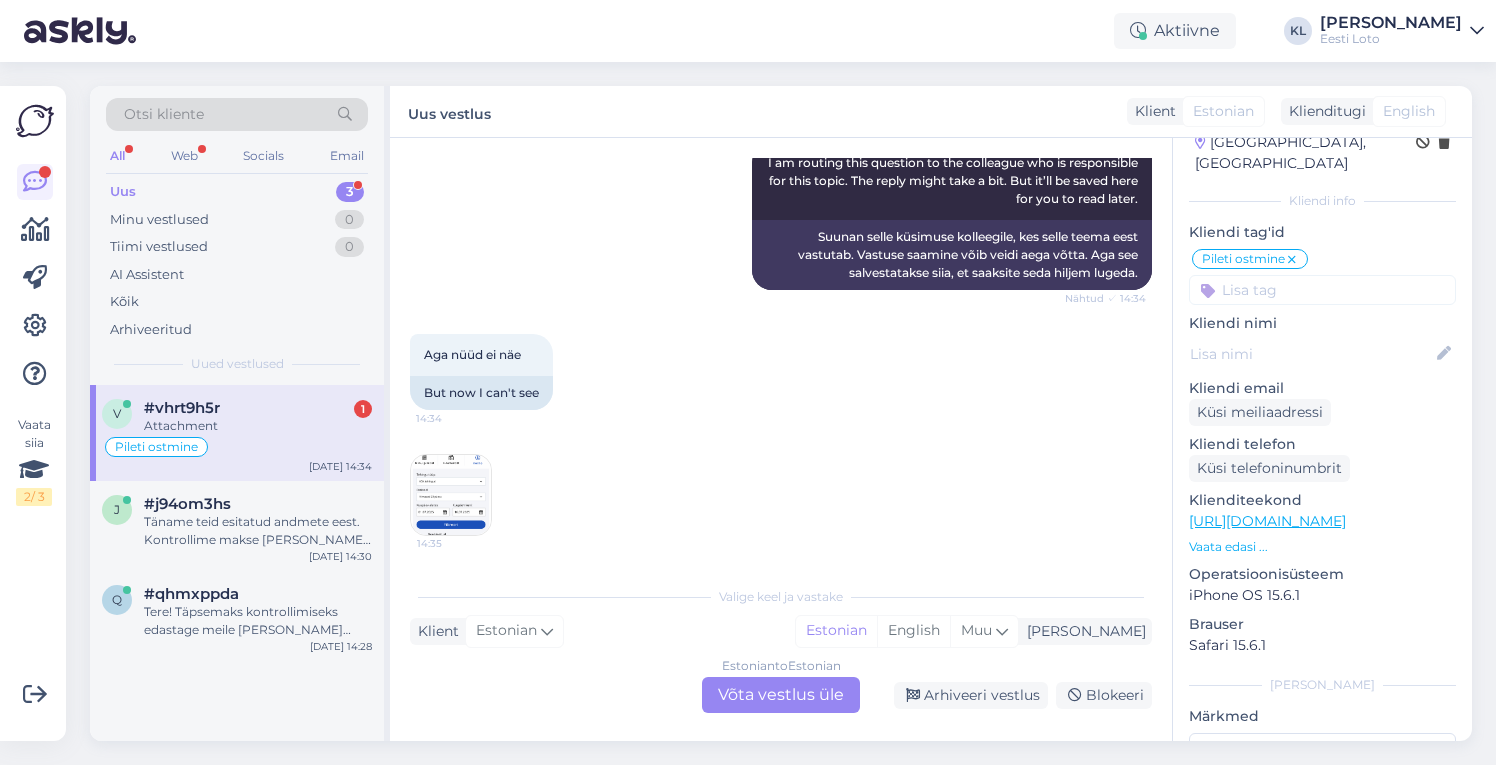 click at bounding box center (451, 495) 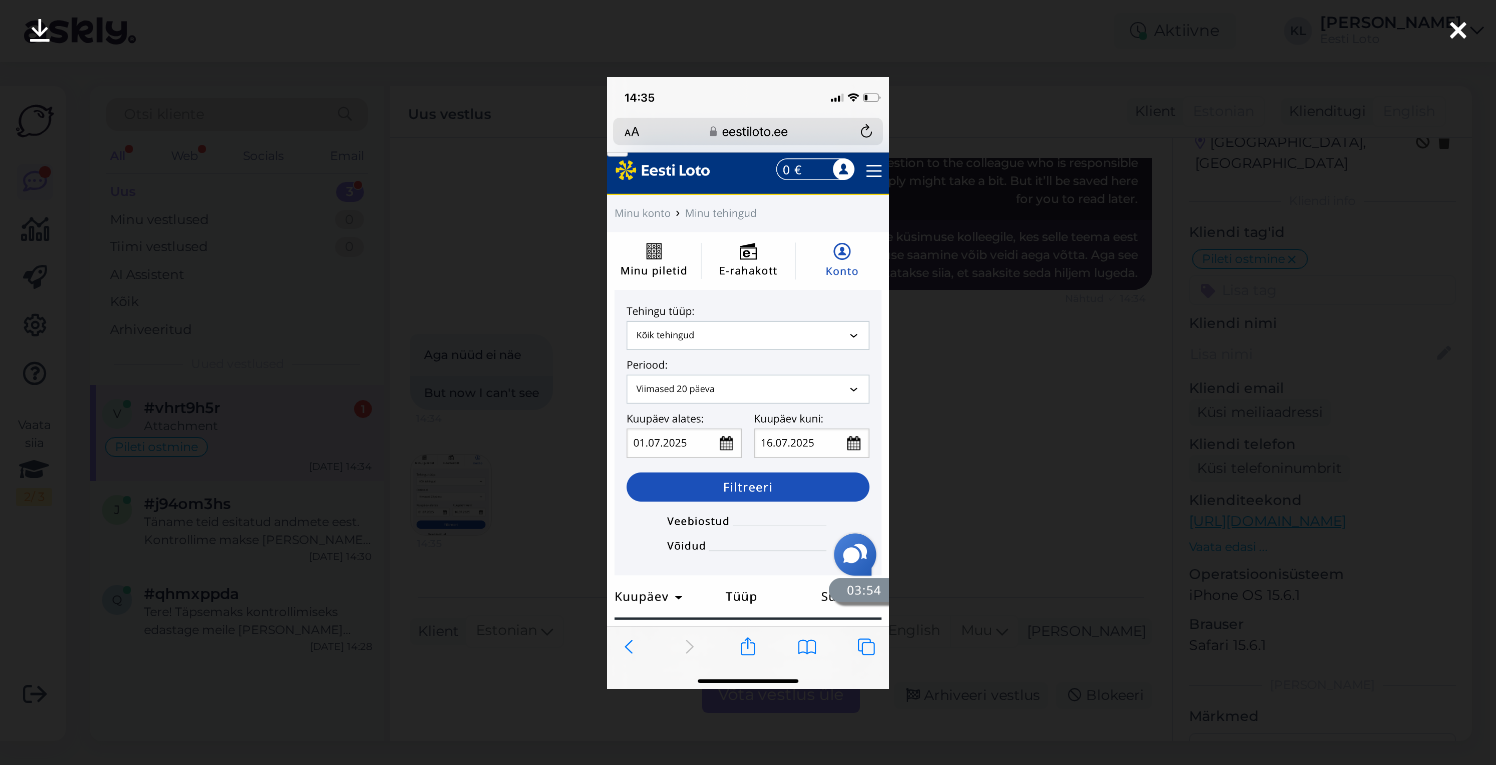 click at bounding box center [1458, 32] 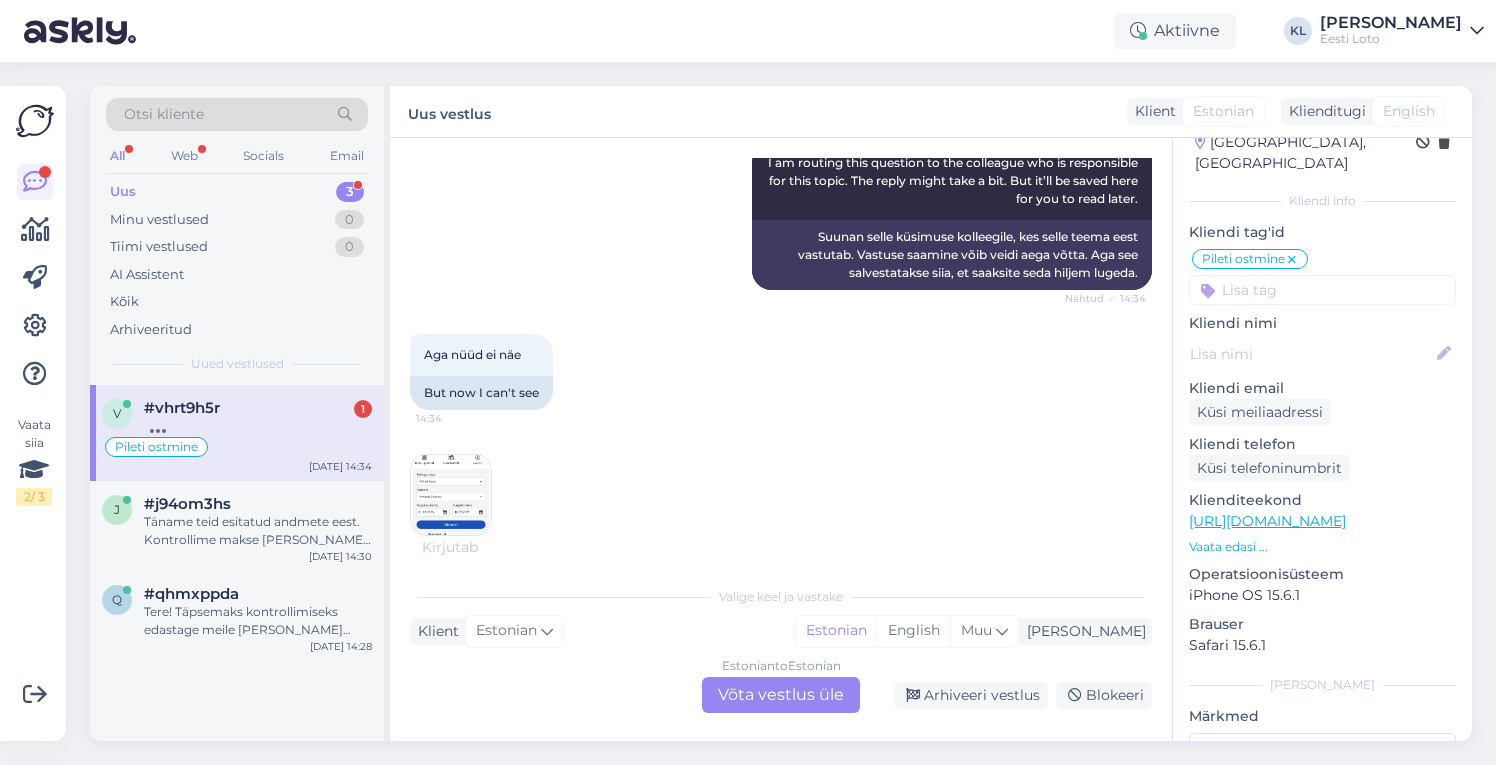 click on "Estonian  to  Estonian Võta vestlus üle" at bounding box center [781, 695] 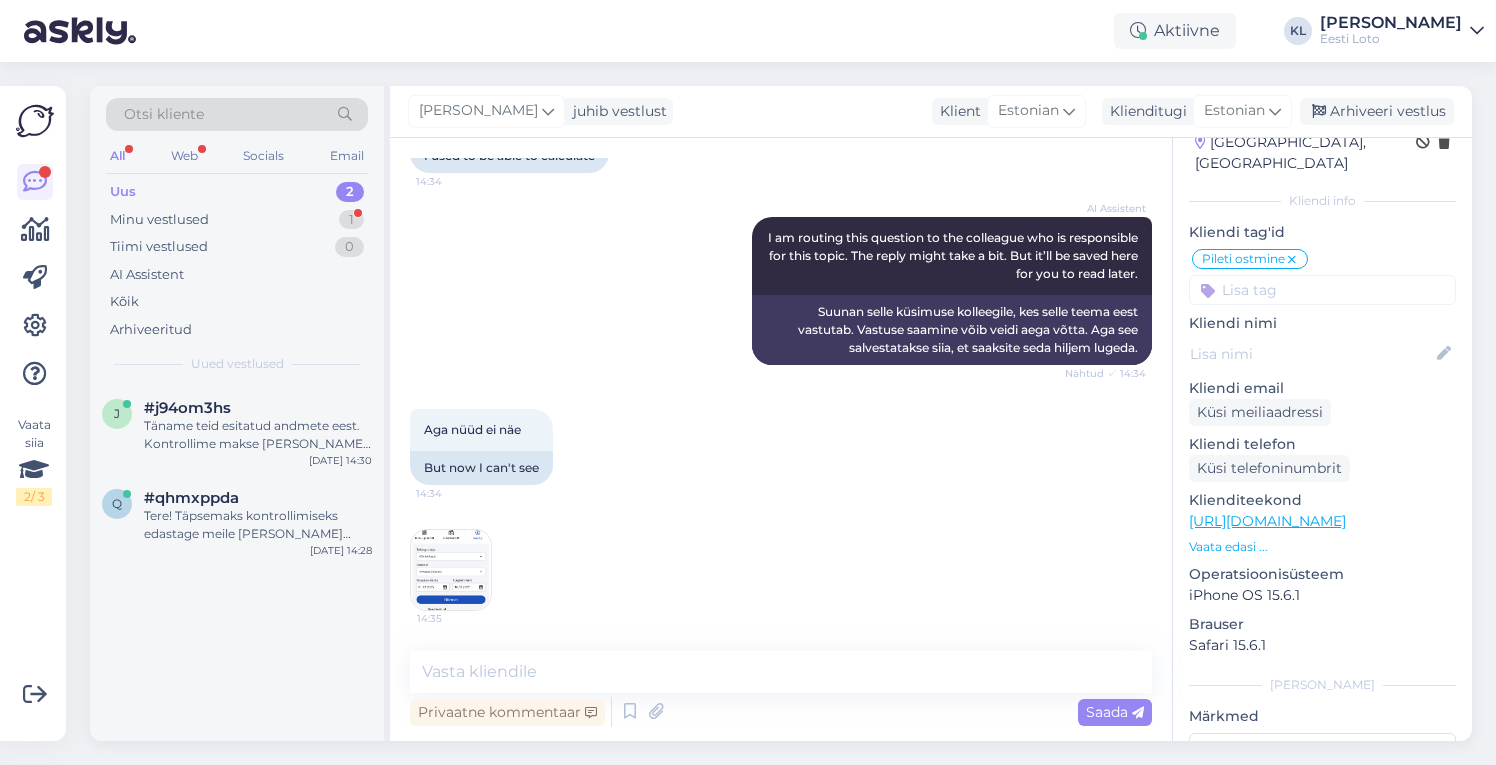 scroll, scrollTop: 1801, scrollLeft: 0, axis: vertical 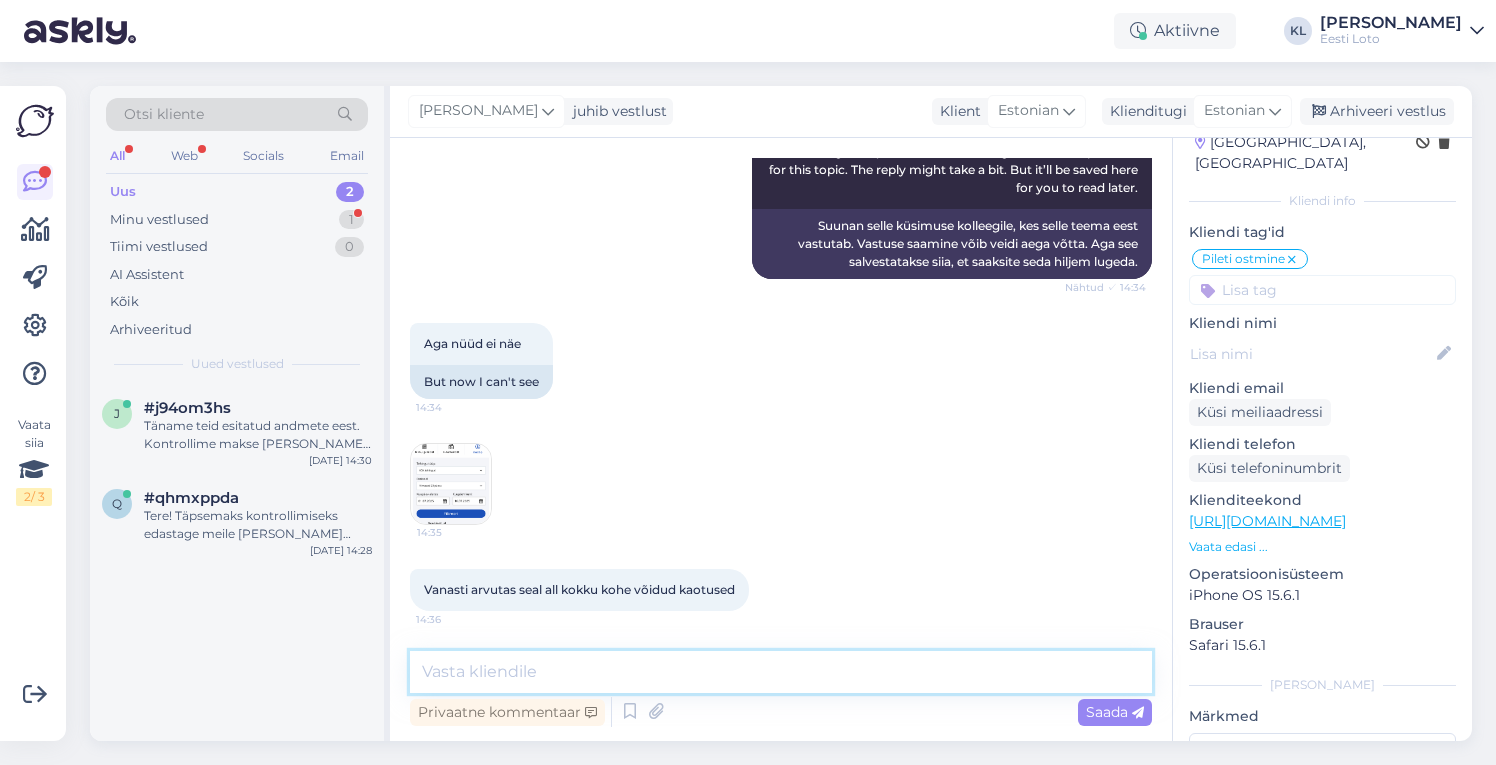 click at bounding box center [781, 672] 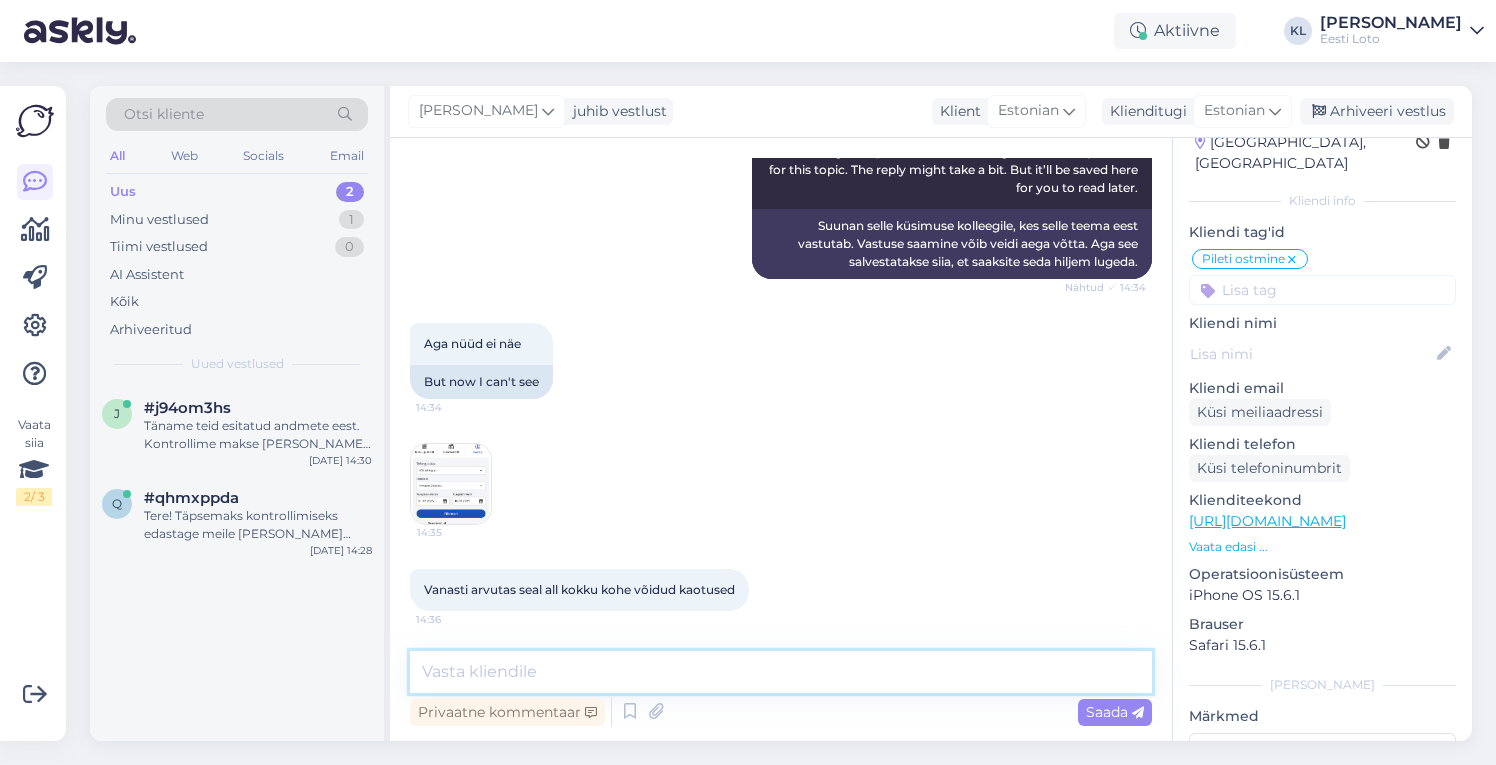 paste on "Limiitie saate kinnitada, kui valite “Konto” ja seejärel “Limiidid”." 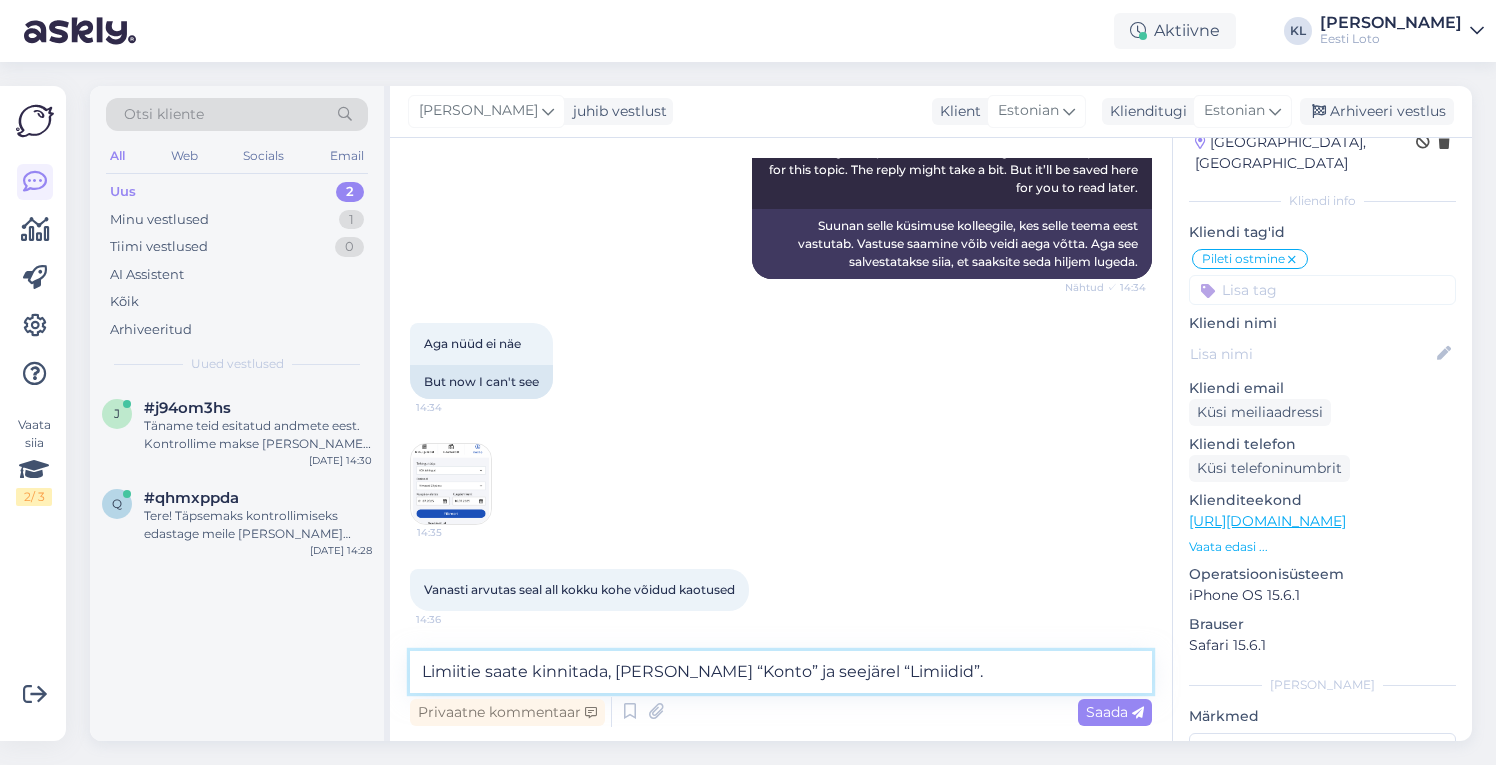 drag, startPoint x: 607, startPoint y: 671, endPoint x: 393, endPoint y: 662, distance: 214.18916 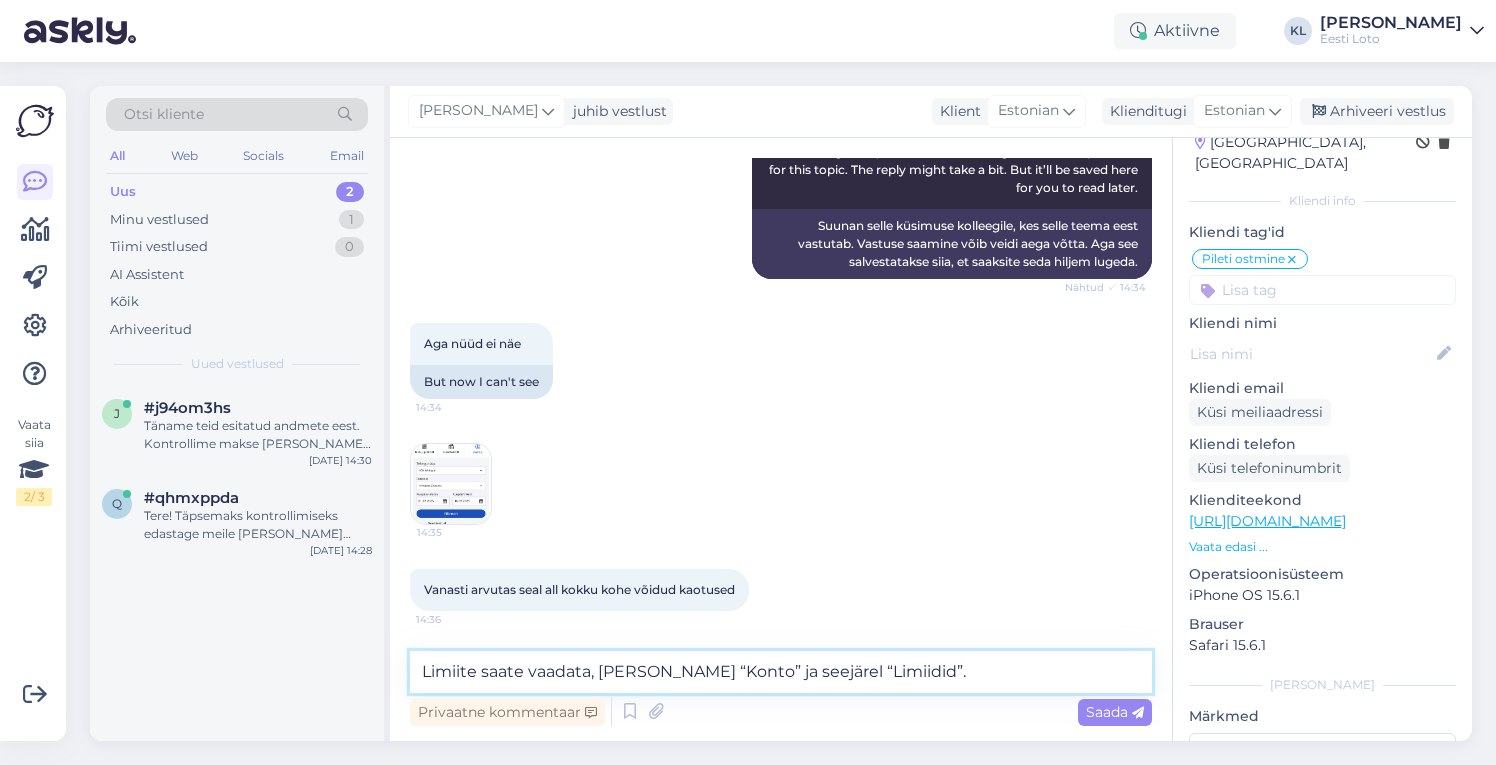 click on "Limiite saate vaadata, kui valite “Konto” ja seejärel “Limiidid”." at bounding box center (781, 672) 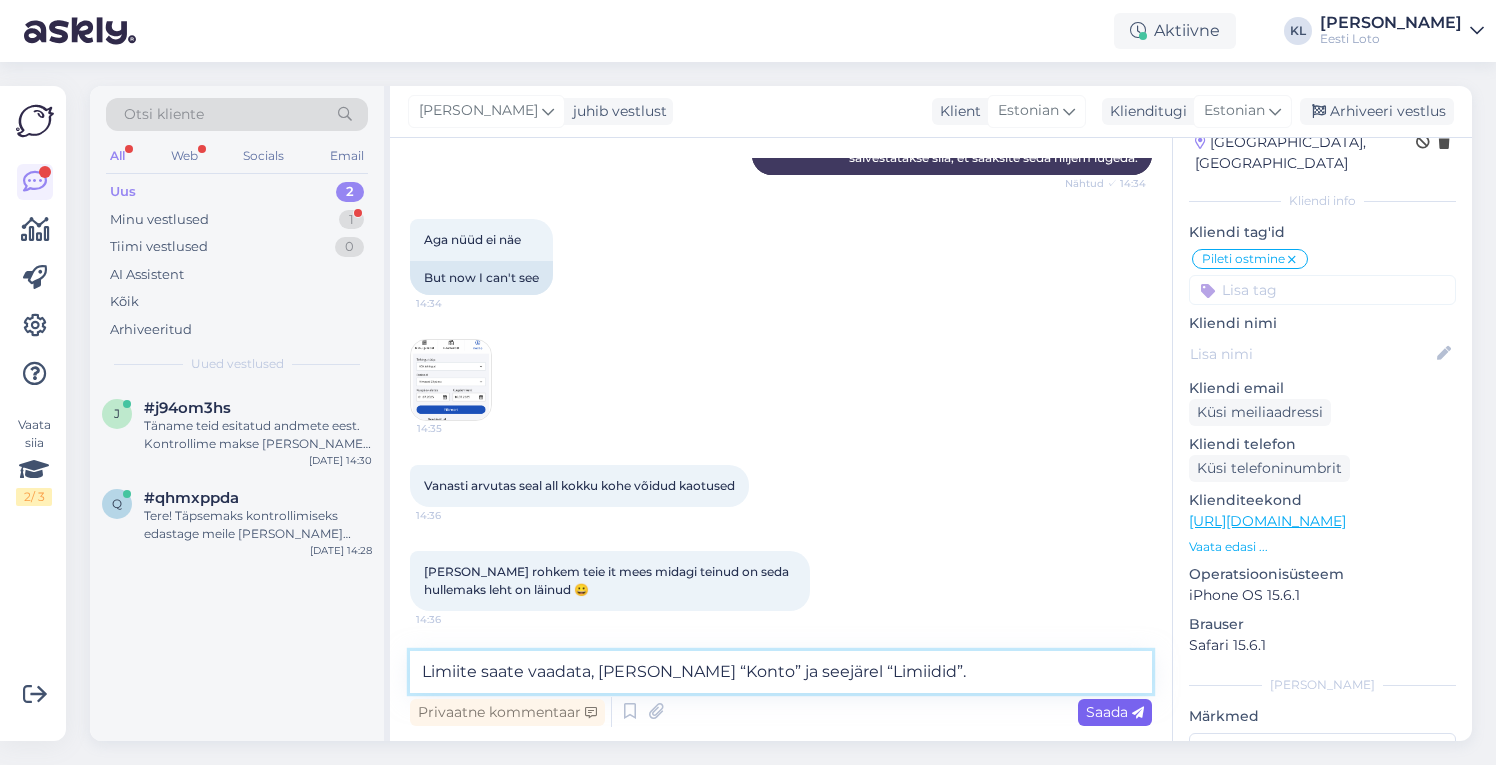 type on "Limiite saate vaadata, kui valite “Konto” ja seejärel “Limiidid”." 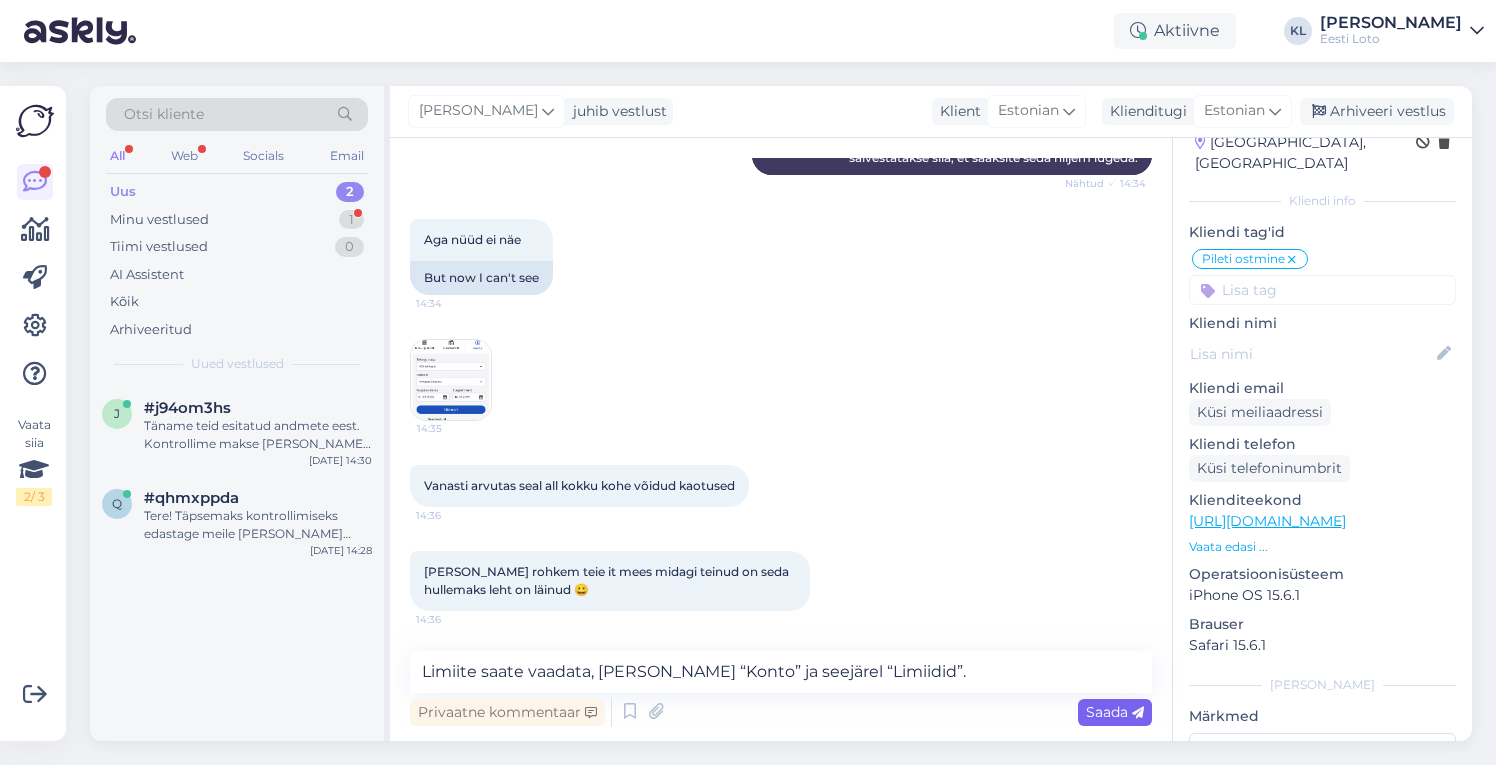 click on "Saada" at bounding box center (1115, 712) 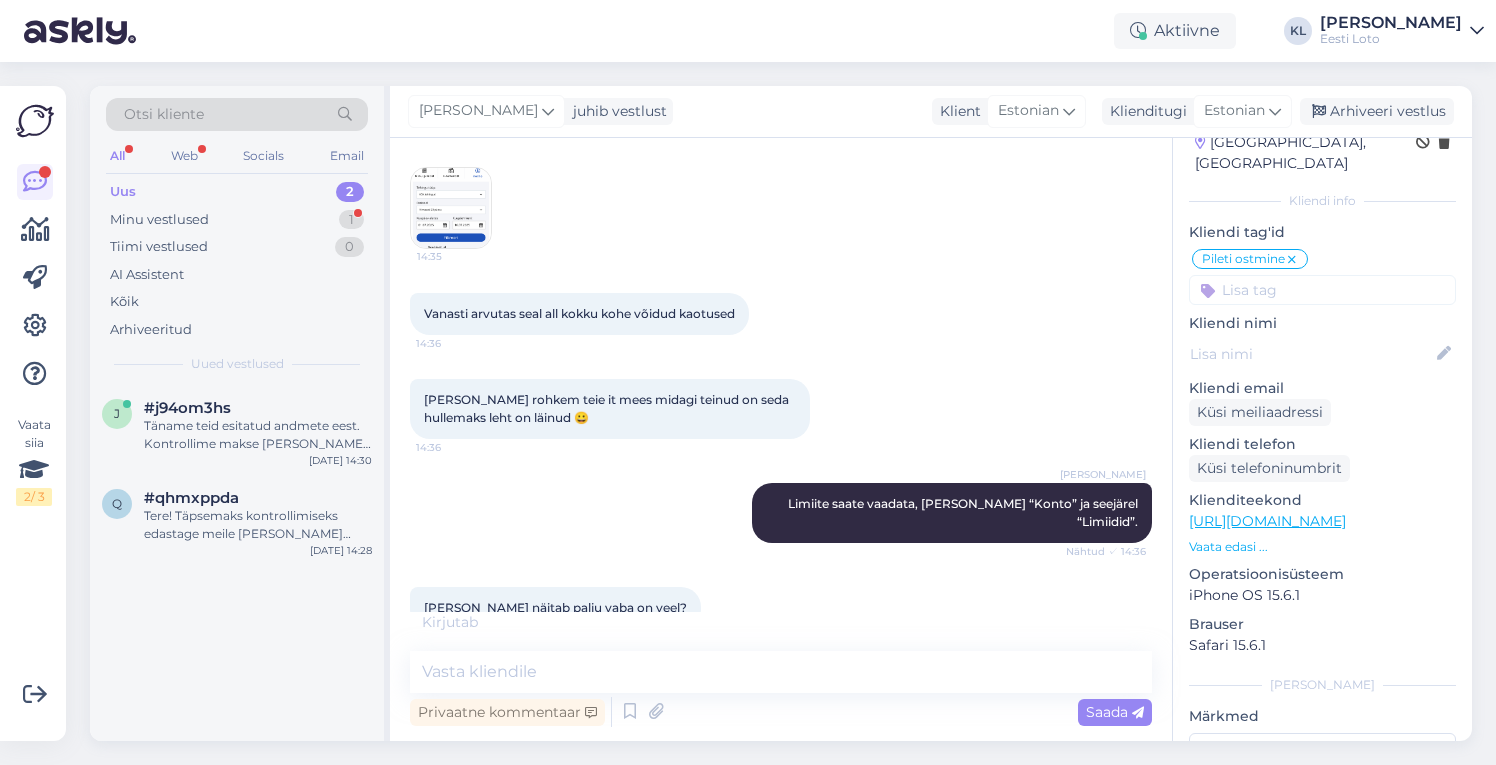 scroll, scrollTop: 2163, scrollLeft: 0, axis: vertical 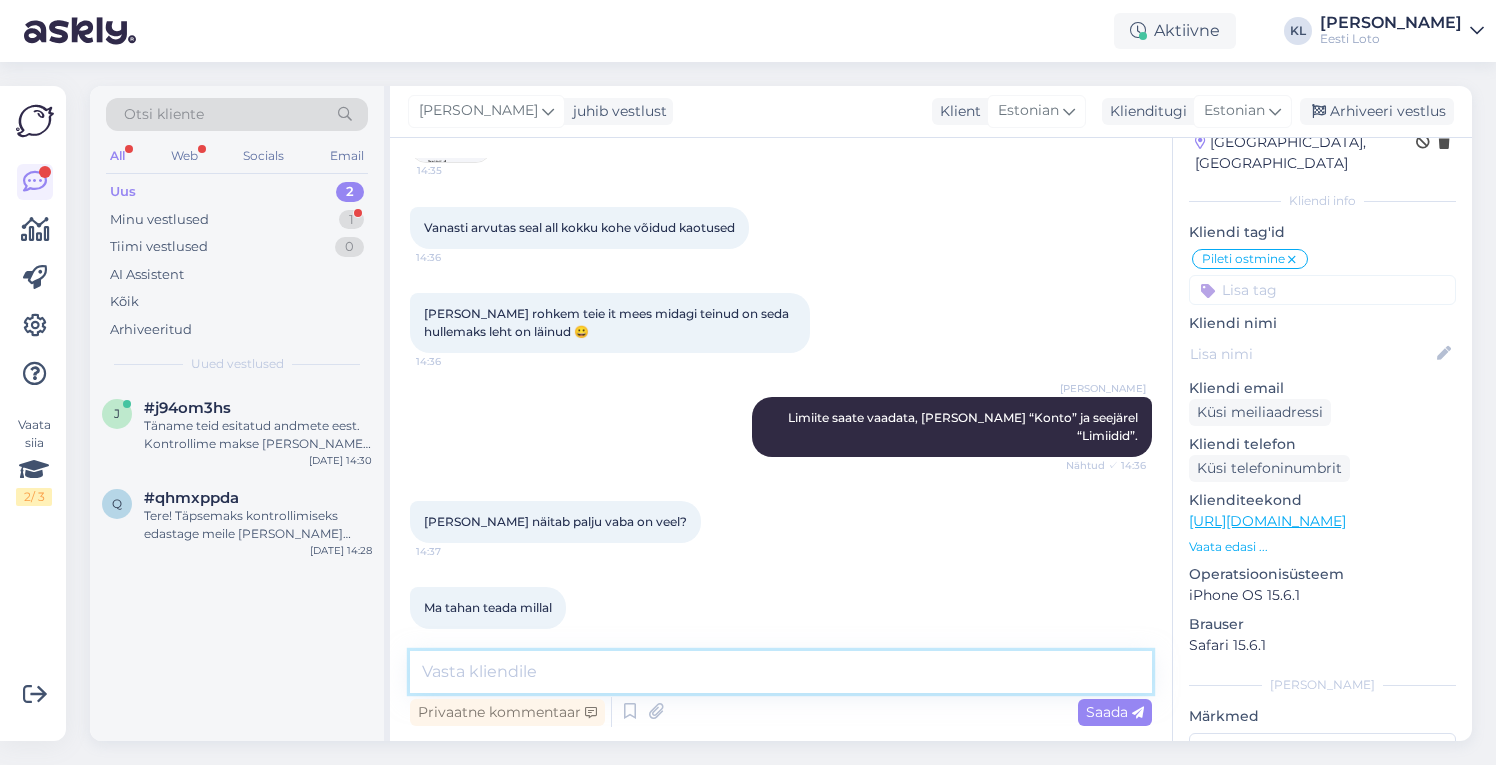 click at bounding box center (781, 672) 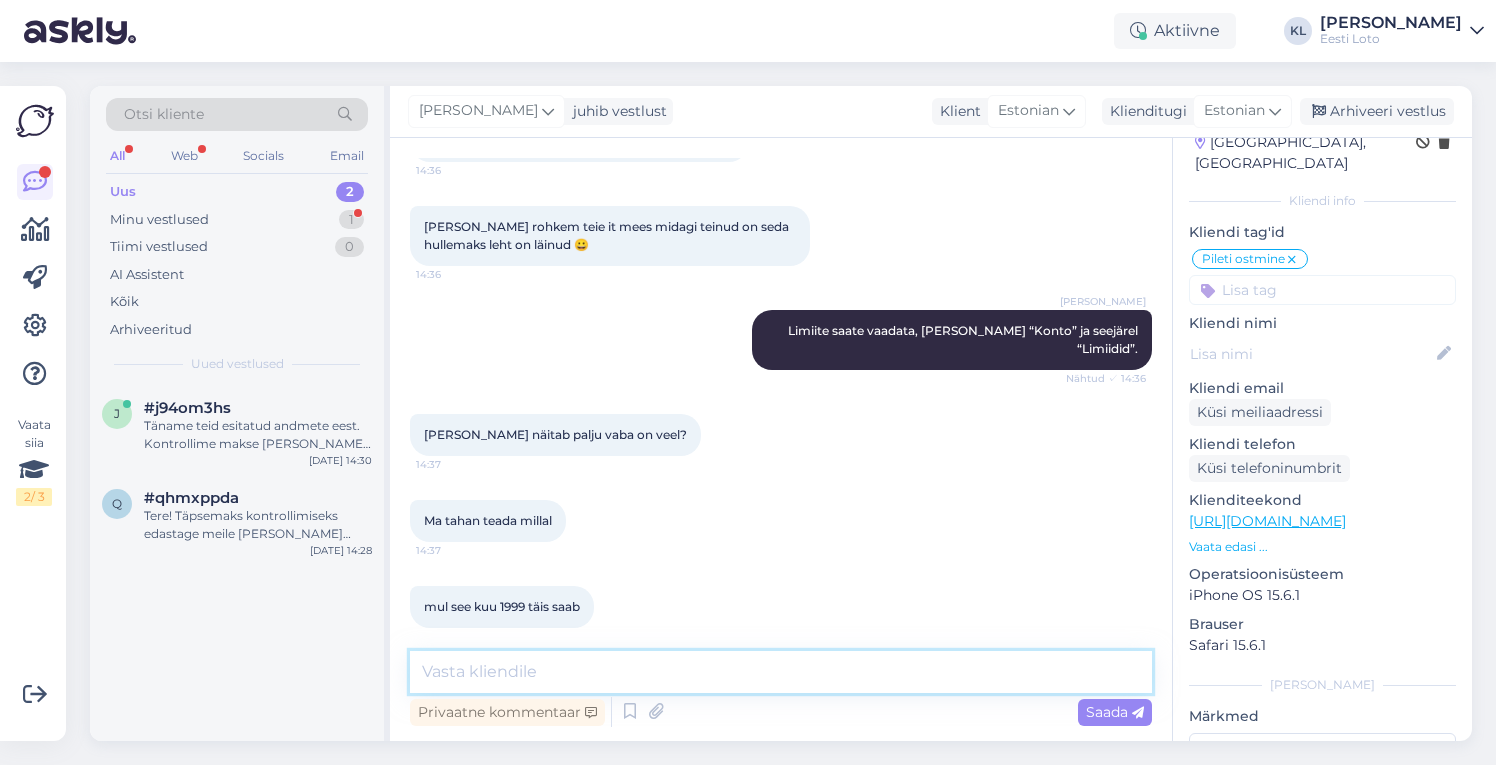 scroll, scrollTop: 2249, scrollLeft: 0, axis: vertical 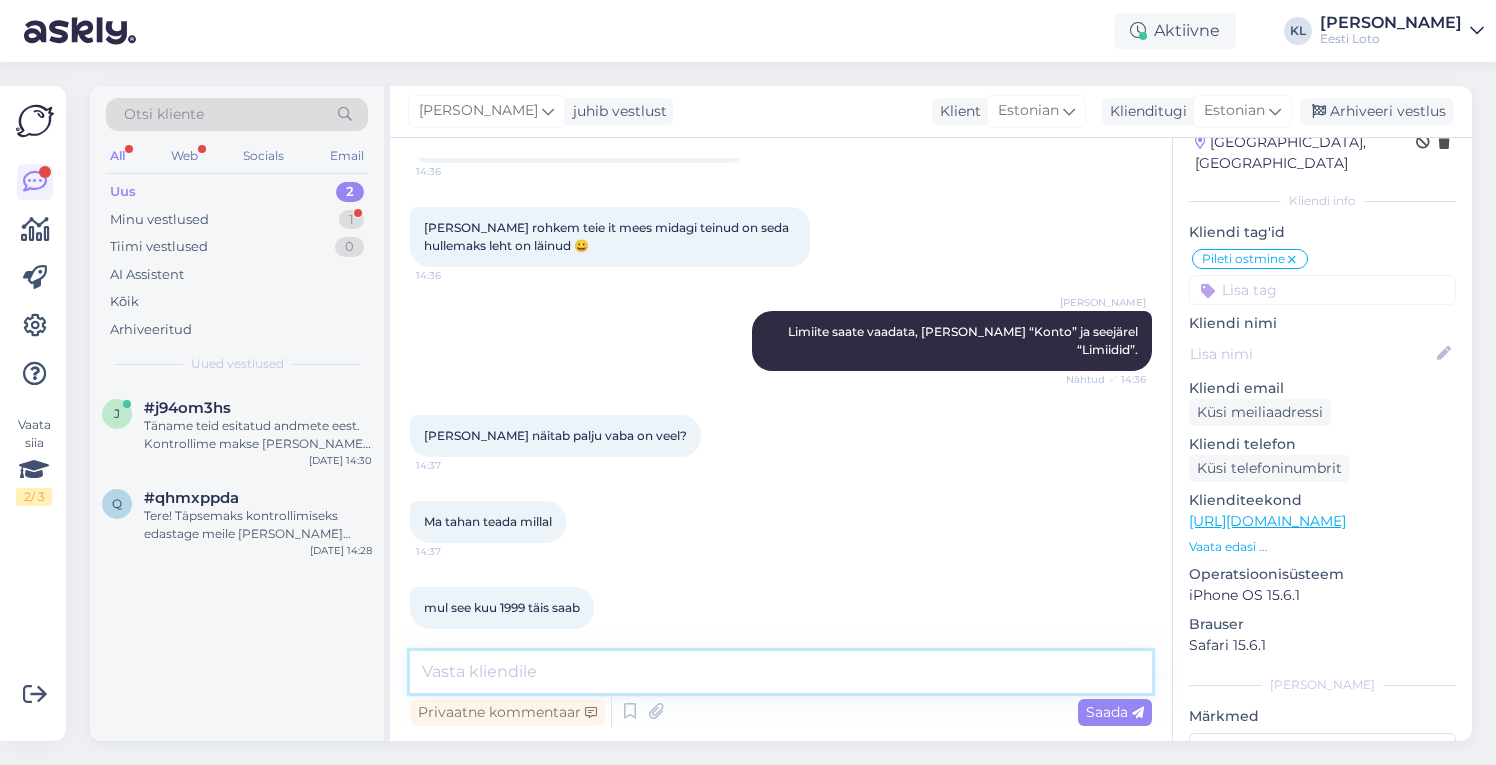 click at bounding box center [781, 672] 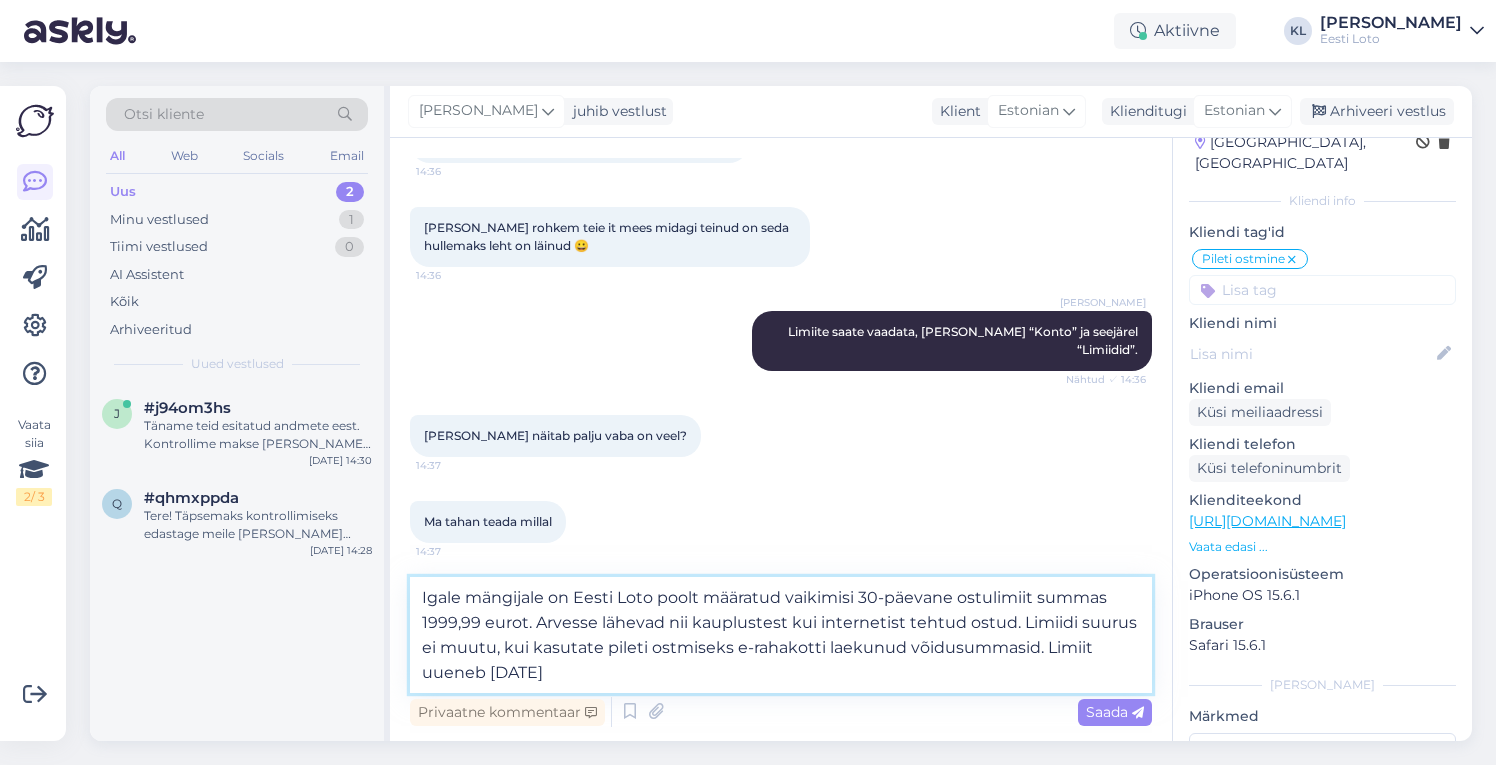 type on "Igale mängijale on Eesti Loto poolt määratud vaikimisi 30-päevane ostulimiit summas 1999,99 eurot. Arvesse lähevad nii kauplustest kui internetist tehtud ostud. Limiidi suurus ei muutu, kui kasutate pileti ostmiseks e-rahakotti laekunud võidusummasid. Limiit uueneb 01.08.2025" 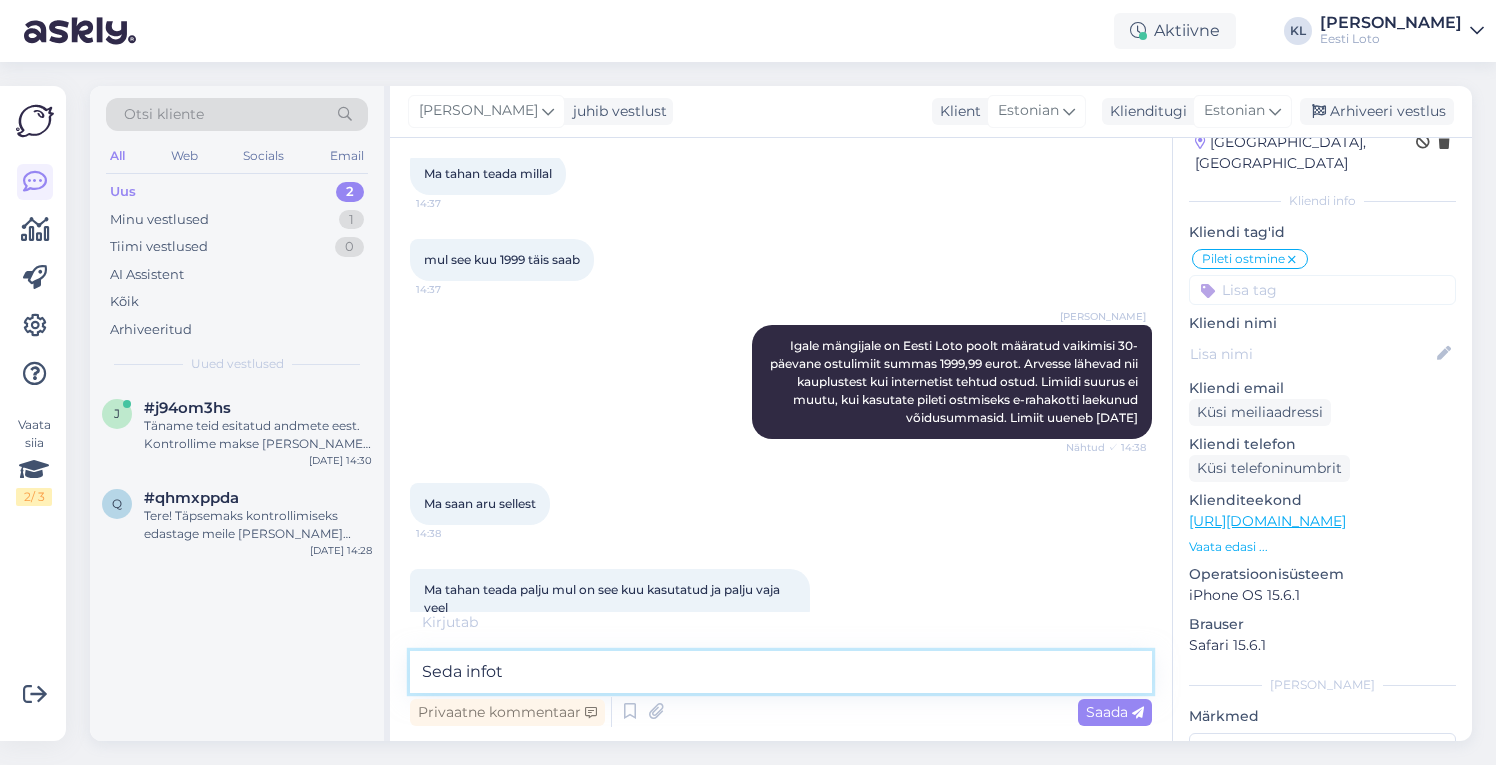 scroll, scrollTop: 2683, scrollLeft: 0, axis: vertical 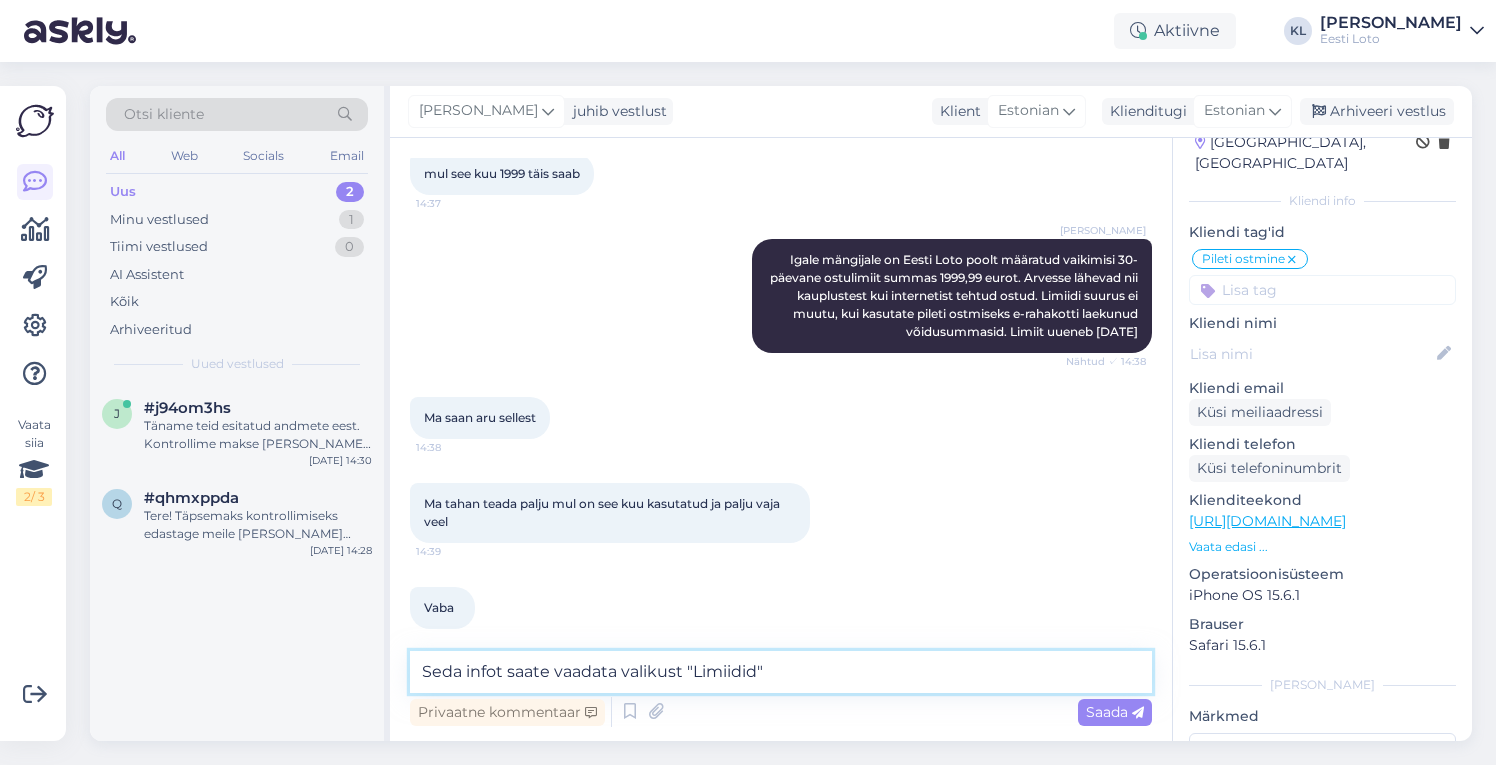type on "Seda infot saate vaadata valikust "Limiidid"" 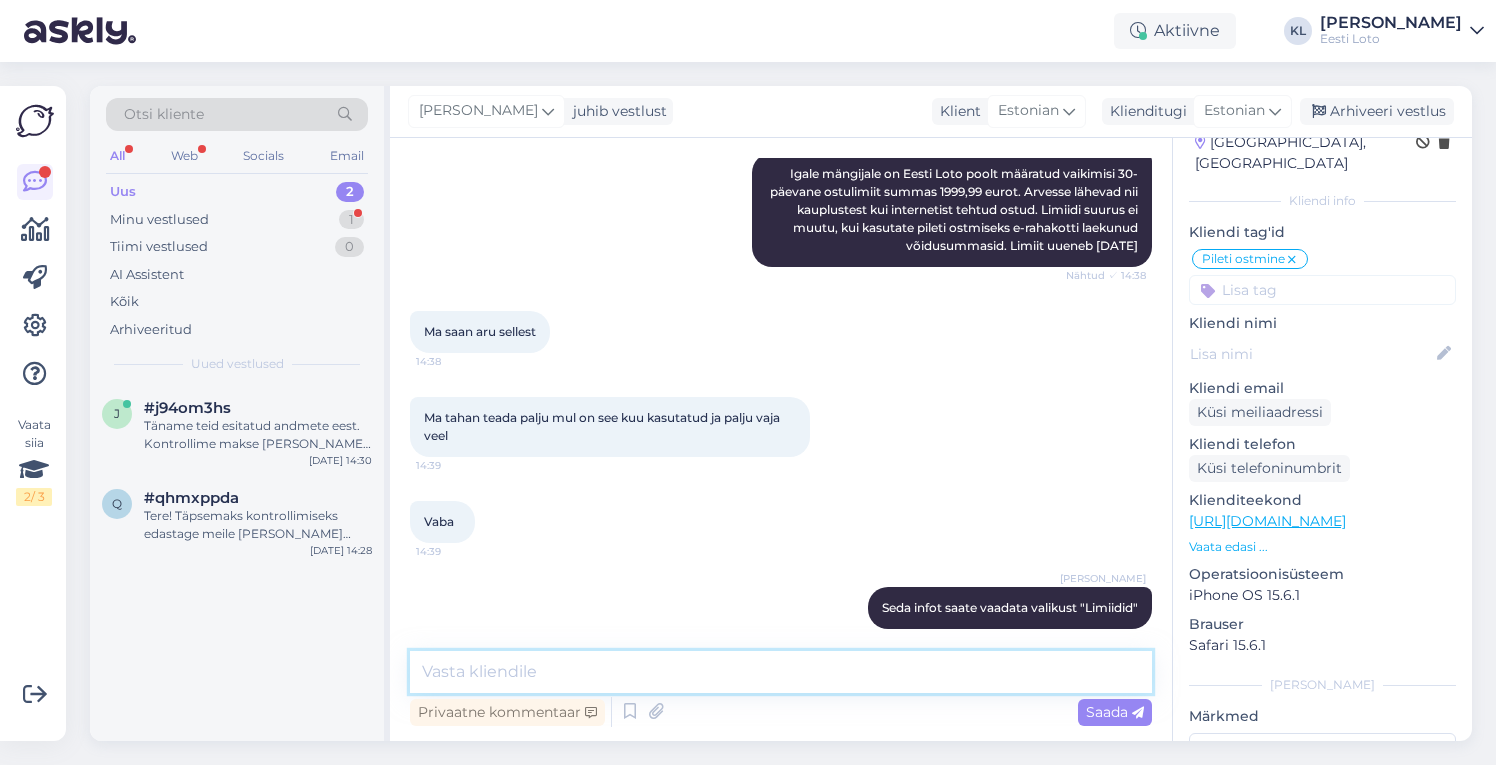 scroll, scrollTop: 2855, scrollLeft: 0, axis: vertical 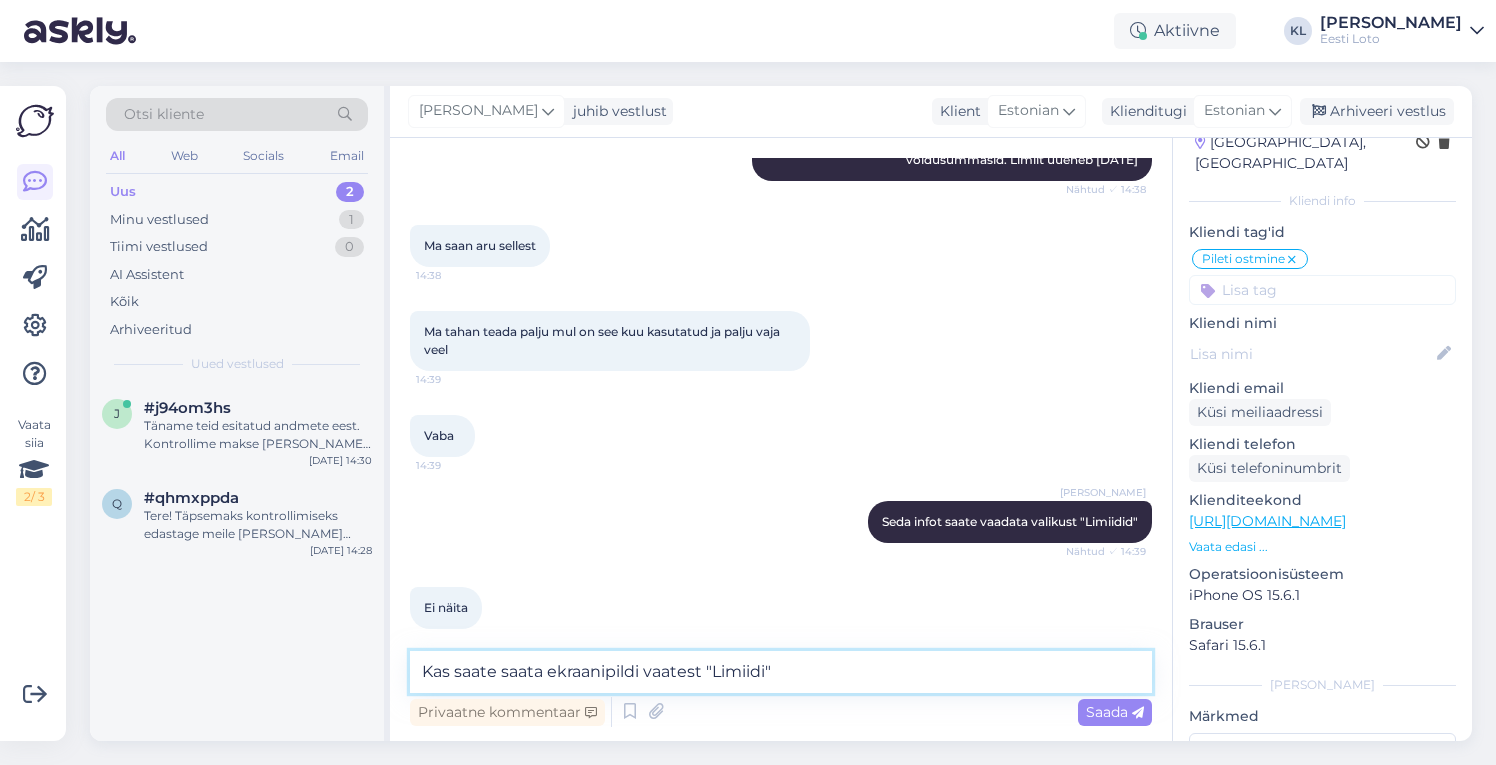 type on "Kas saate saata ekraanipildi vaatest "Limiidi"" 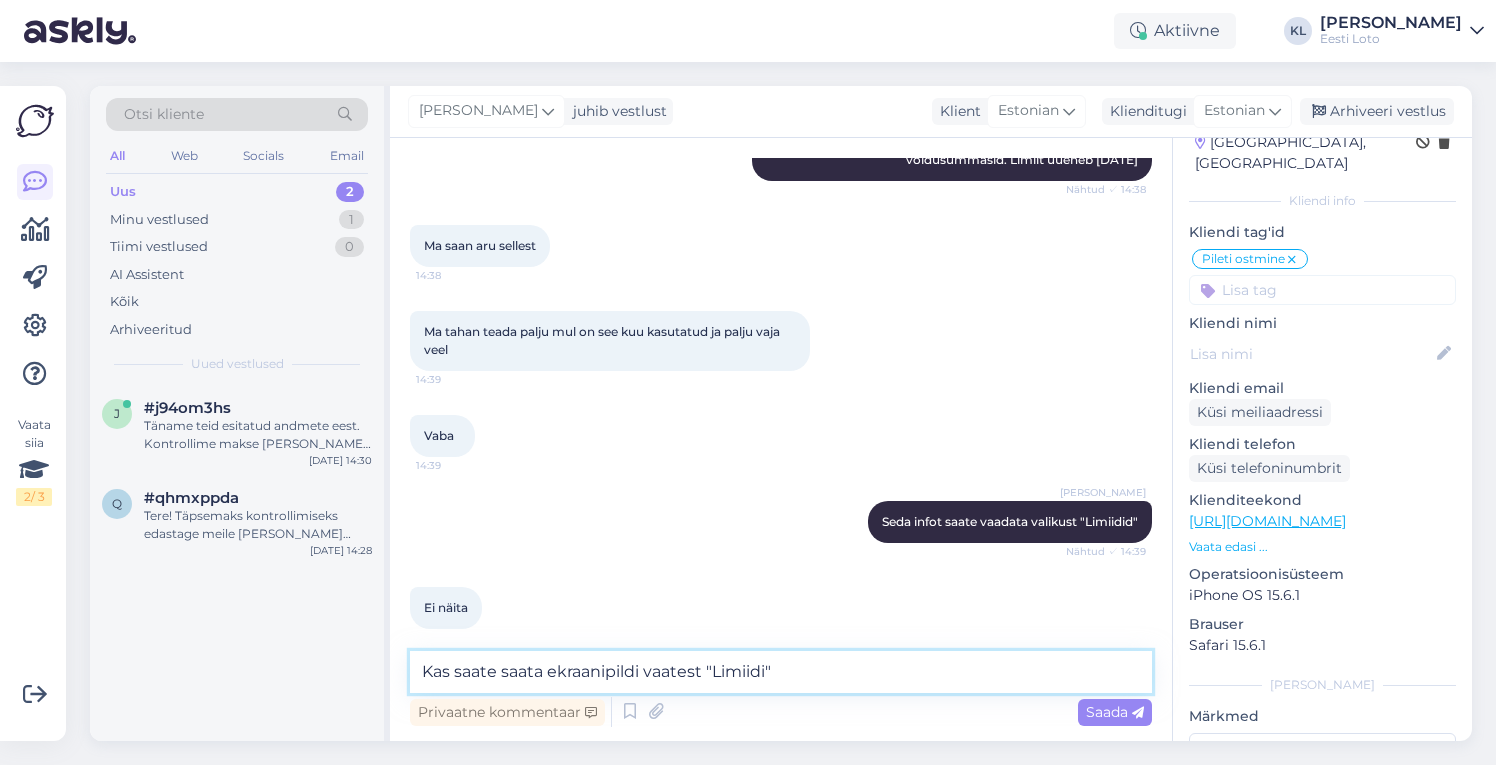 type 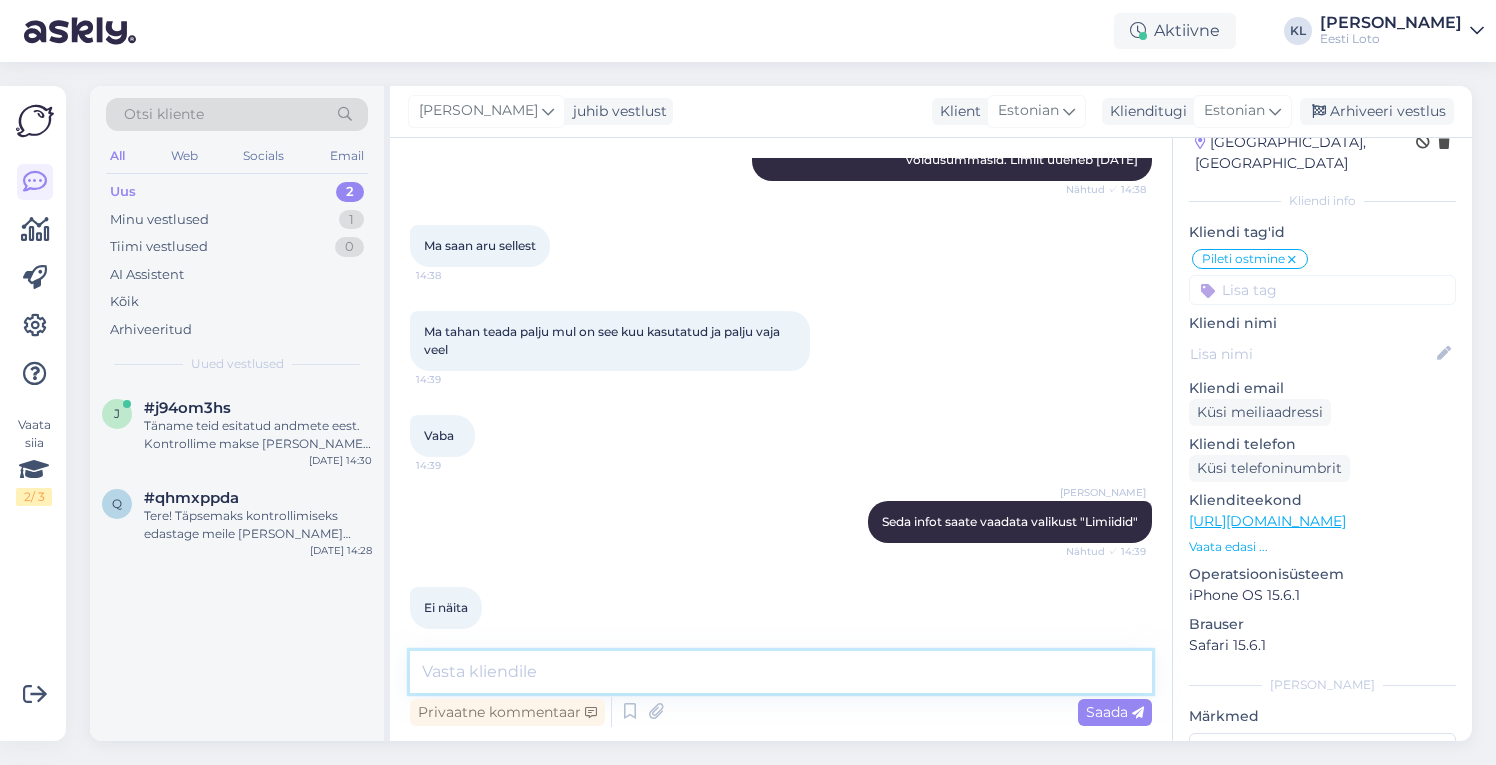 scroll, scrollTop: 2941, scrollLeft: 0, axis: vertical 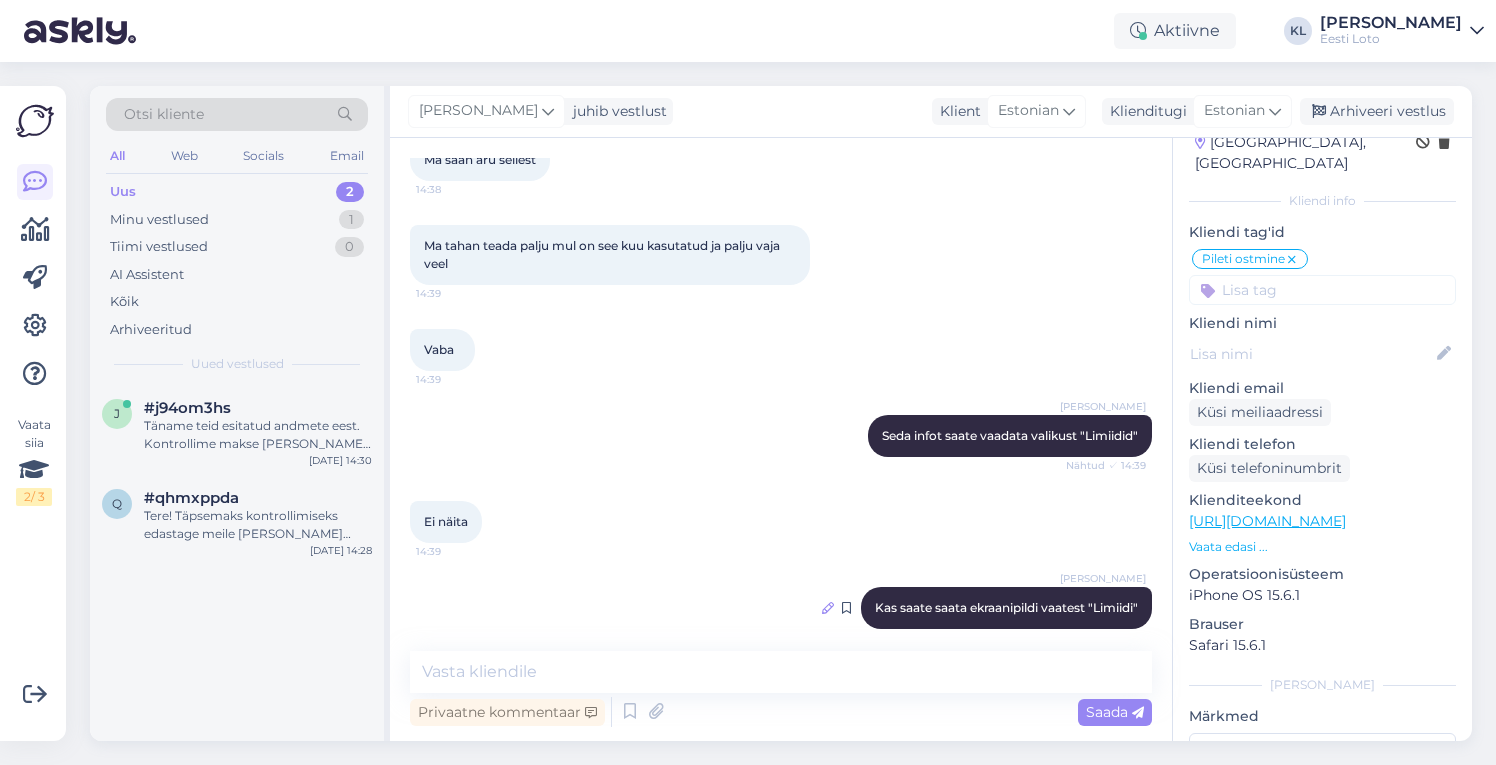 click at bounding box center [828, 608] 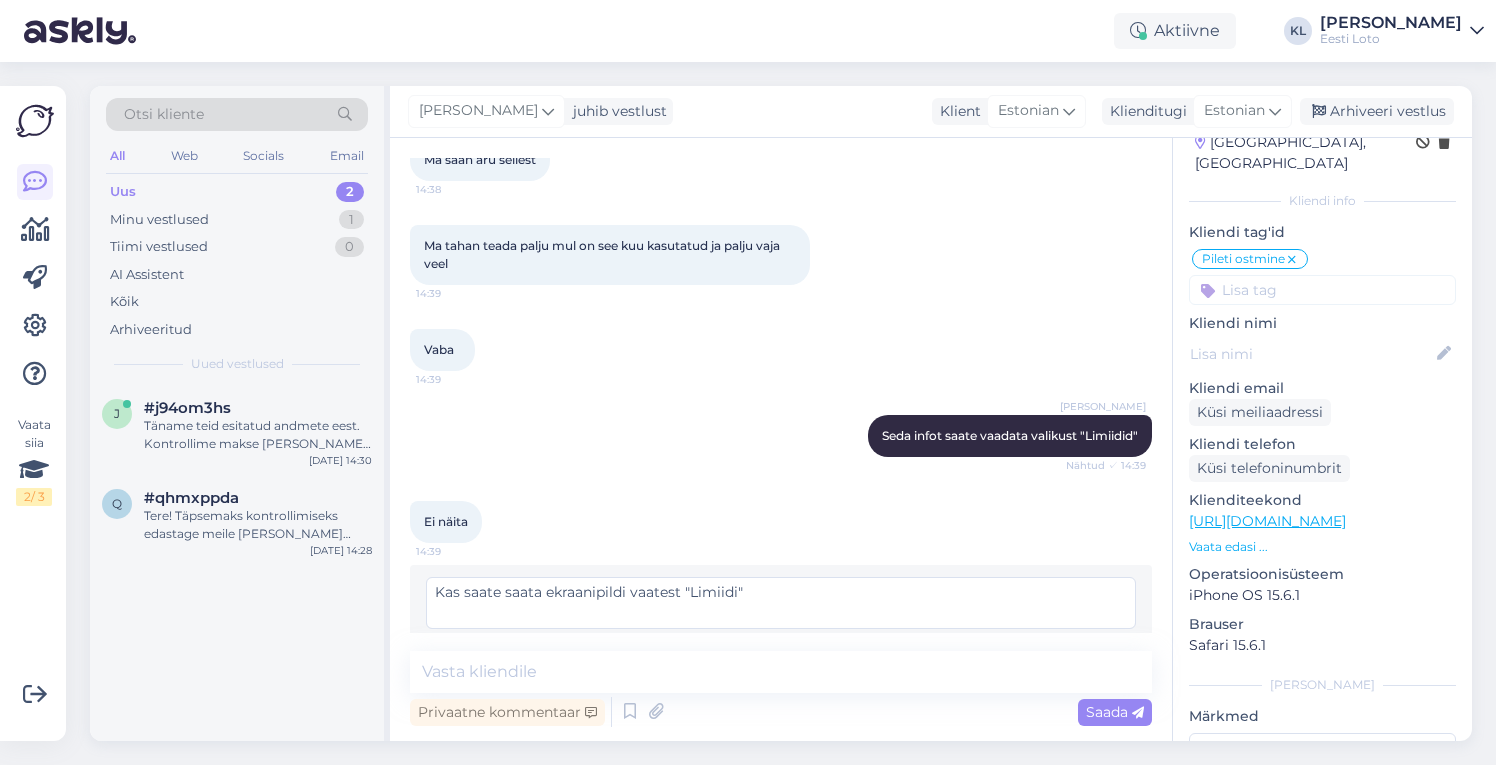 click on "Kas saate saata ekraanipildi vaatest "Limiidi"" at bounding box center [781, 603] 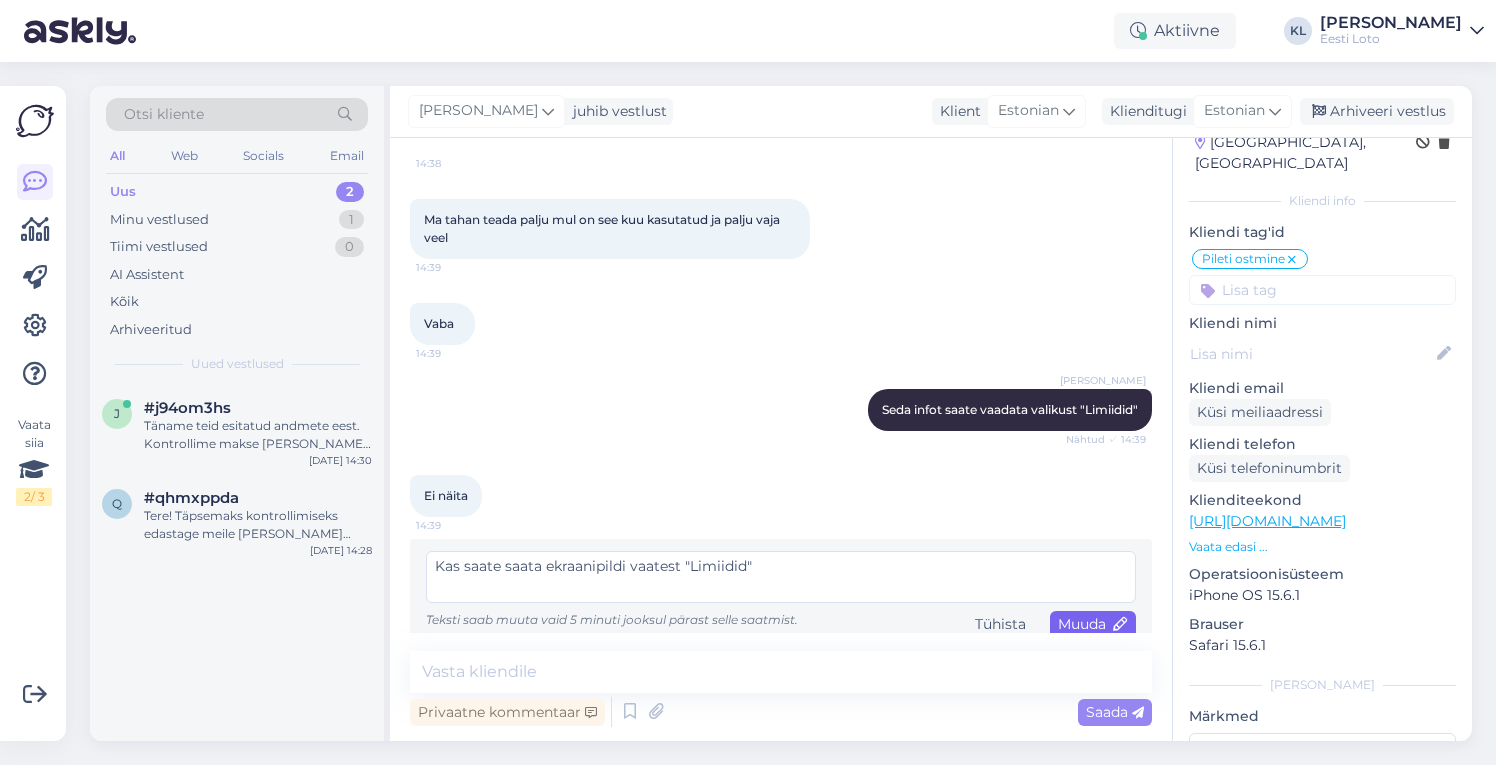 type on "Kas saate saata ekraanipildi vaatest "Limiidid"" 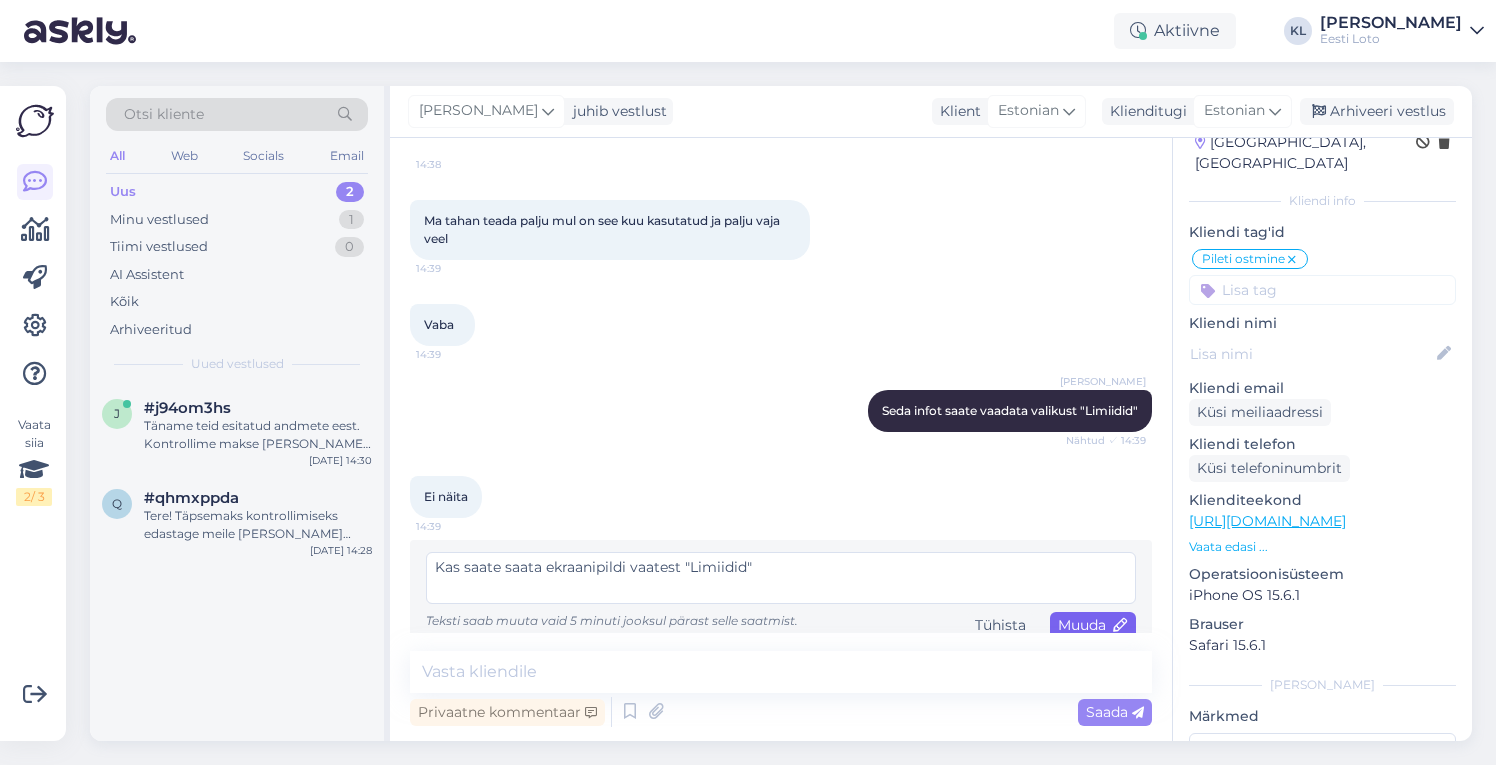 click on "Muuda" at bounding box center (1093, 625) 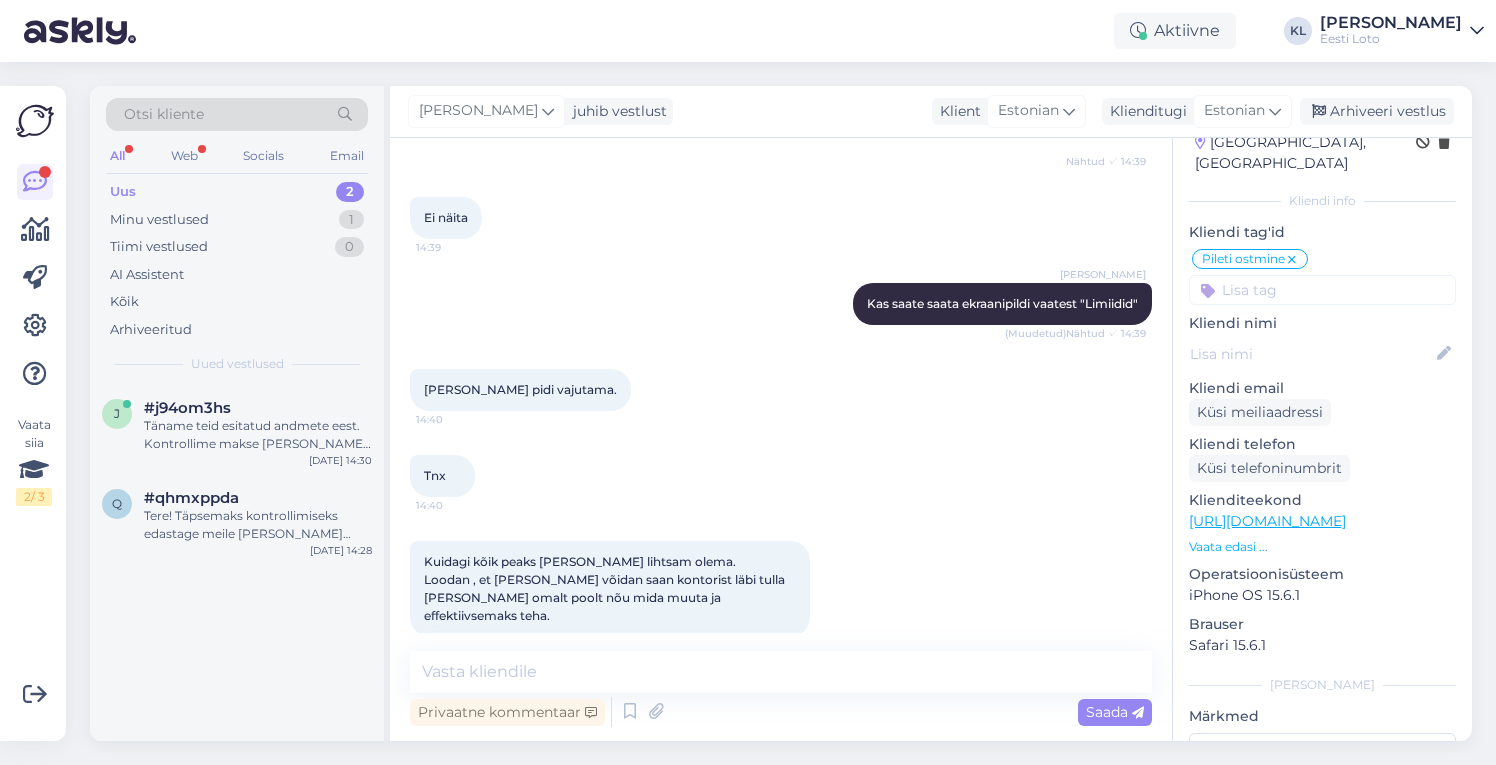 scroll, scrollTop: 3237, scrollLeft: 0, axis: vertical 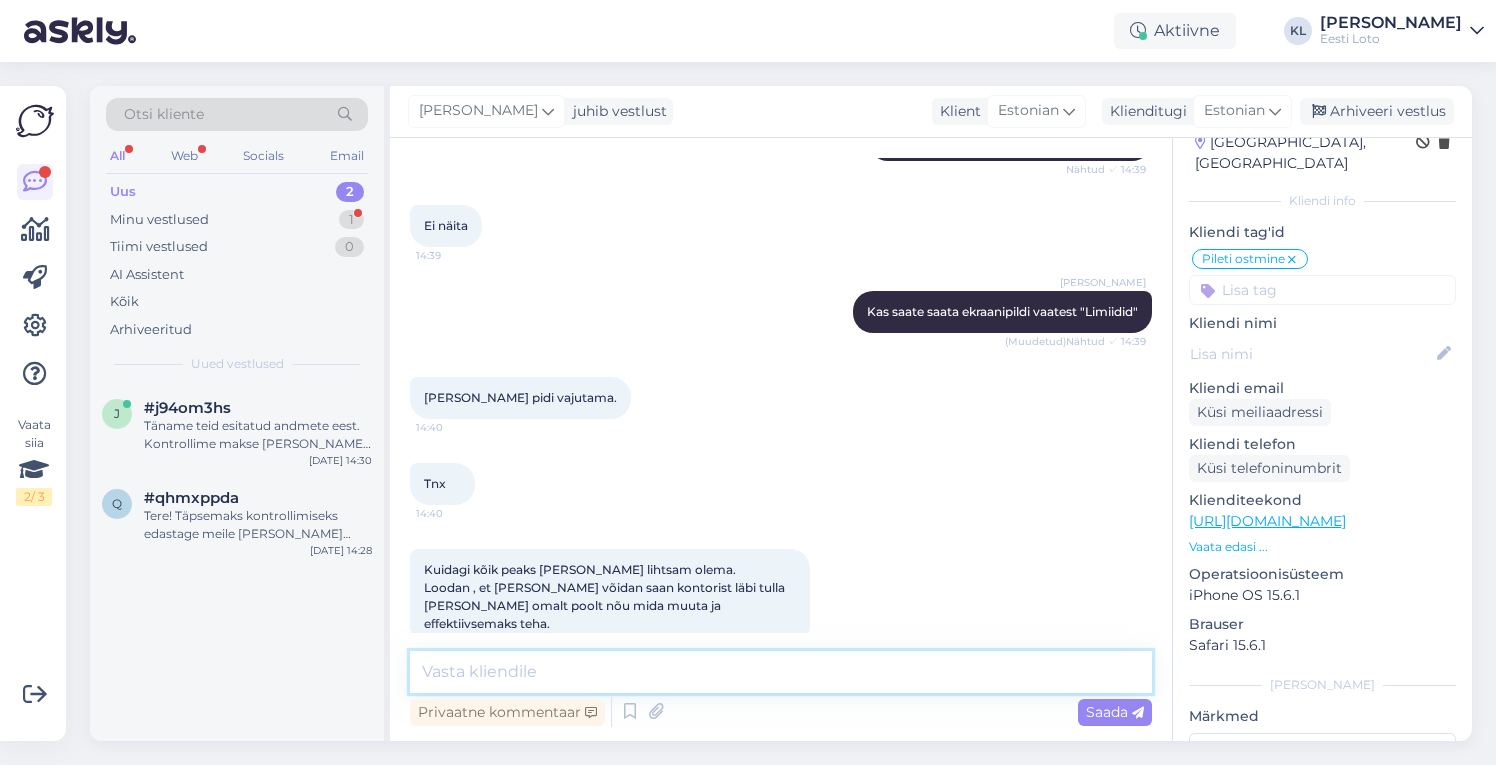 click at bounding box center (781, 672) 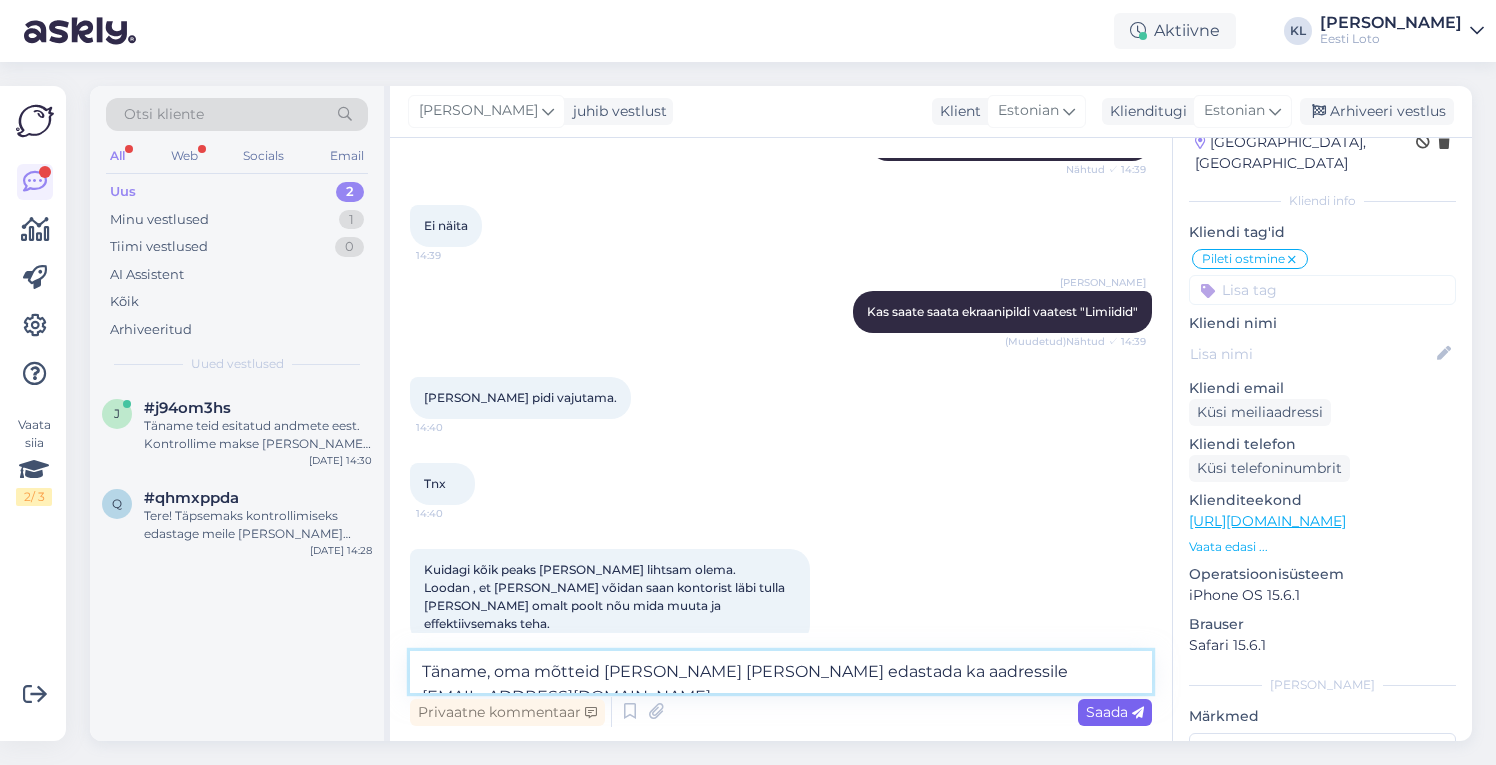type on "Täname, oma mõtteid võite alati meile edastada ka aadressile klienditugi@eestiloto.ee" 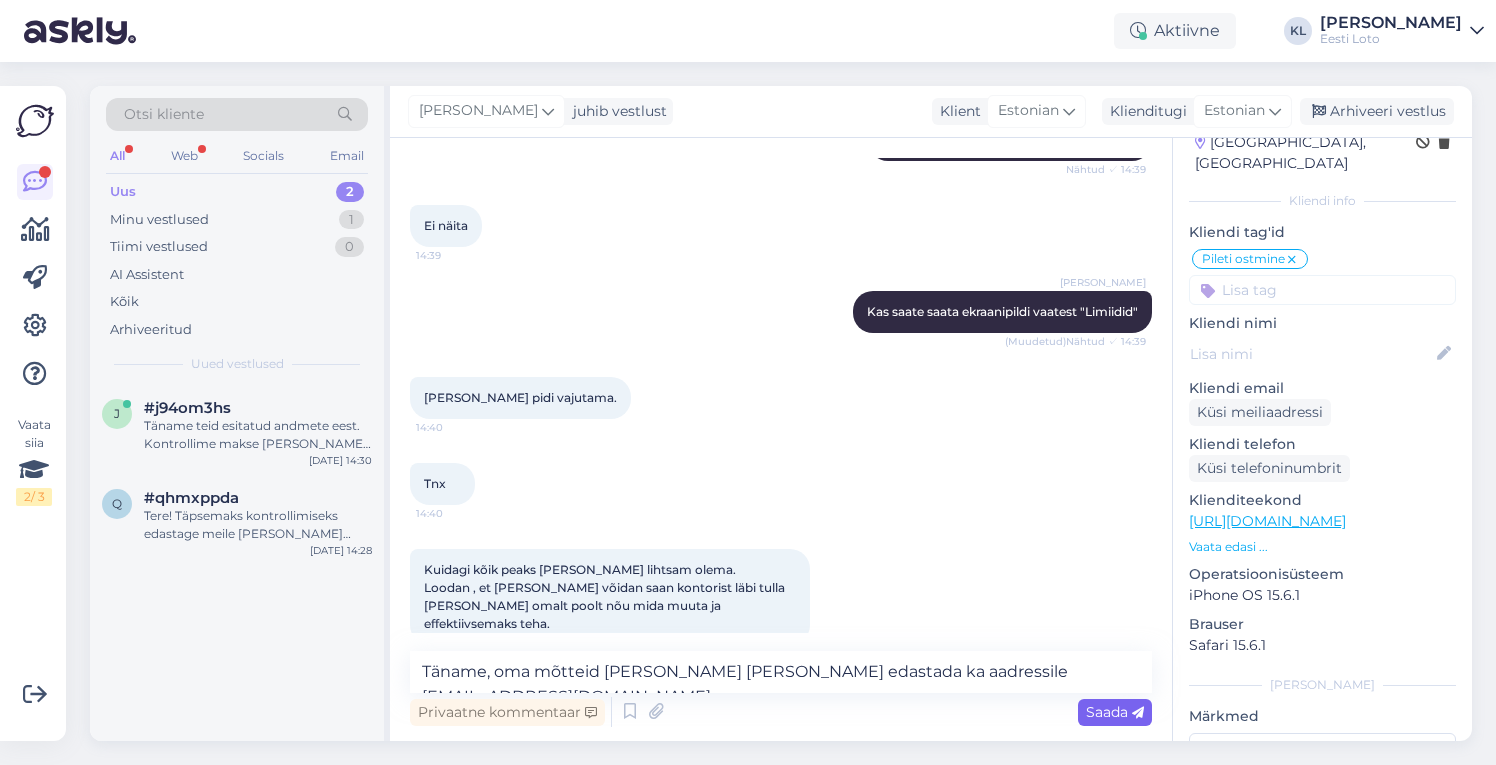 click on "Saada" at bounding box center (1115, 712) 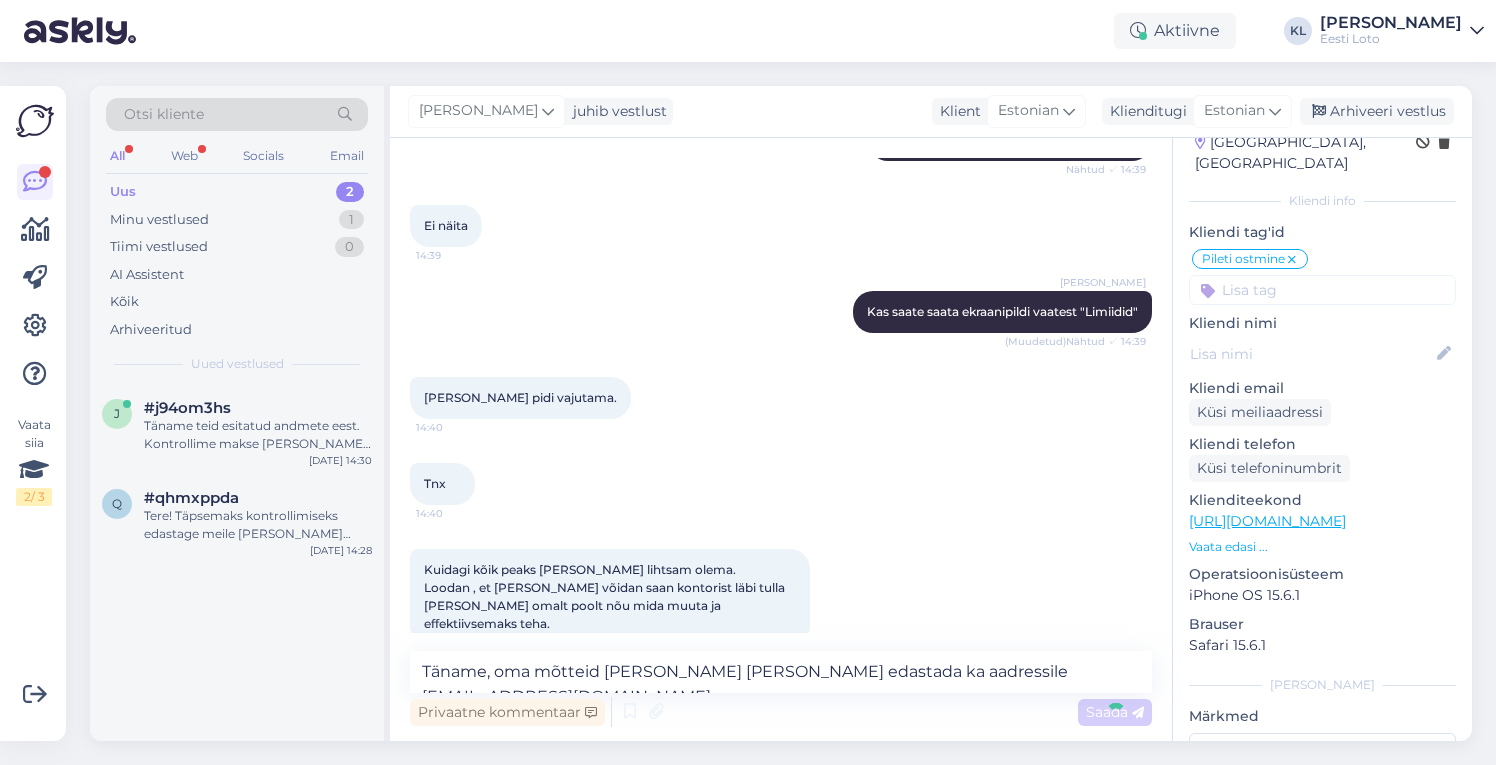 type 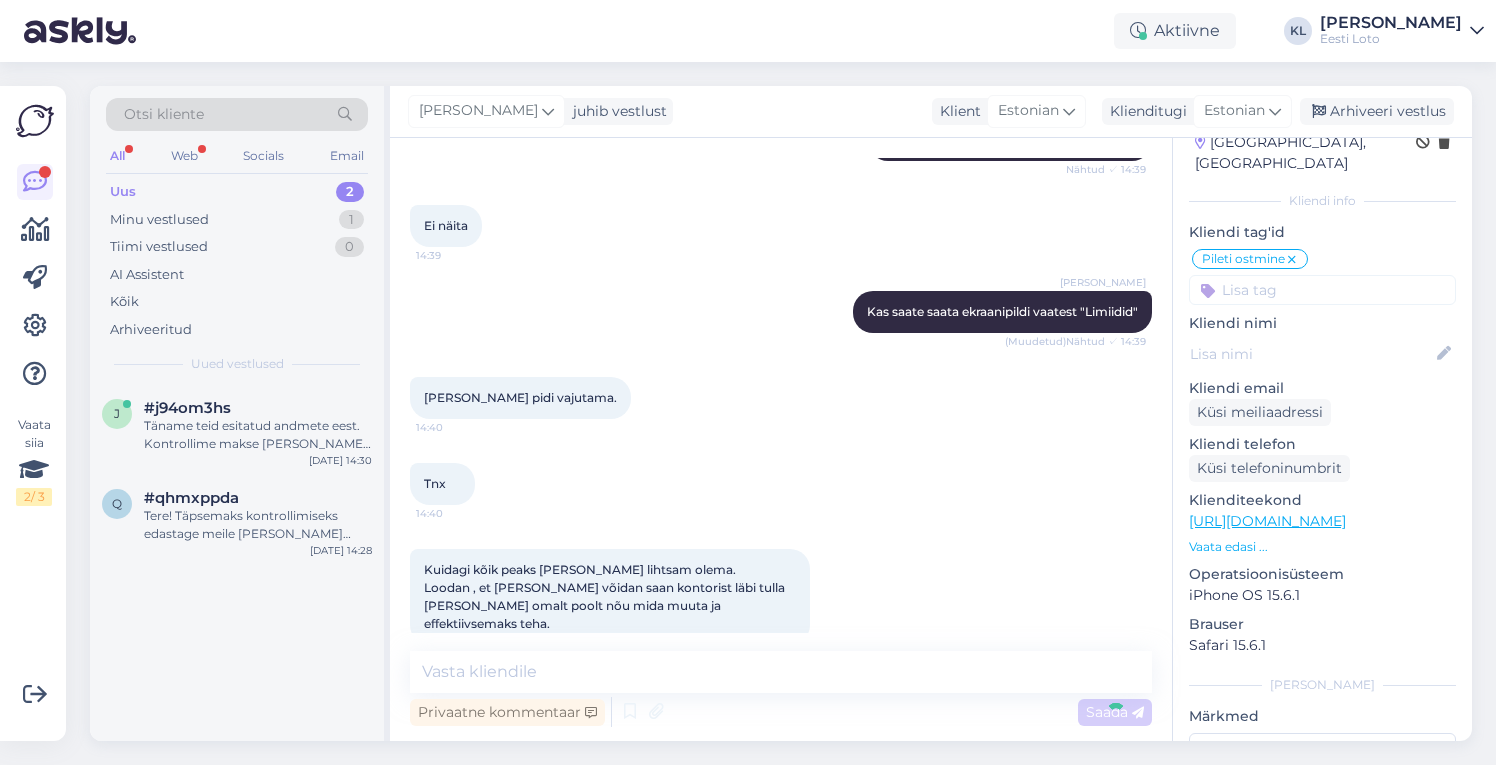 scroll, scrollTop: 3425, scrollLeft: 0, axis: vertical 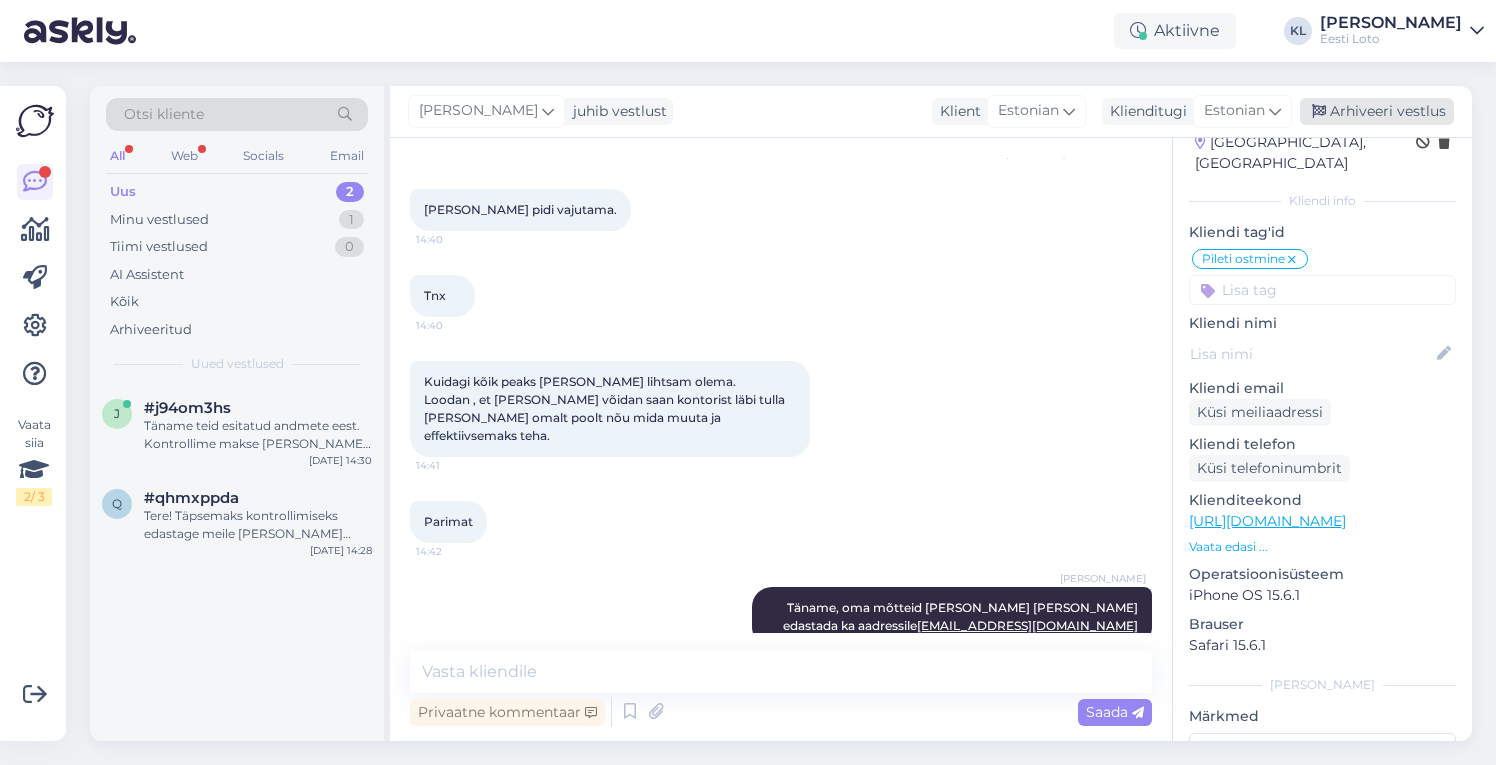 click on "Arhiveeri vestlus" at bounding box center (1377, 111) 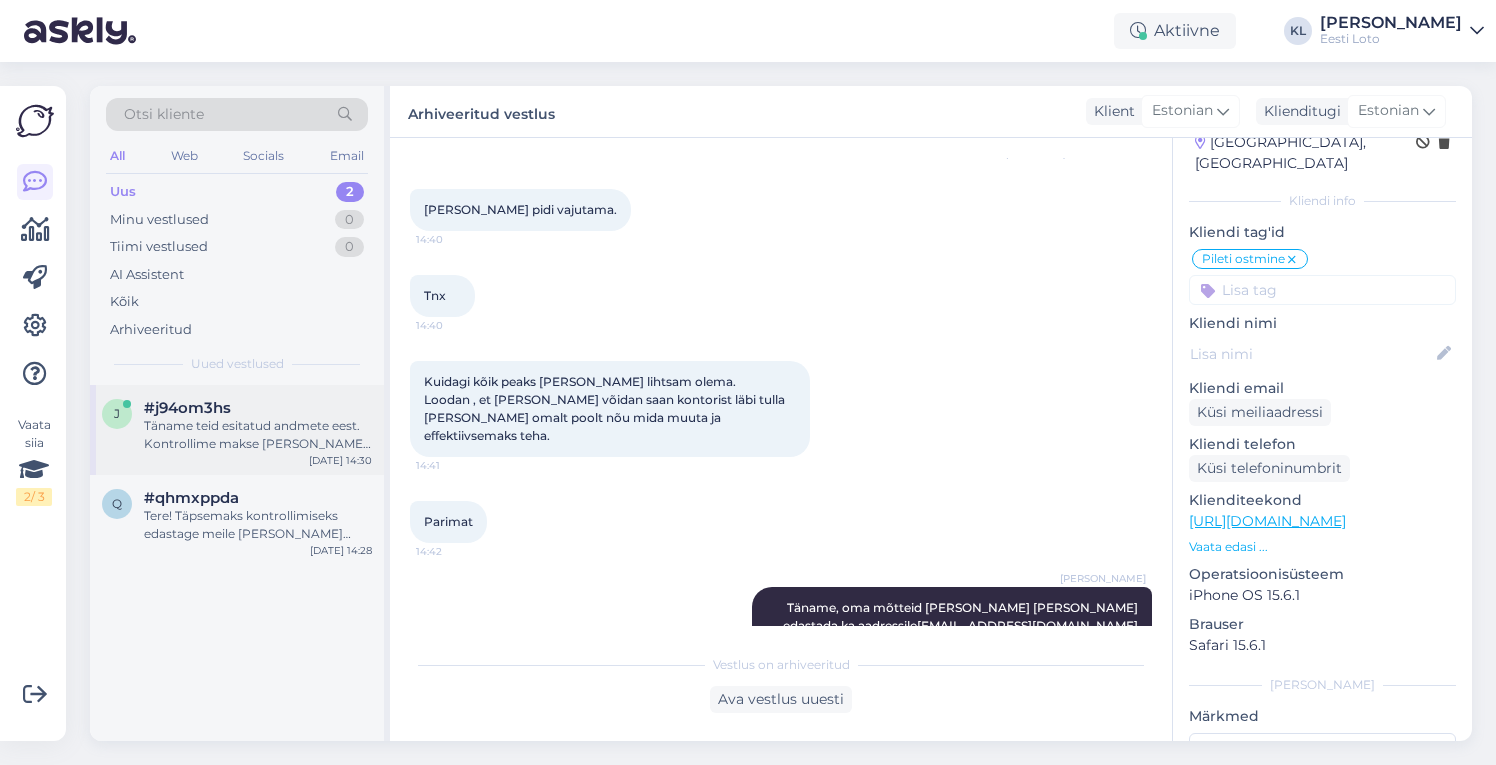 click on "j #j94om3hs Täname teid esitatud andmete eest. Kontrollime makse üle ja suuname selle teie e-rahakotti. Jul 16 14:30" at bounding box center (237, 430) 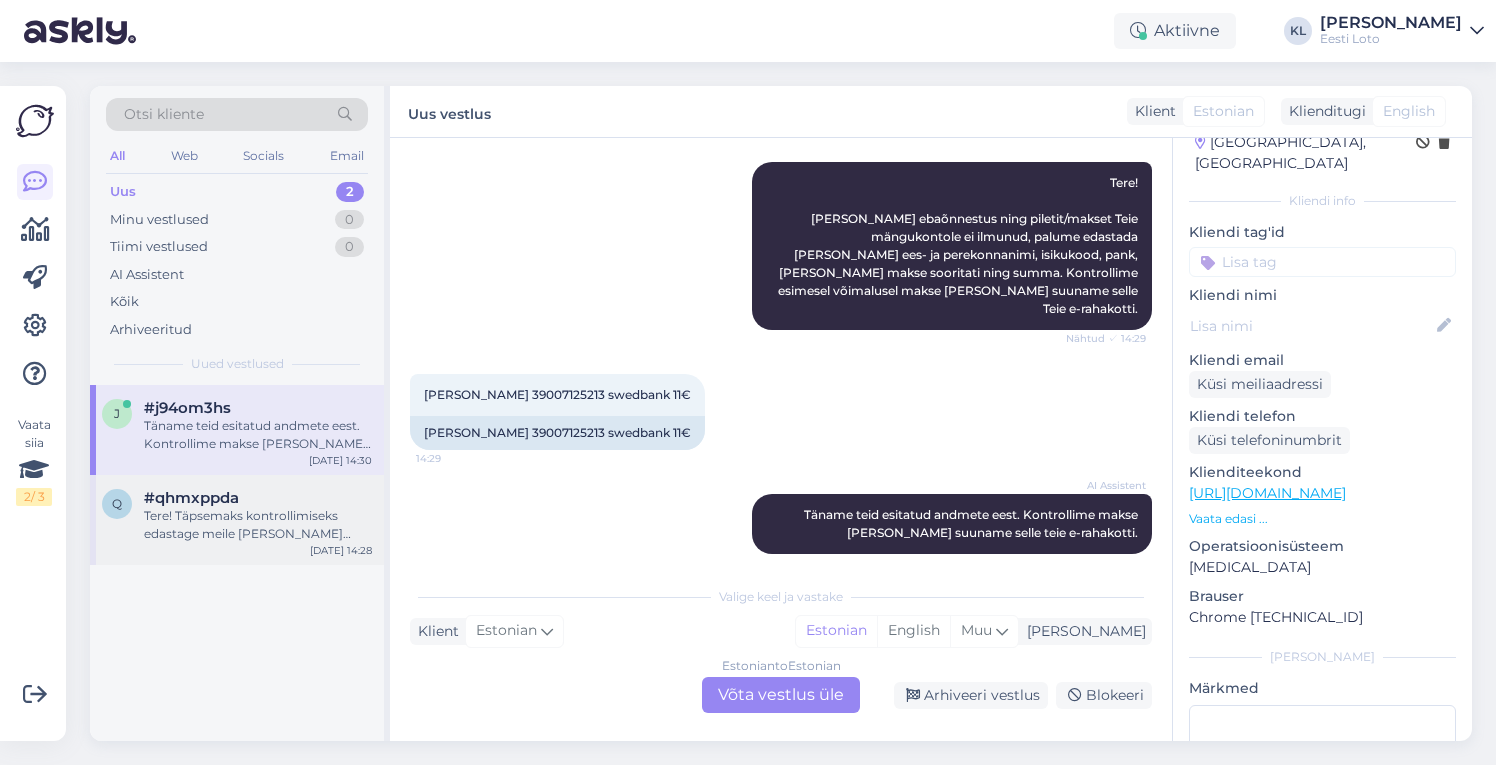 click on "q #qhmxppda Tere!
Täpsemaks kontrollimiseks edastage meile palun oma isikukood. Jul 16 14:28" at bounding box center [237, 520] 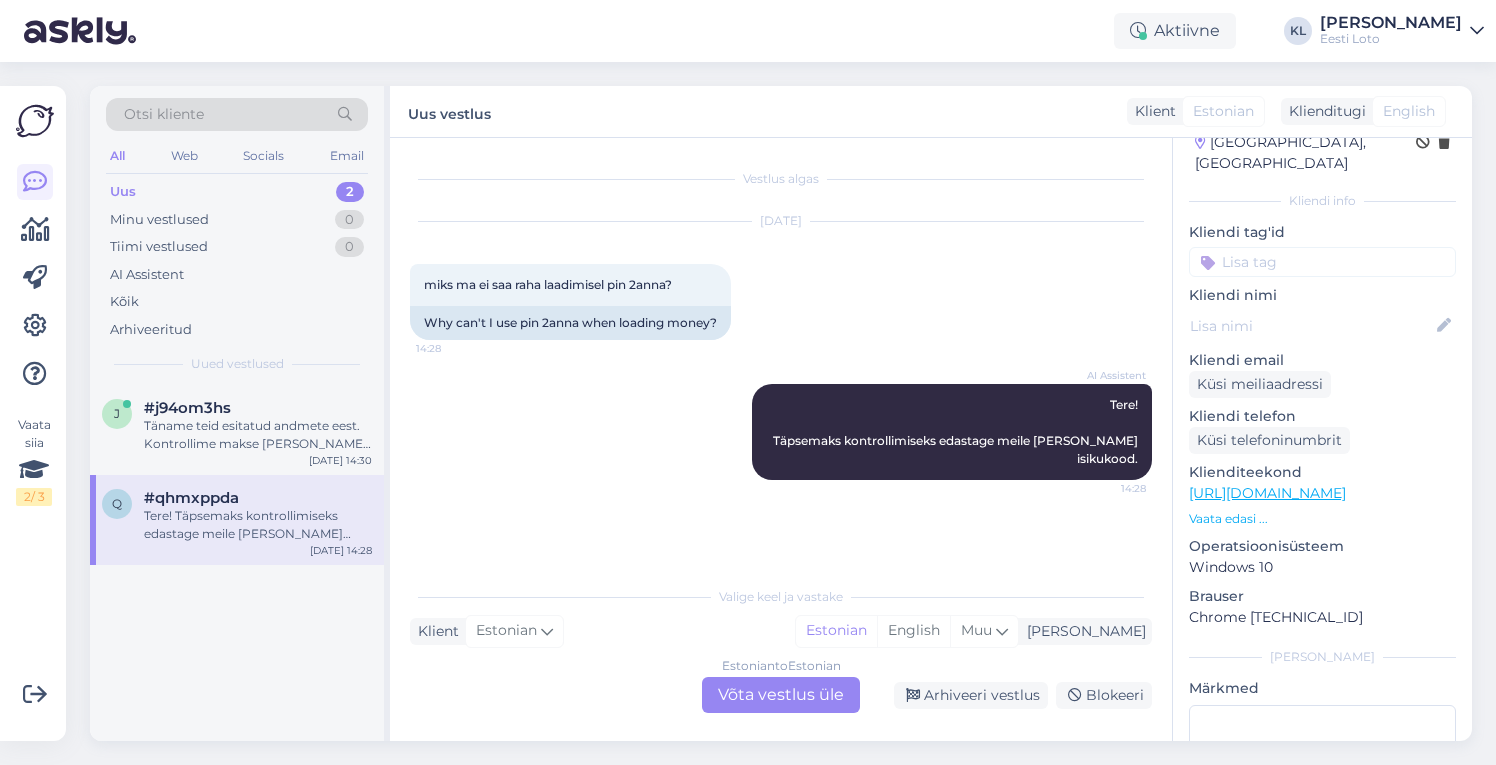 click on "Estonian  to  Estonian Võta vestlus üle" at bounding box center (781, 695) 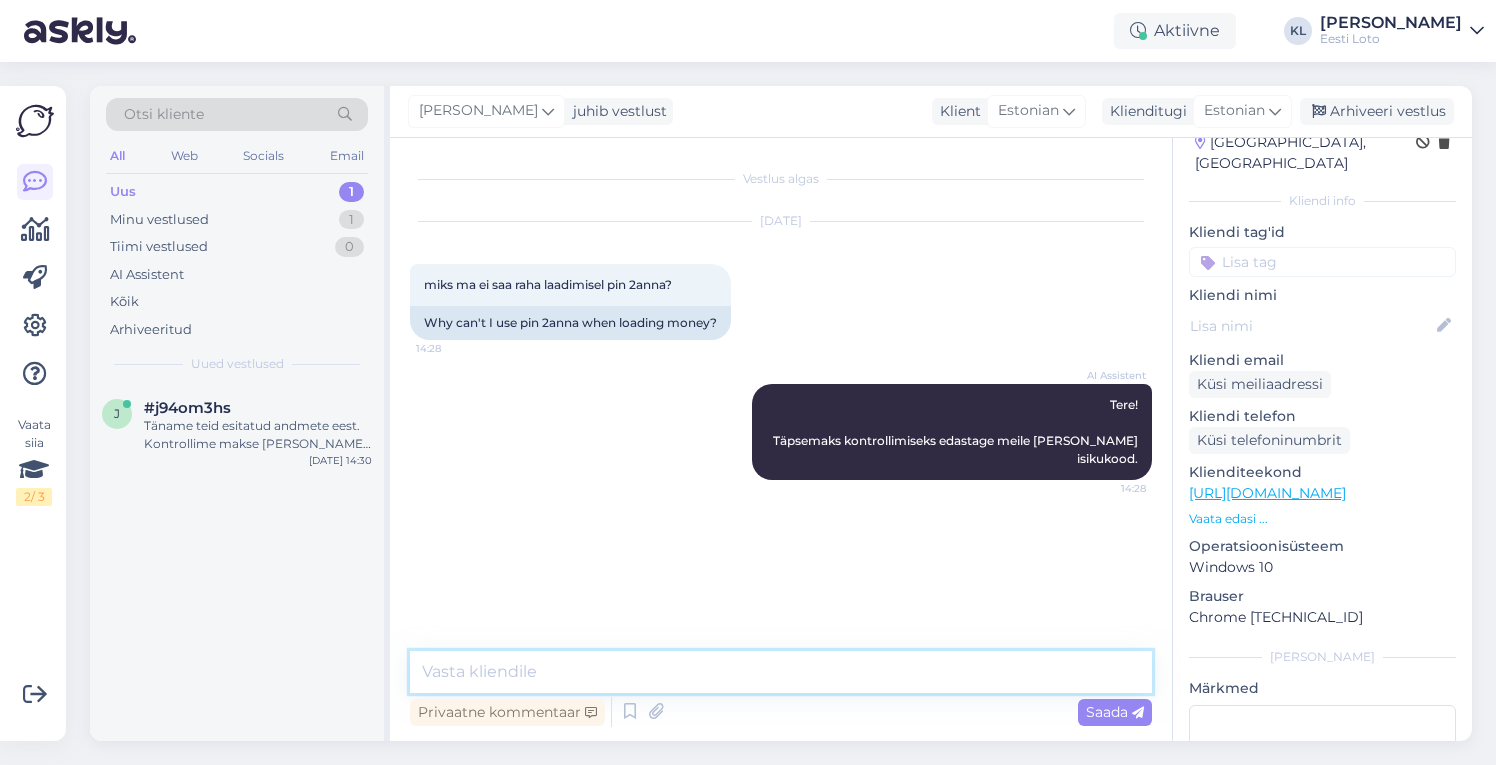 click at bounding box center [781, 672] 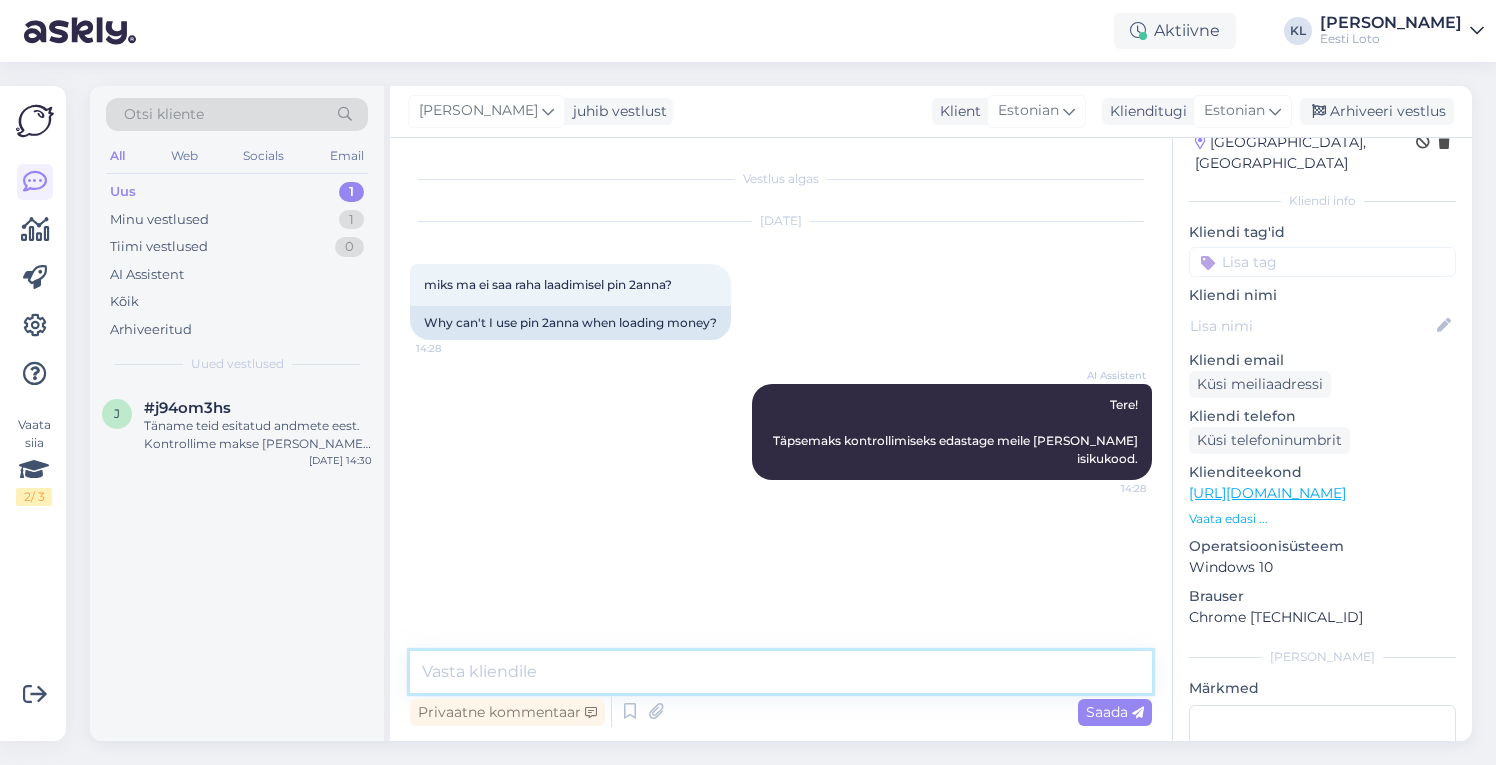 paste on "Soovitame piletiostu sooritamiseks proovida kasutada teist veebilehitsejat ja/või kustutada veebilehitseja vahemälu. Kui pärast teise veebilehitseja kasutuselevõttu (Mozilla Firefox, Google Chrome, Internet Explorer) ja vahemälu kustutamist esineb sama probleem, siis andke meile sellest teada." 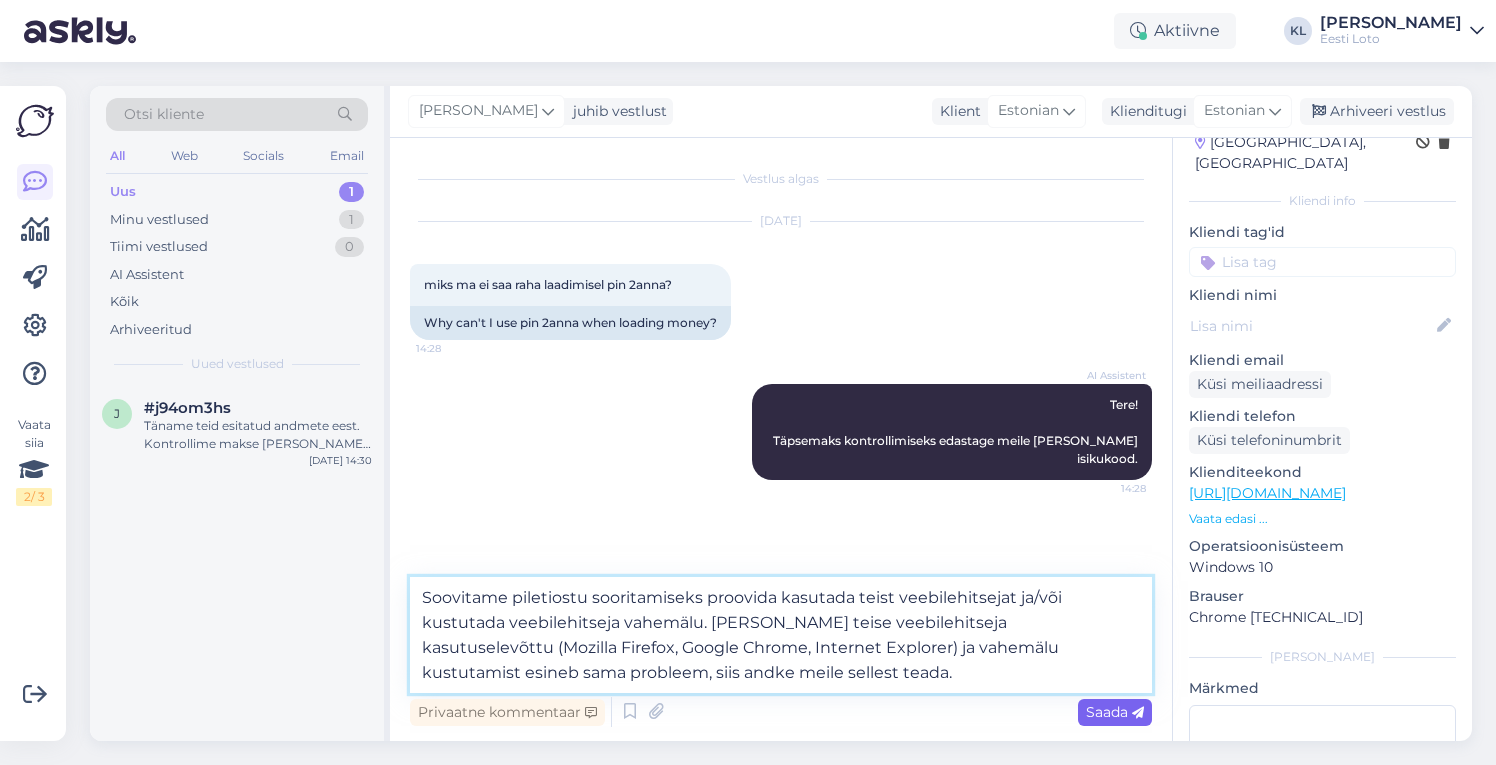 type on "Soovitame piletiostu sooritamiseks proovida kasutada teist veebilehitsejat ja/või kustutada veebilehitseja vahemälu. Kui pärast teise veebilehitseja kasutuselevõttu (Mozilla Firefox, Google Chrome, Internet Explorer) ja vahemälu kustutamist esineb sama probleem, siis andke meile sellest teada." 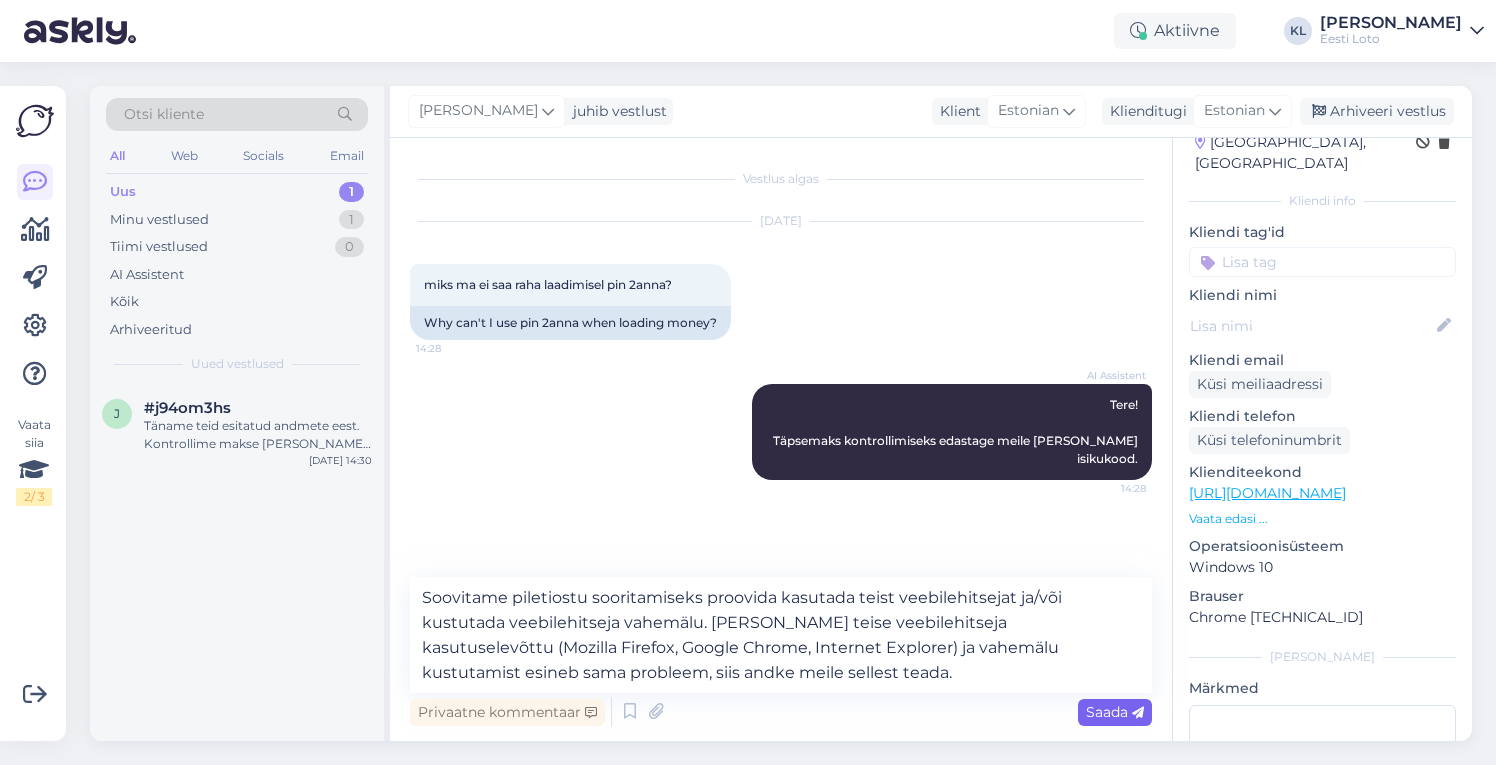 click on "Saada" at bounding box center (1115, 712) 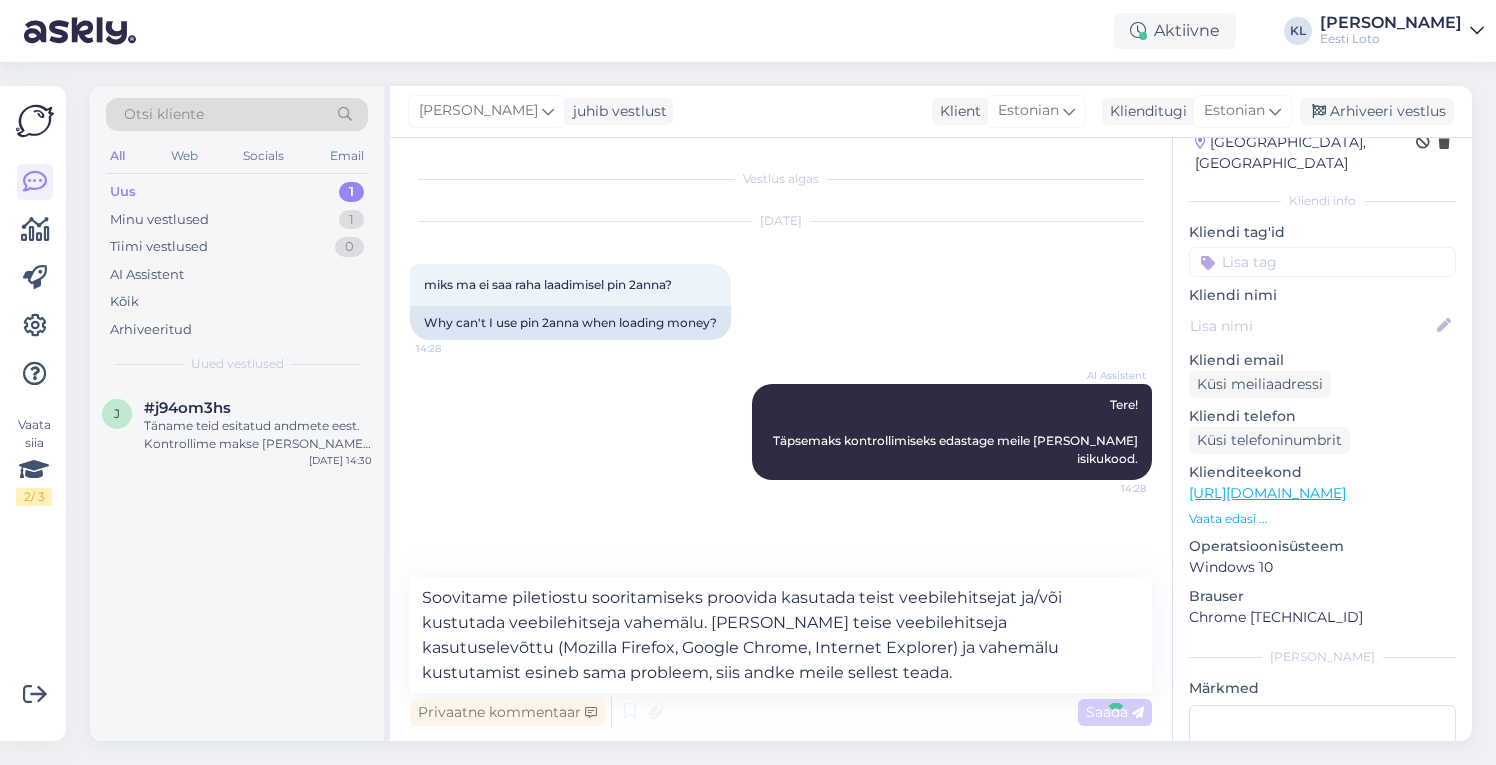 type 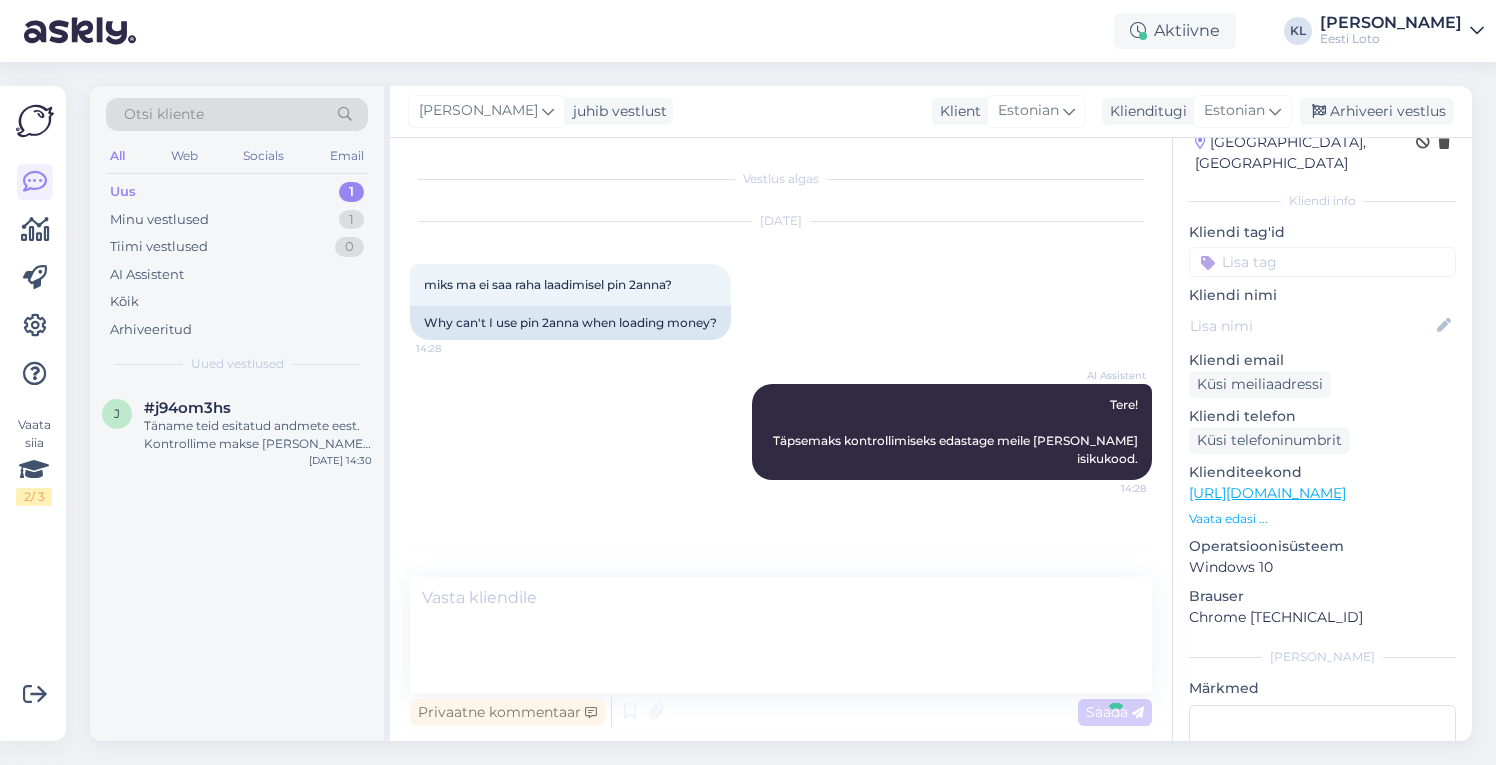 scroll, scrollTop: 27, scrollLeft: 0, axis: vertical 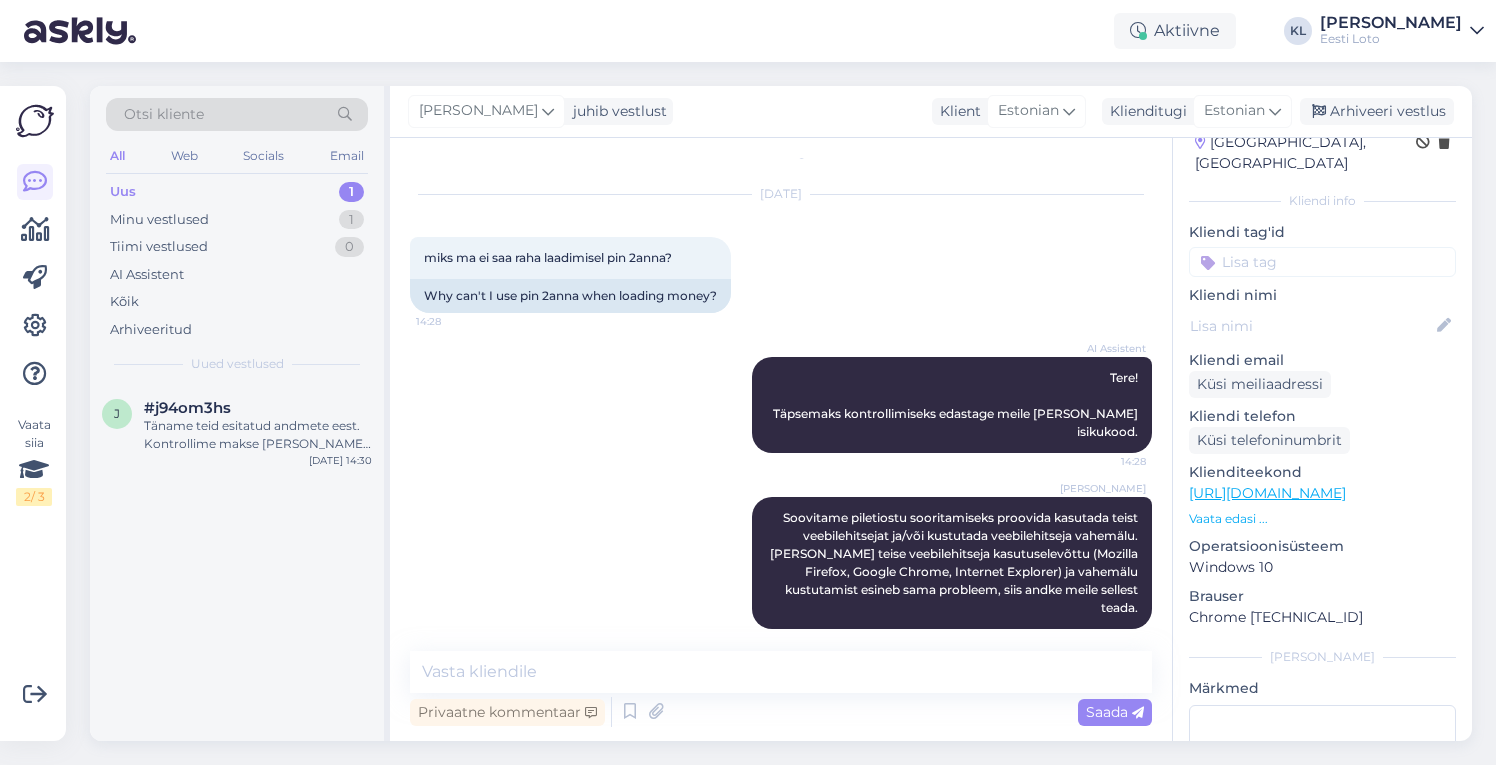 click at bounding box center [1322, 262] 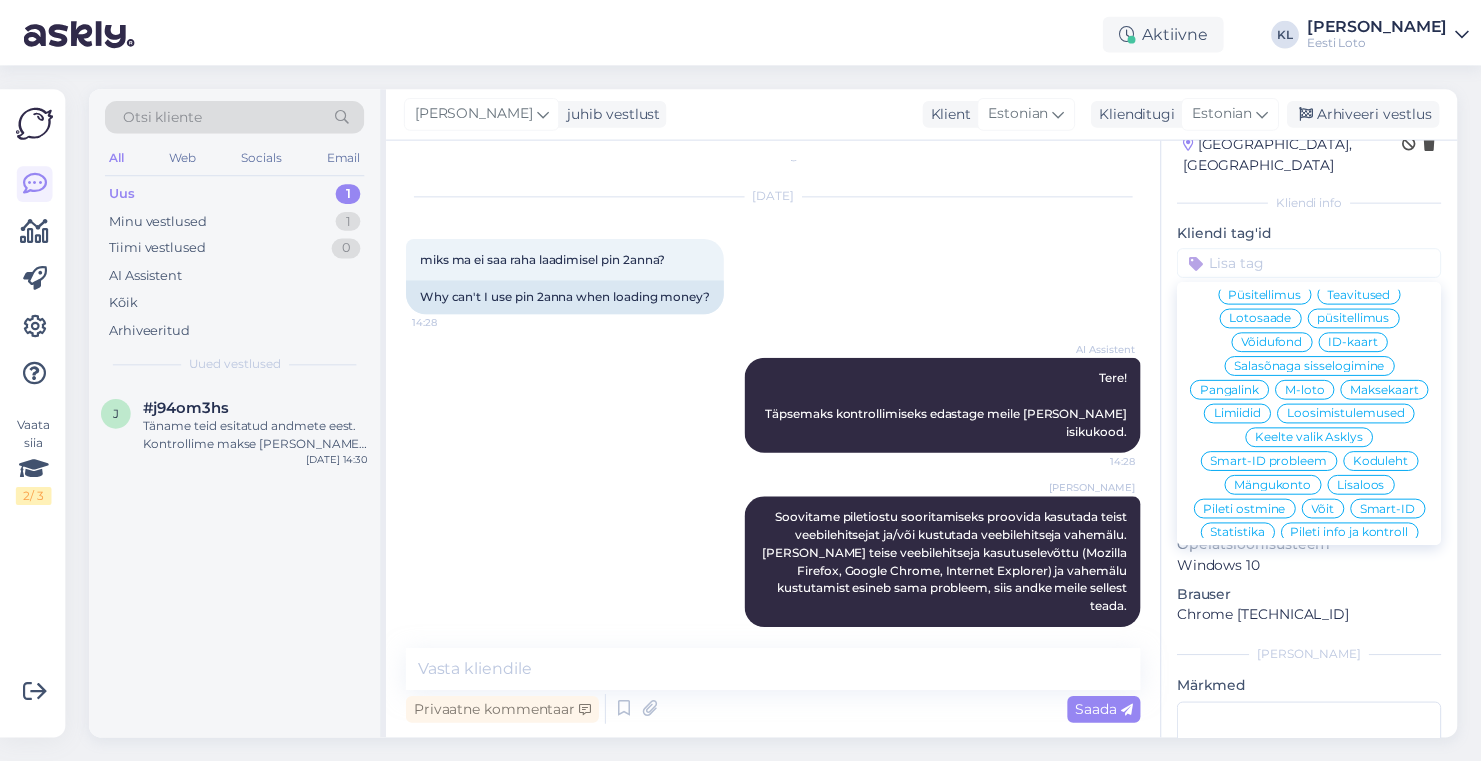 scroll, scrollTop: 25, scrollLeft: 0, axis: vertical 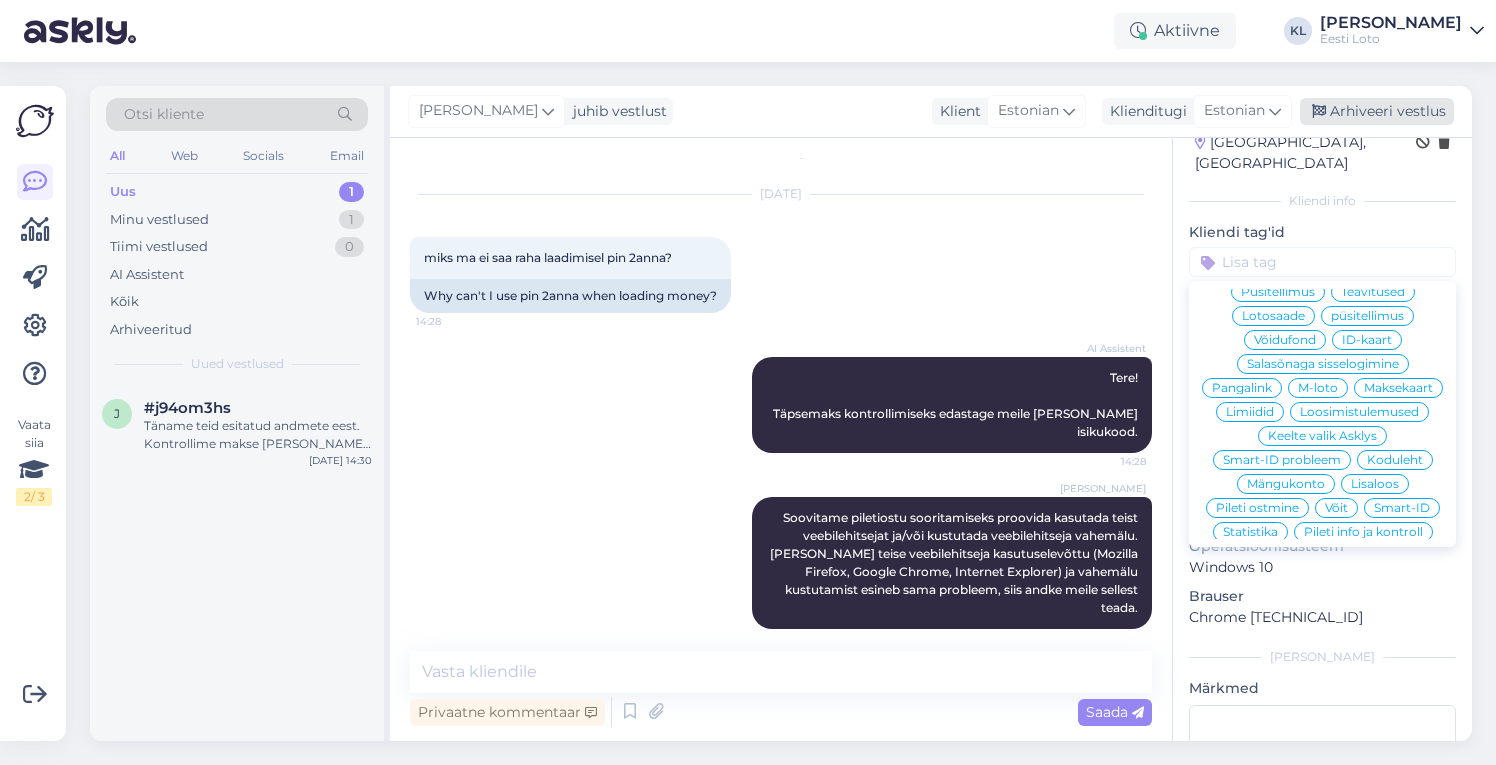 click on "Arhiveeri vestlus" at bounding box center [1377, 111] 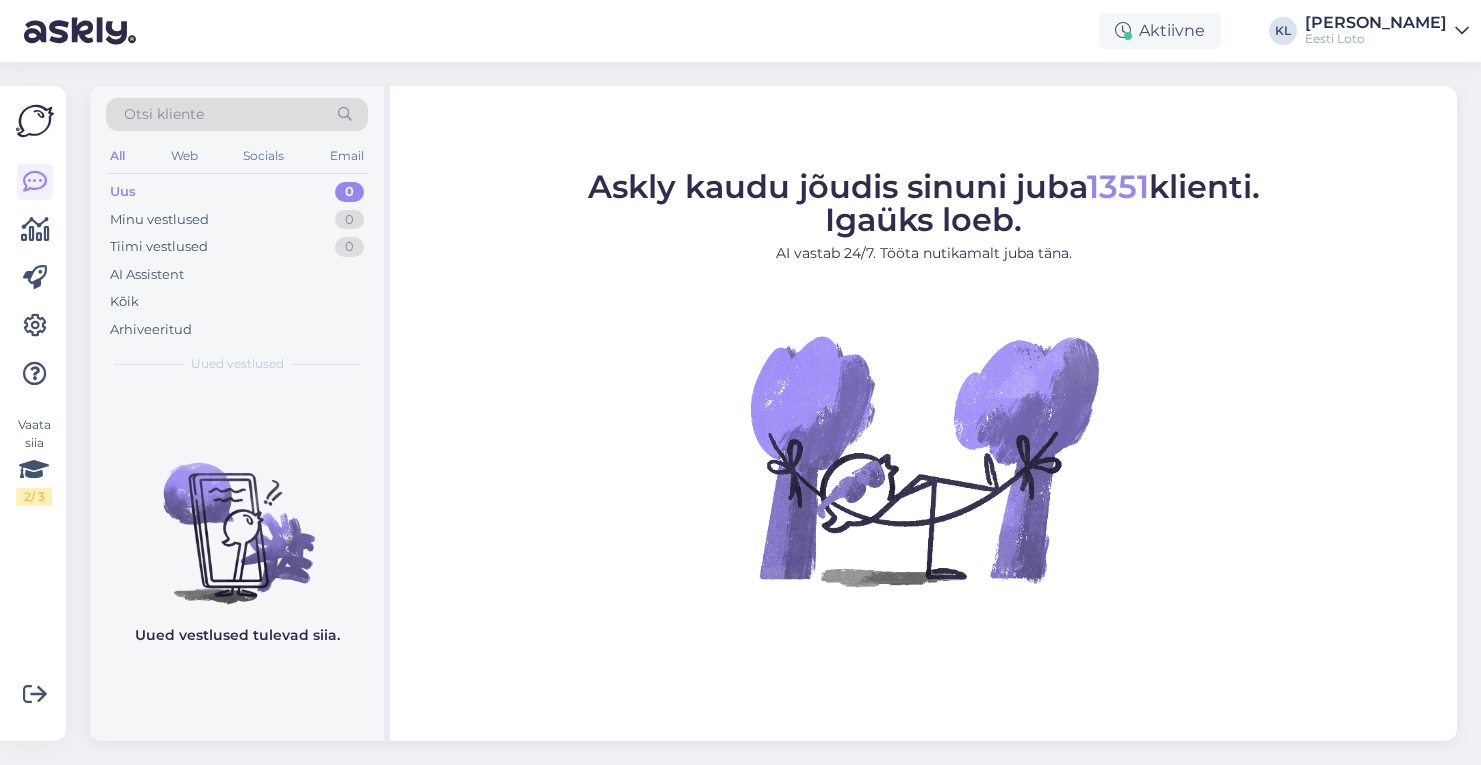 scroll, scrollTop: 0, scrollLeft: 0, axis: both 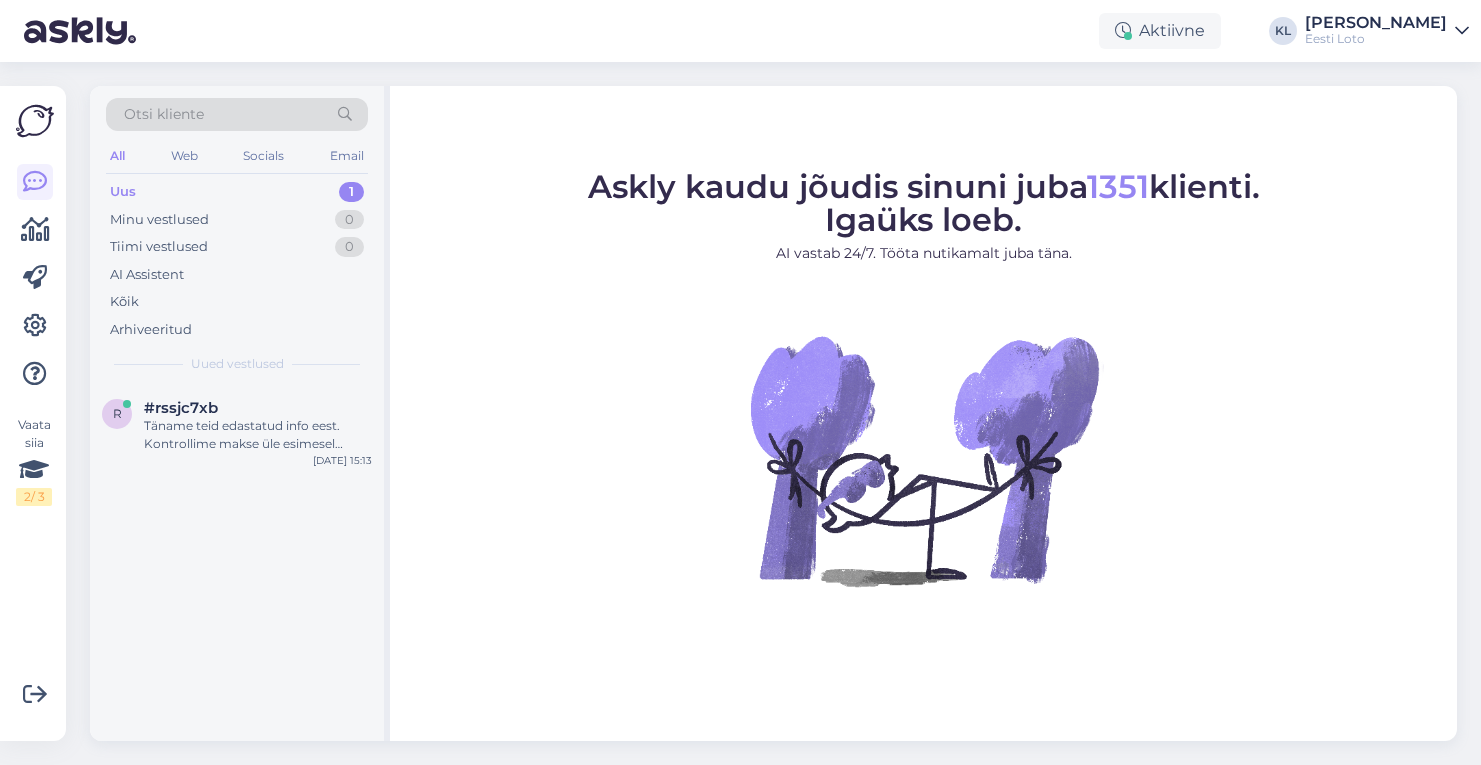 click on "Uus 1" at bounding box center [237, 192] 